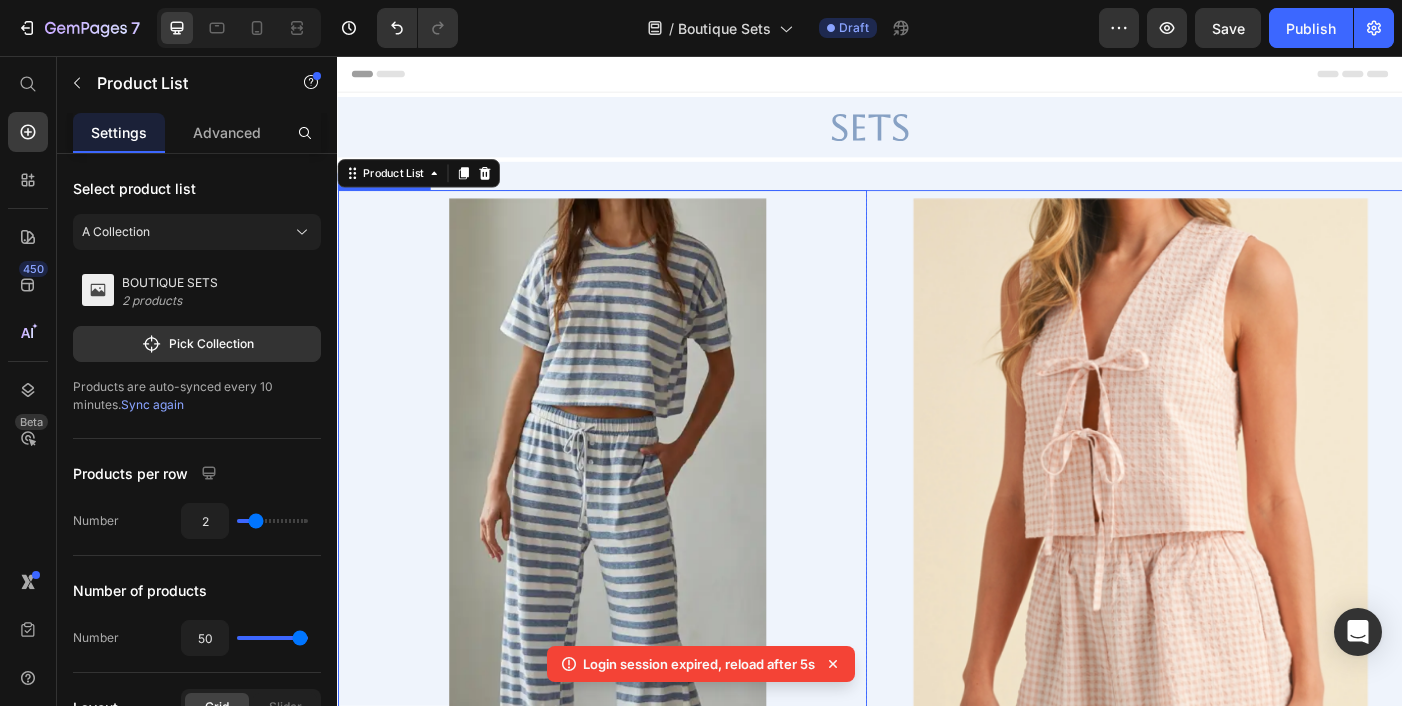 scroll, scrollTop: 0, scrollLeft: 0, axis: both 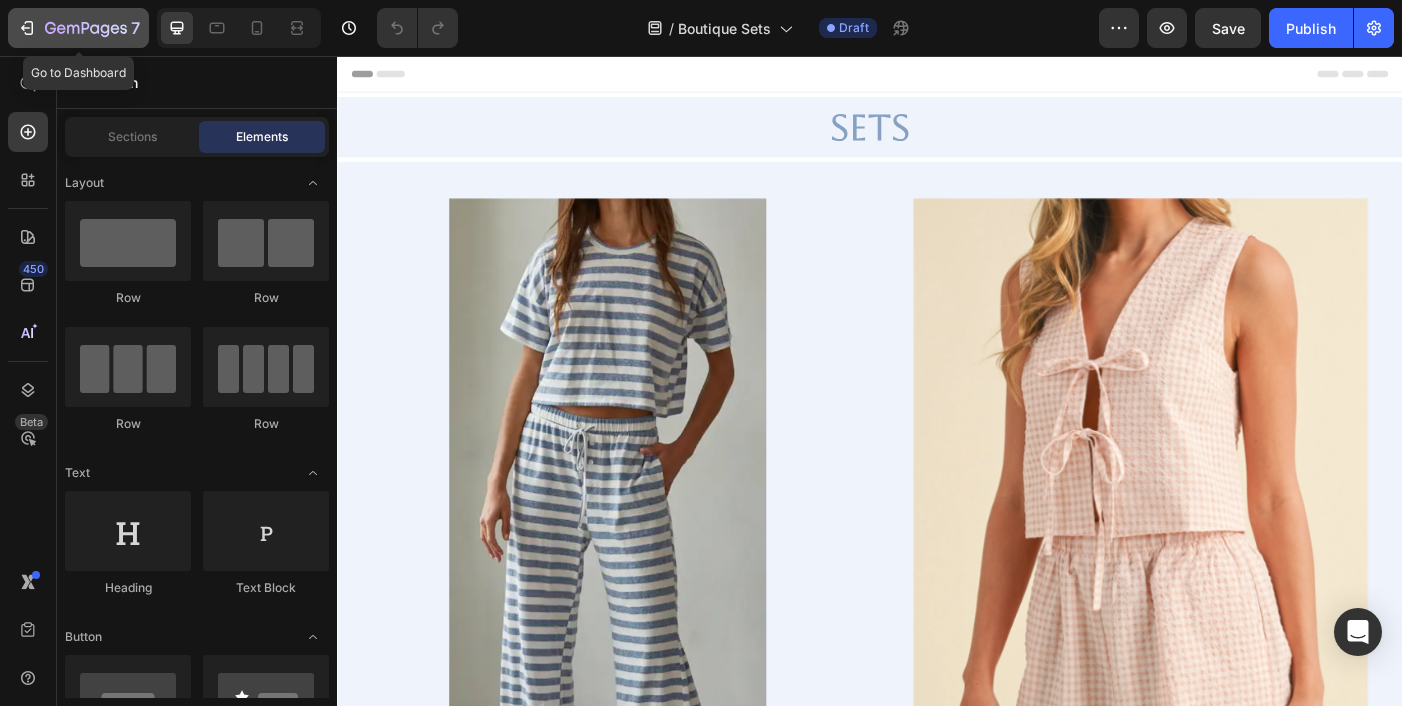 click on "7" at bounding box center [78, 28] 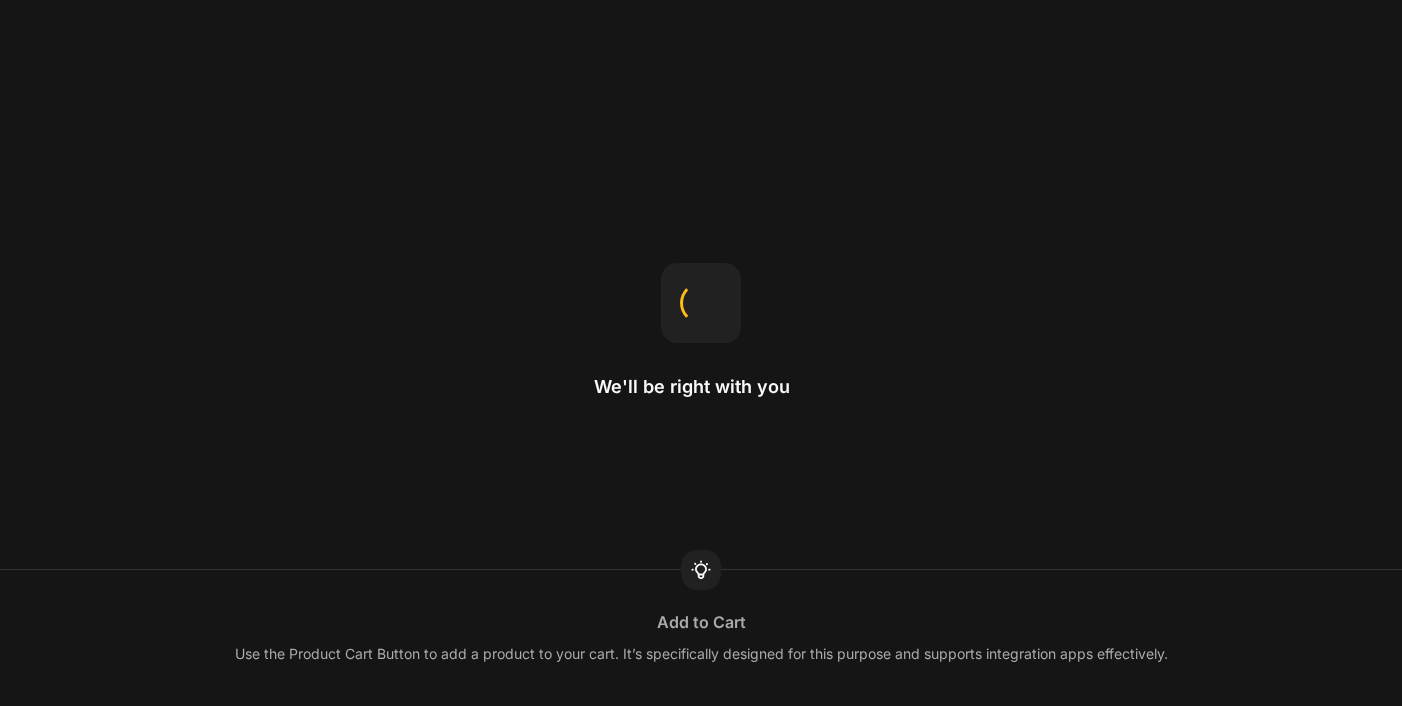 scroll, scrollTop: 0, scrollLeft: 0, axis: both 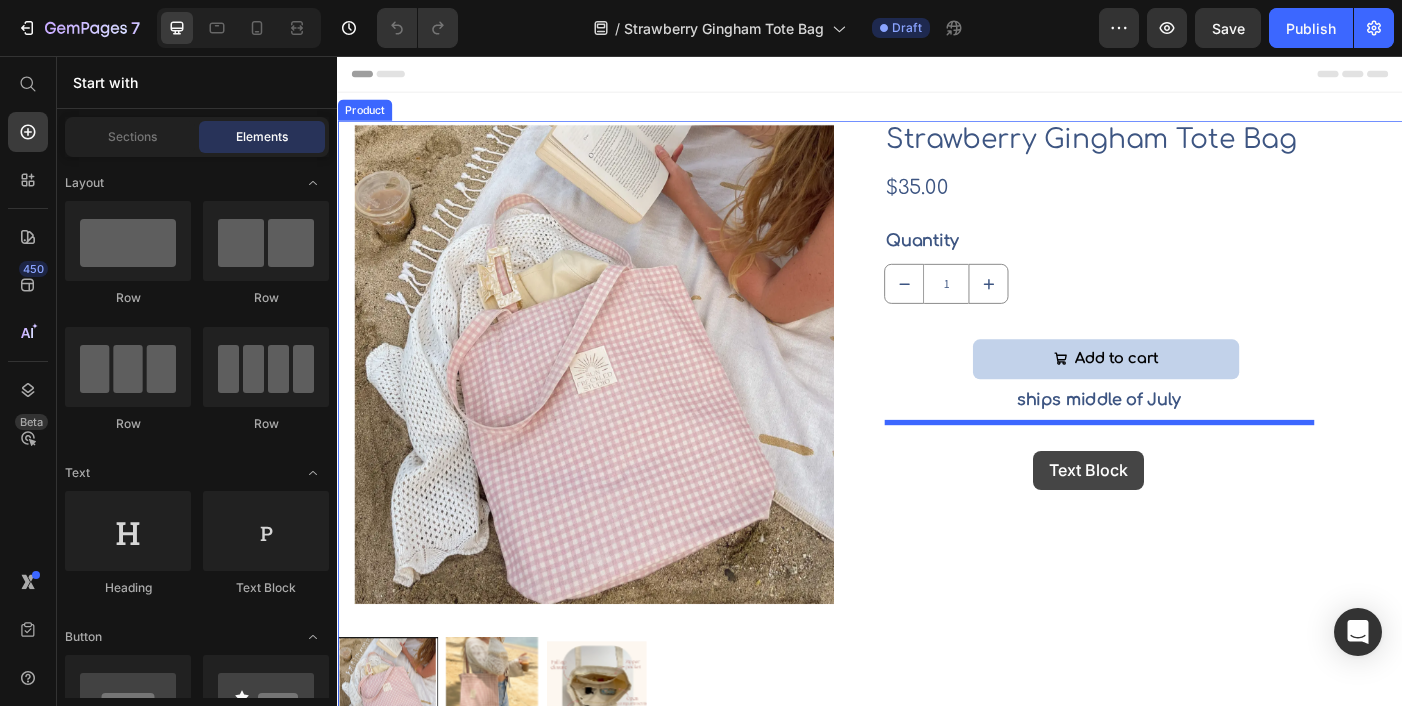 drag, startPoint x: 593, startPoint y: 607, endPoint x: 1119, endPoint y: 499, distance: 536.973 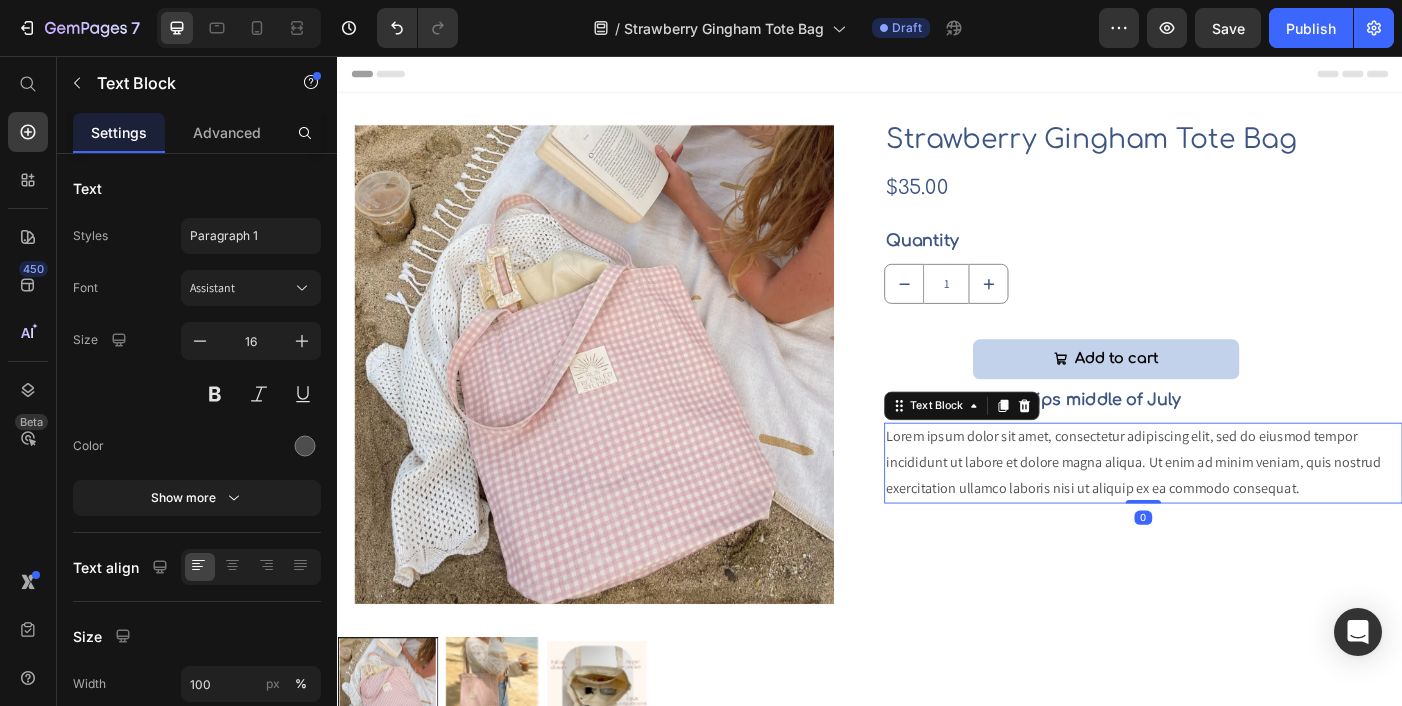 click on "Lorem ipsum dolor sit amet, consectetur adipiscing elit, sed do eiusmod tempor incididunt ut labore et dolore magna aliqua. Ut enim ad minim veniam, quis nostrud exercitation ullamco laboris nisi ut aliquip ex ea commodo consequat." at bounding box center [1245, 514] 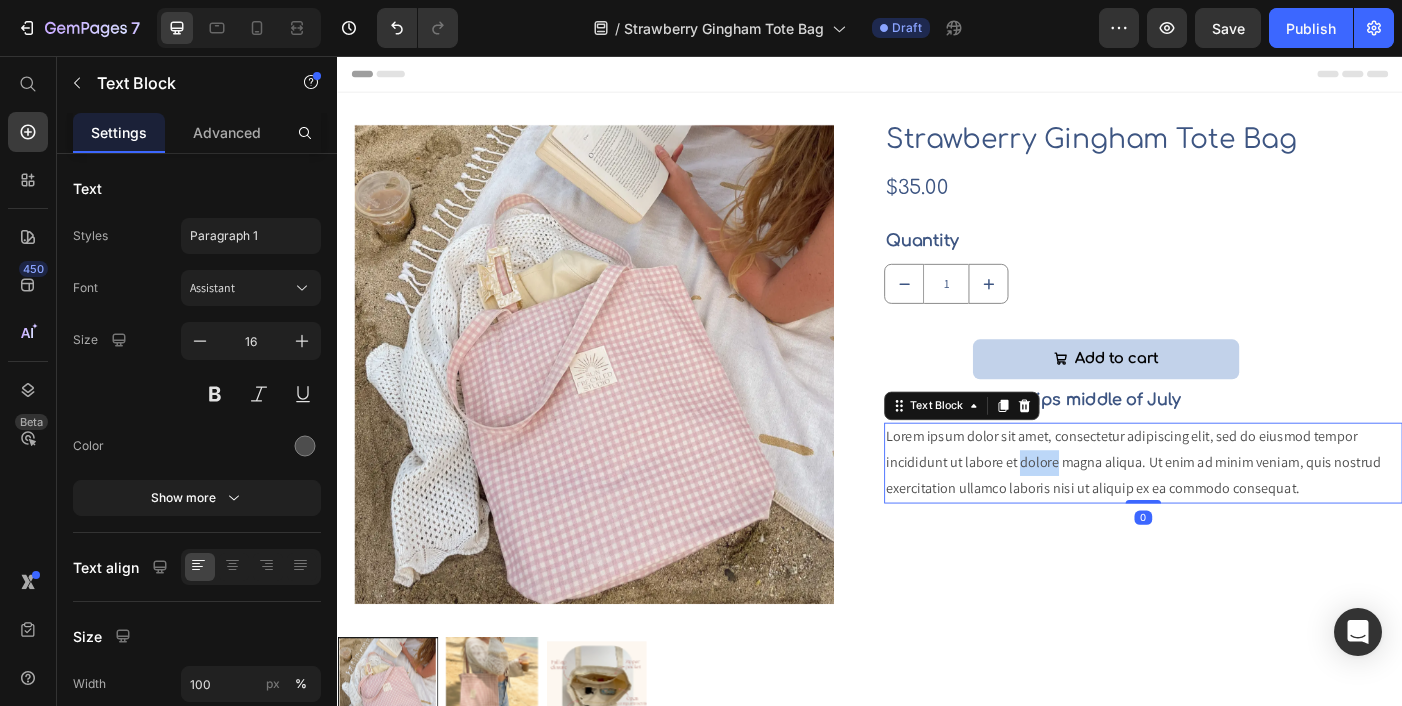 click on "Lorem ipsum dolor sit amet, consectetur adipiscing elit, sed do eiusmod tempor incididunt ut labore et dolore magna aliqua. Ut enim ad minim veniam, quis nostrud exercitation ullamco laboris nisi ut aliquip ex ea commodo consequat." at bounding box center [1245, 514] 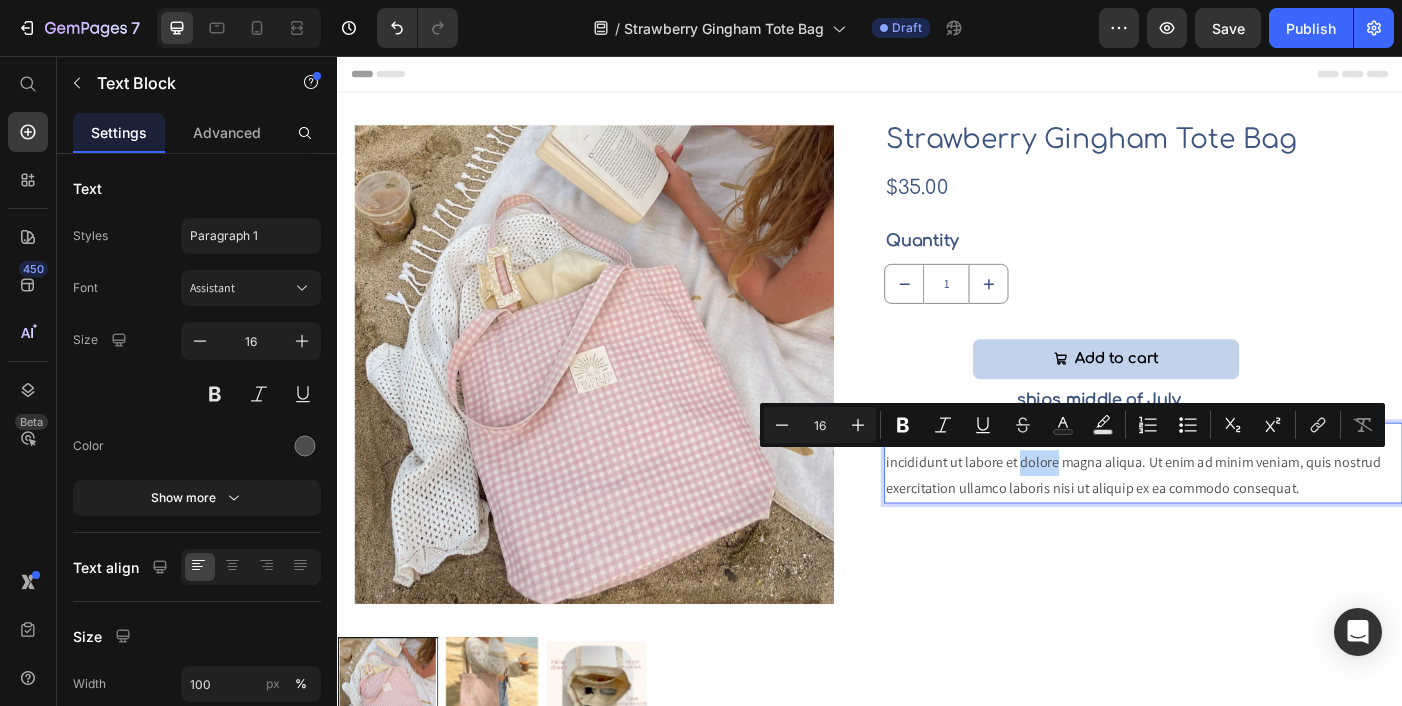 click on "Lorem ipsum dolor sit amet, consectetur adipiscing elit, sed do eiusmod tempor incididunt ut labore et dolore magna aliqua. Ut enim ad minim veniam, quis nostrud exercitation ullamco laboris nisi ut aliquip ex ea commodo consequat." at bounding box center (1245, 514) 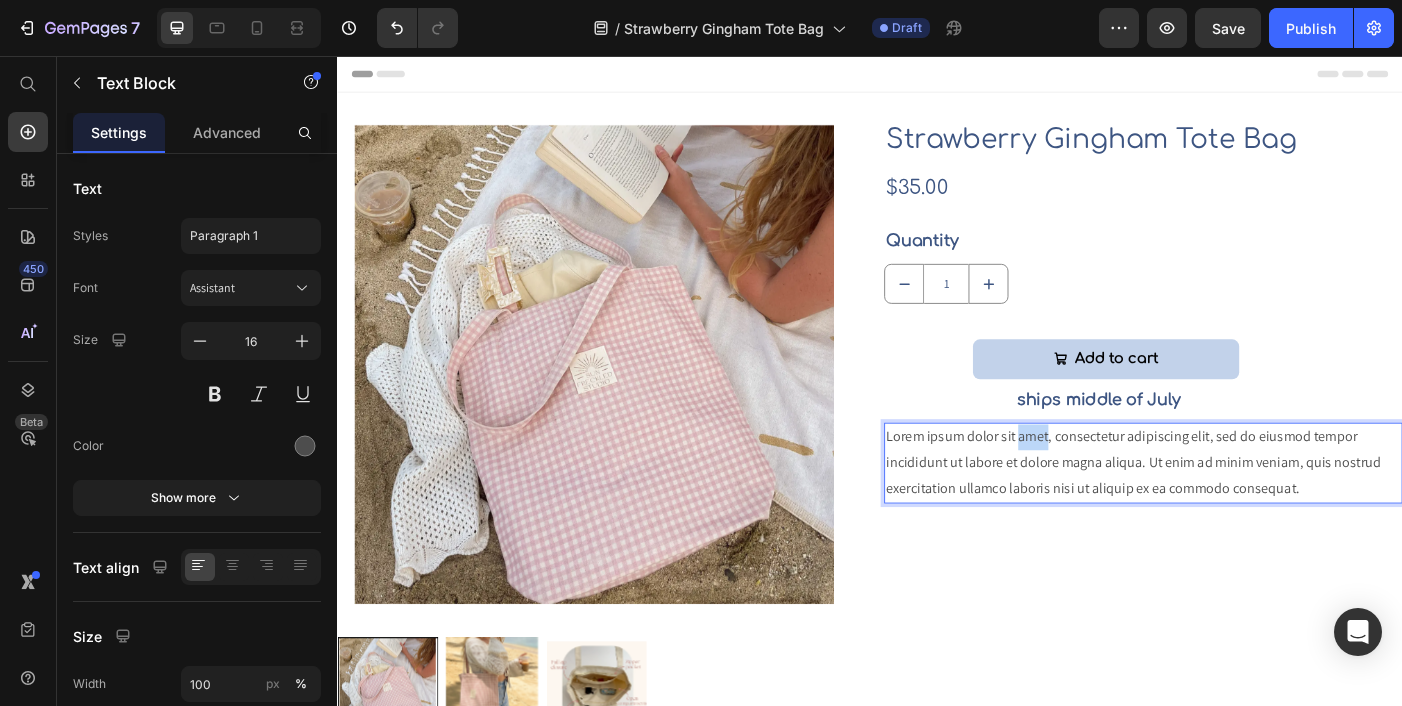 click on "Lorem ipsum dolor sit amet, consectetur adipiscing elit, sed do eiusmod tempor incididunt ut labore et dolore magna aliqua. Ut enim ad minim veniam, quis nostrud exercitation ullamco laboris nisi ut aliquip ex ea commodo consequat." at bounding box center [1245, 514] 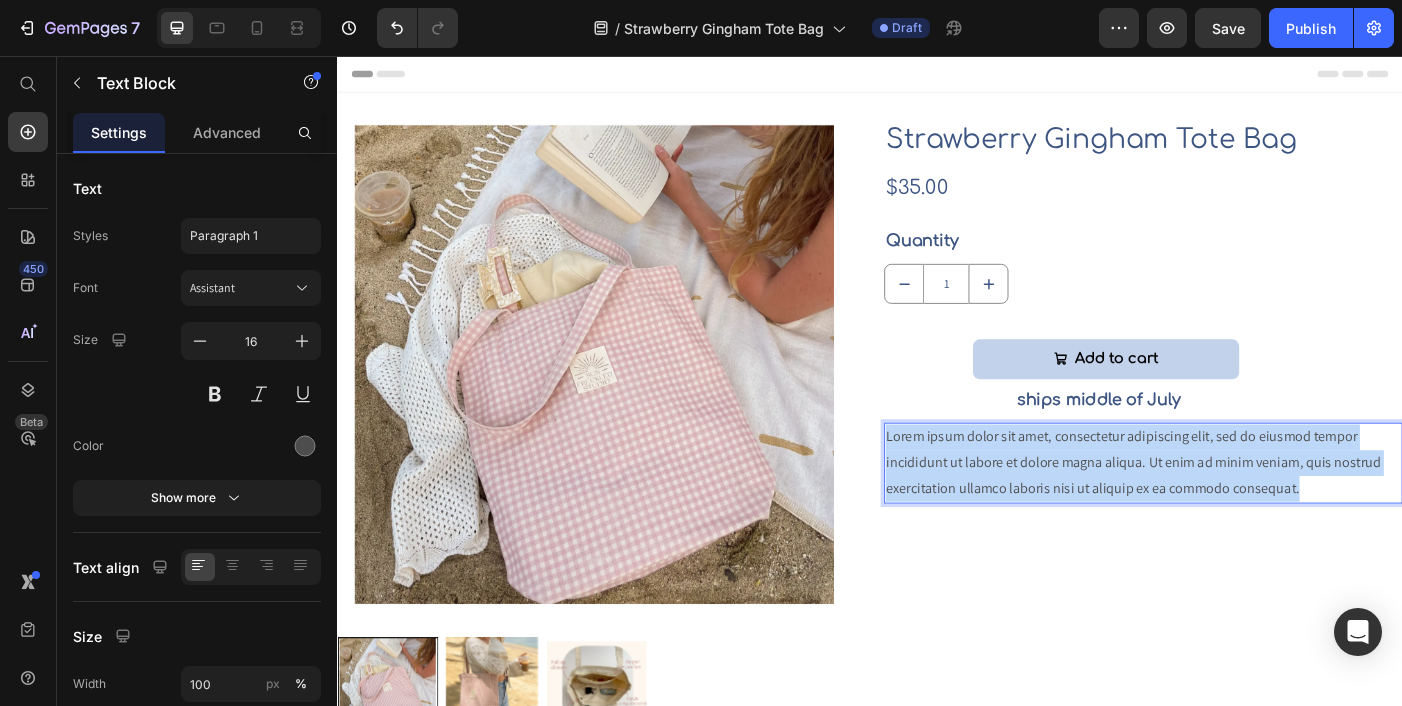 click on "Lorem ipsum dolor sit amet, consectetur adipiscing elit, sed do eiusmod tempor incididunt ut labore et dolore magna aliqua. Ut enim ad minim veniam, quis nostrud exercitation ullamco laboris nisi ut aliquip ex ea commodo consequat." at bounding box center [1245, 514] 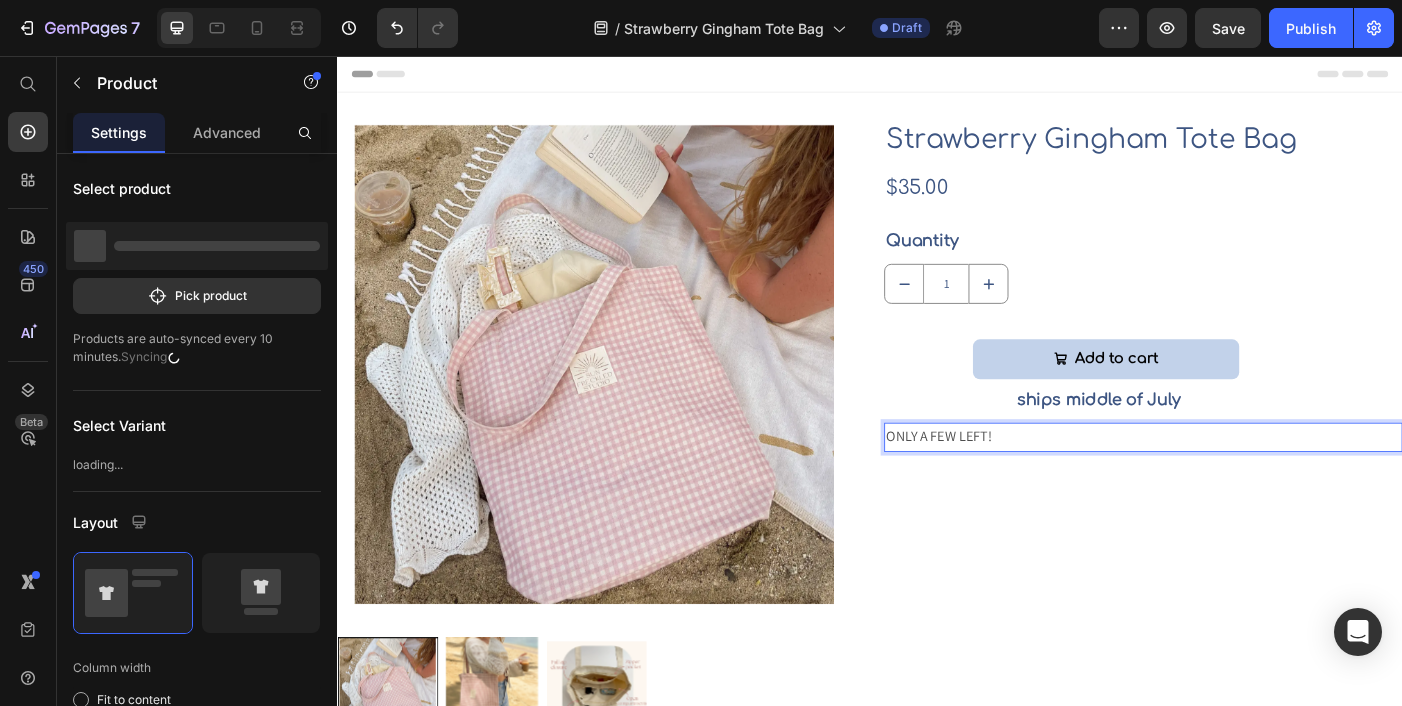click on "Strawberry Gingham Tote Bag Product Title $35.00 Product Price Row Quantity Text Block 1 Product Quantity
Add to cart Add to Cart ships middle of July Text Block ONLY A FEW LEFT! Text Block   0" at bounding box center (1245, 476) 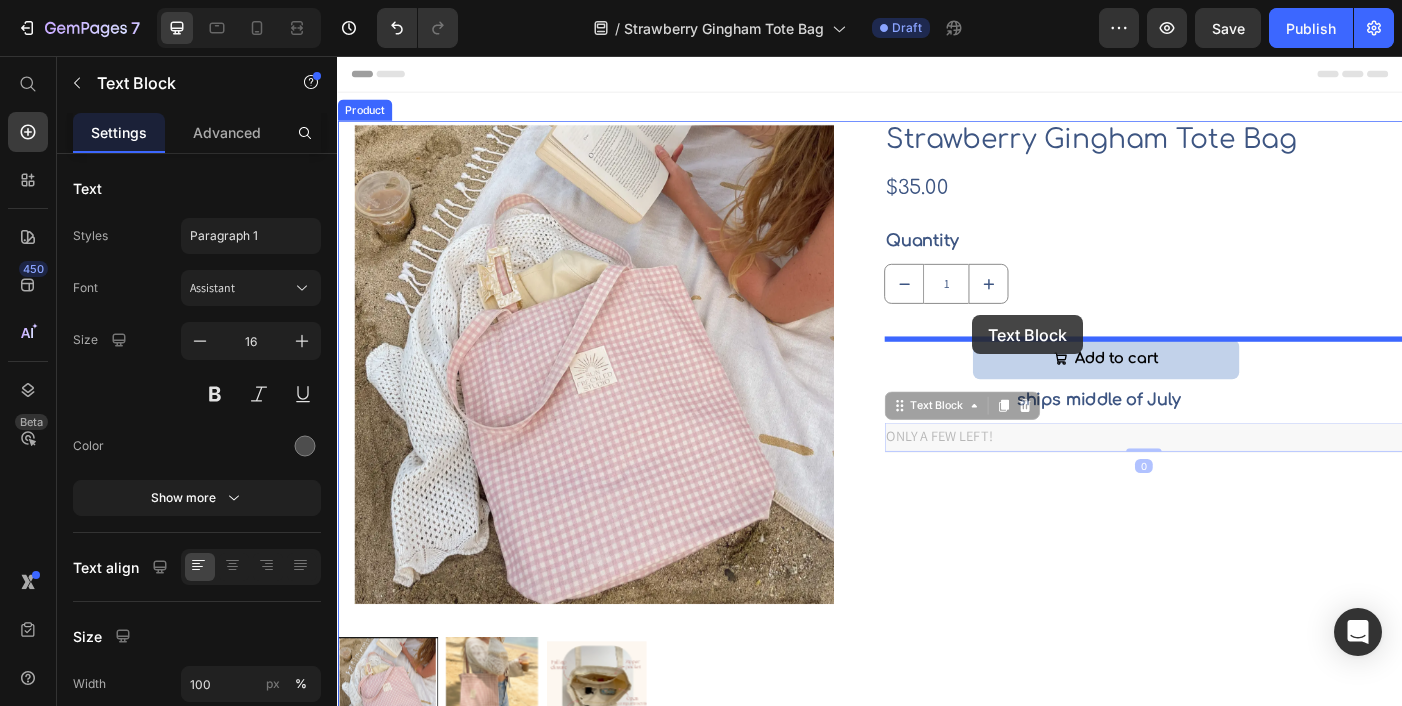 drag, startPoint x: 1058, startPoint y: 485, endPoint x: 1052, endPoint y: 348, distance: 137.13132 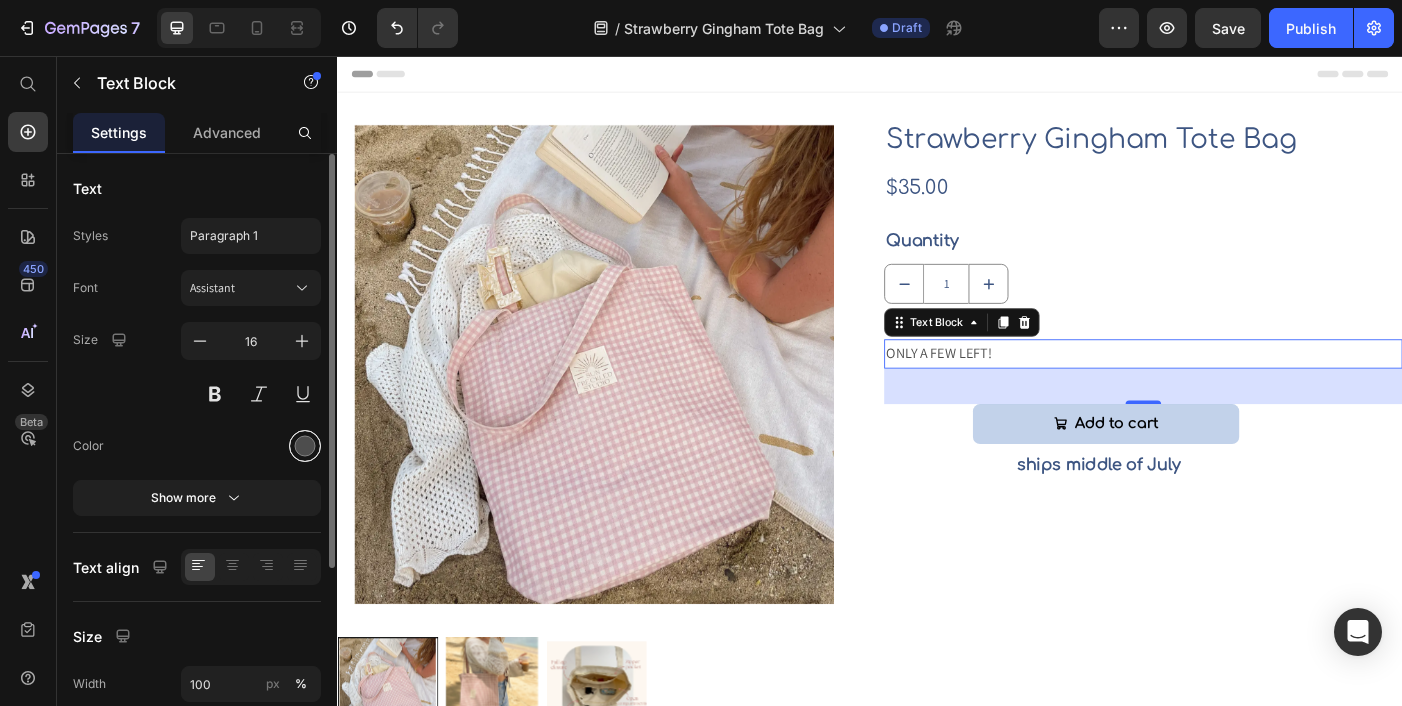 click at bounding box center (305, 446) 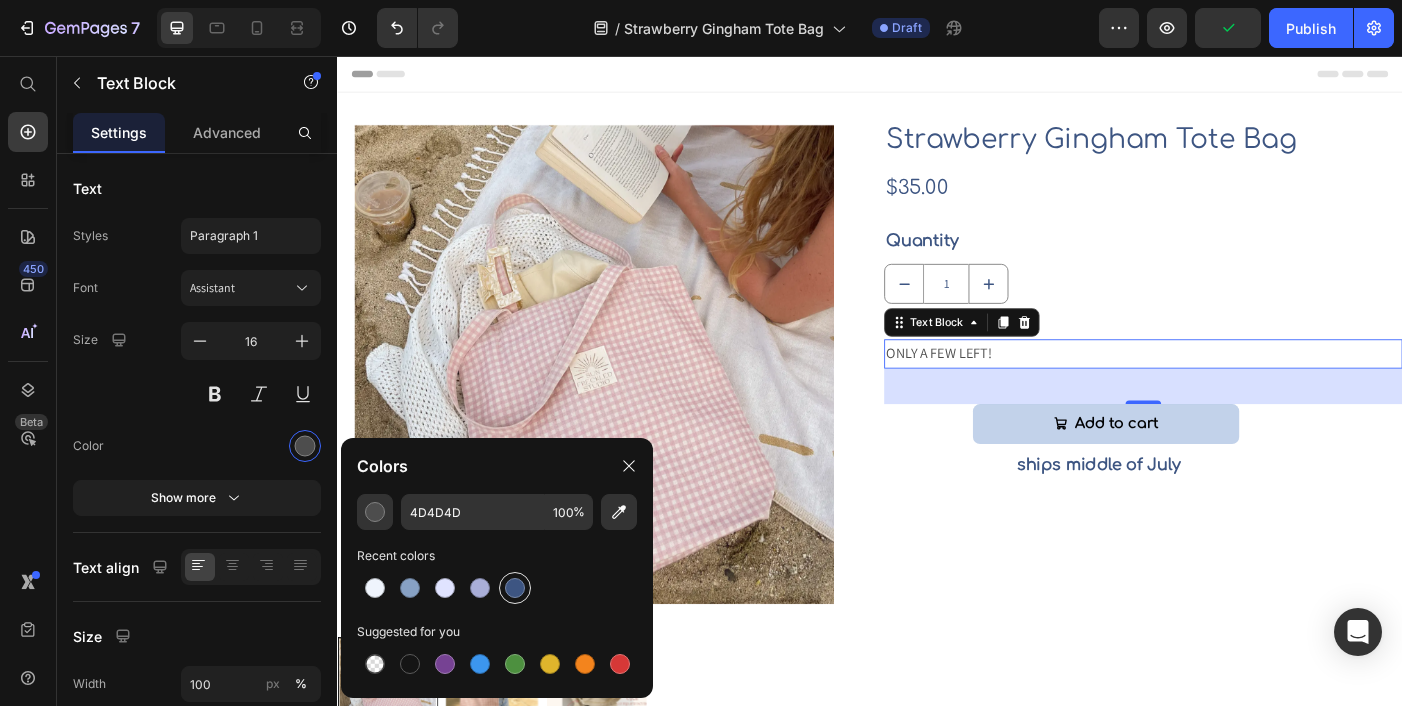 click at bounding box center [515, 588] 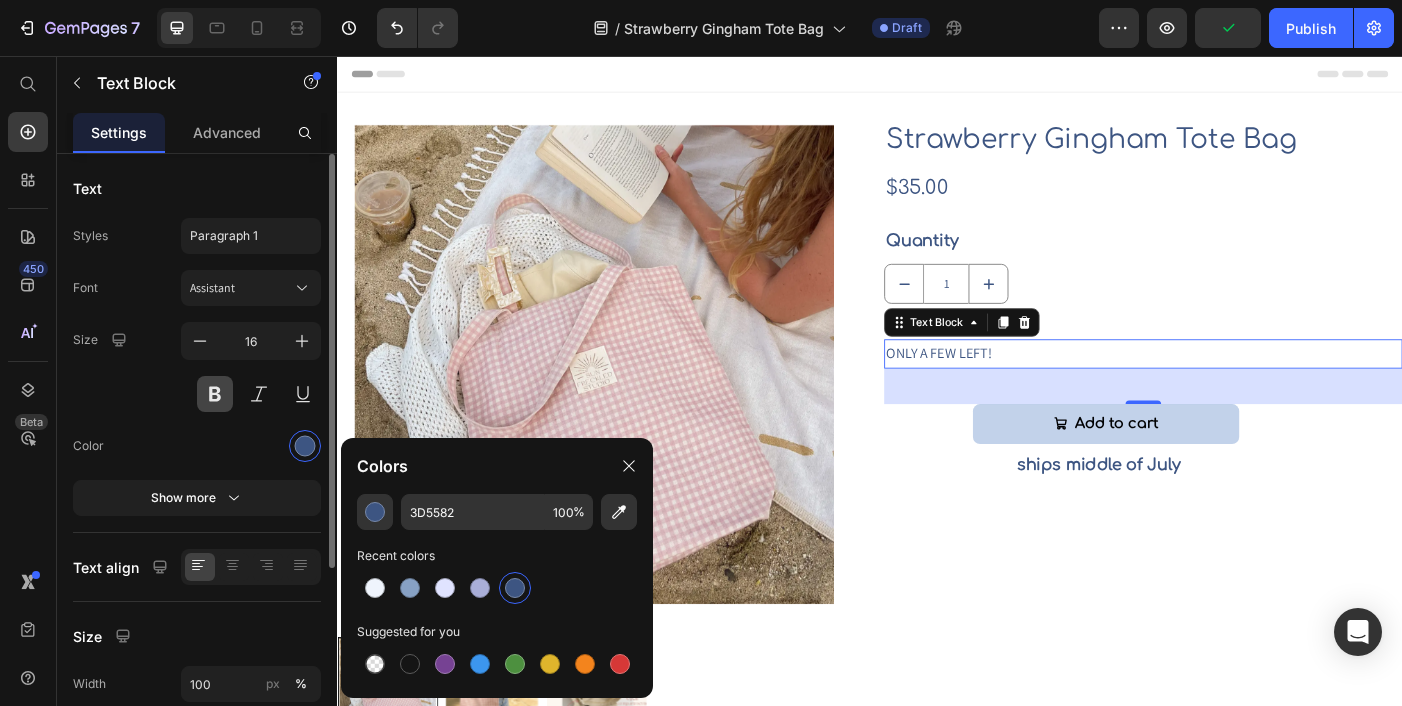 click at bounding box center (215, 394) 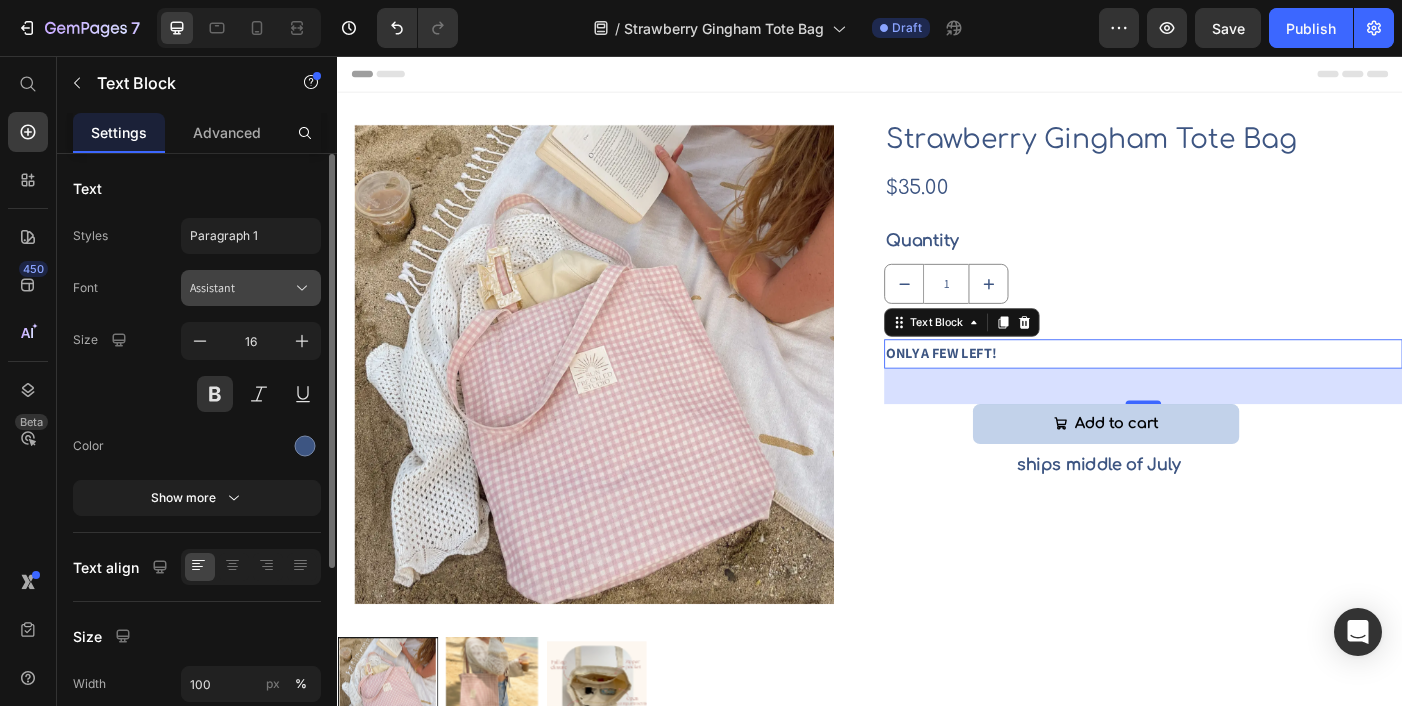 click on "Assistant" at bounding box center [241, 288] 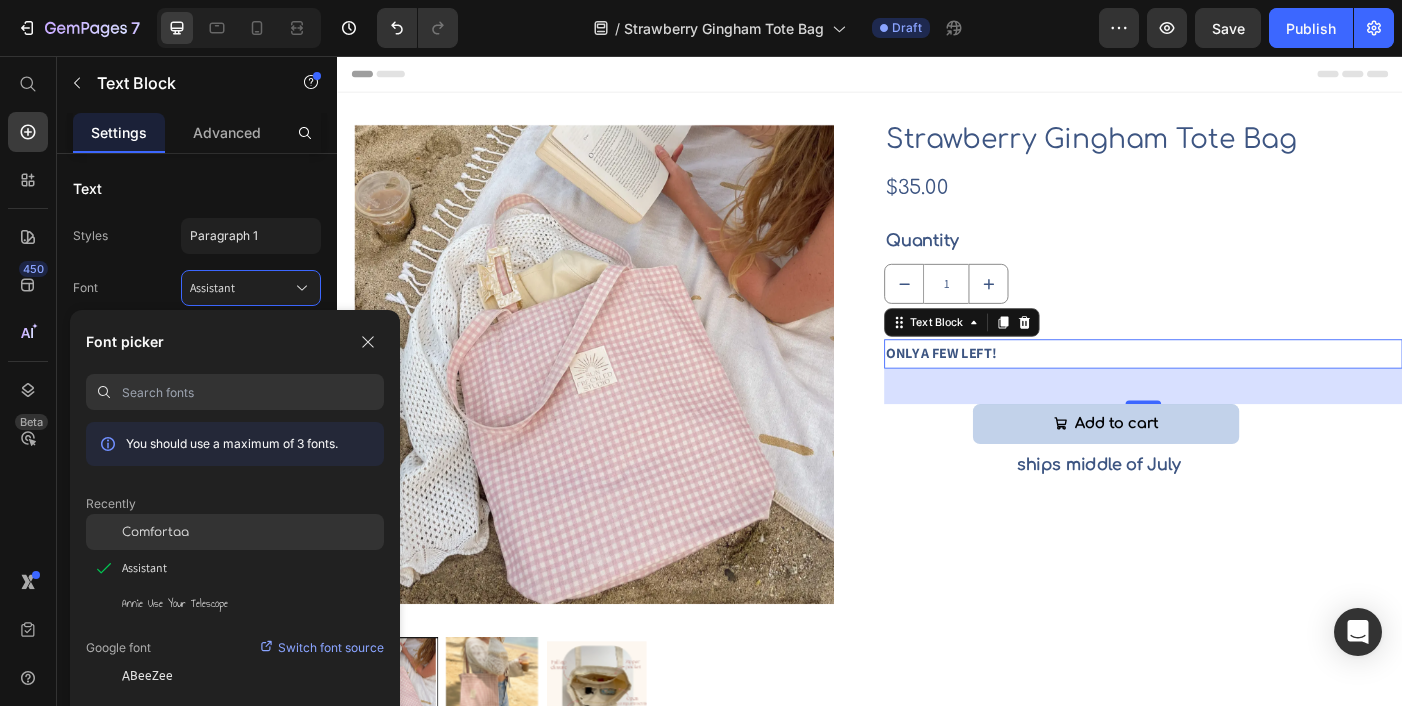 click on "Comfortaa" at bounding box center [155, 532] 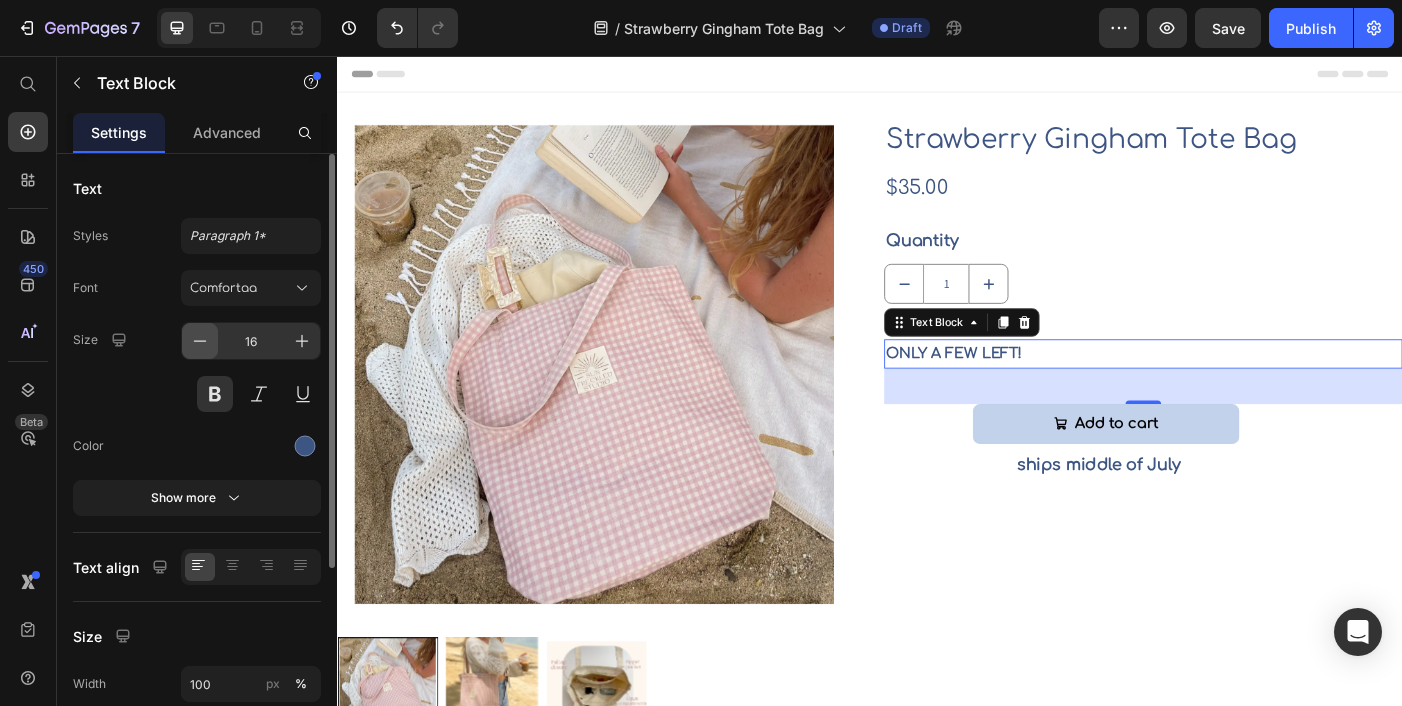 click 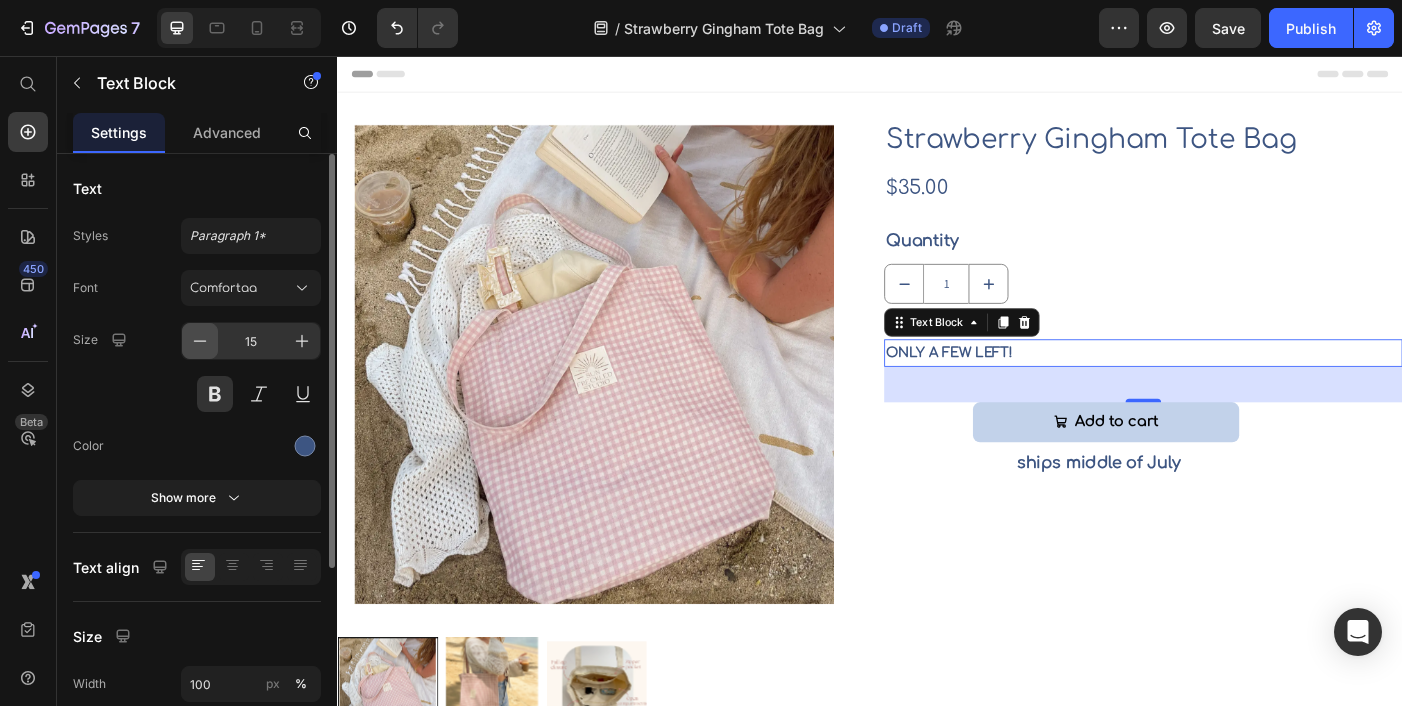 click 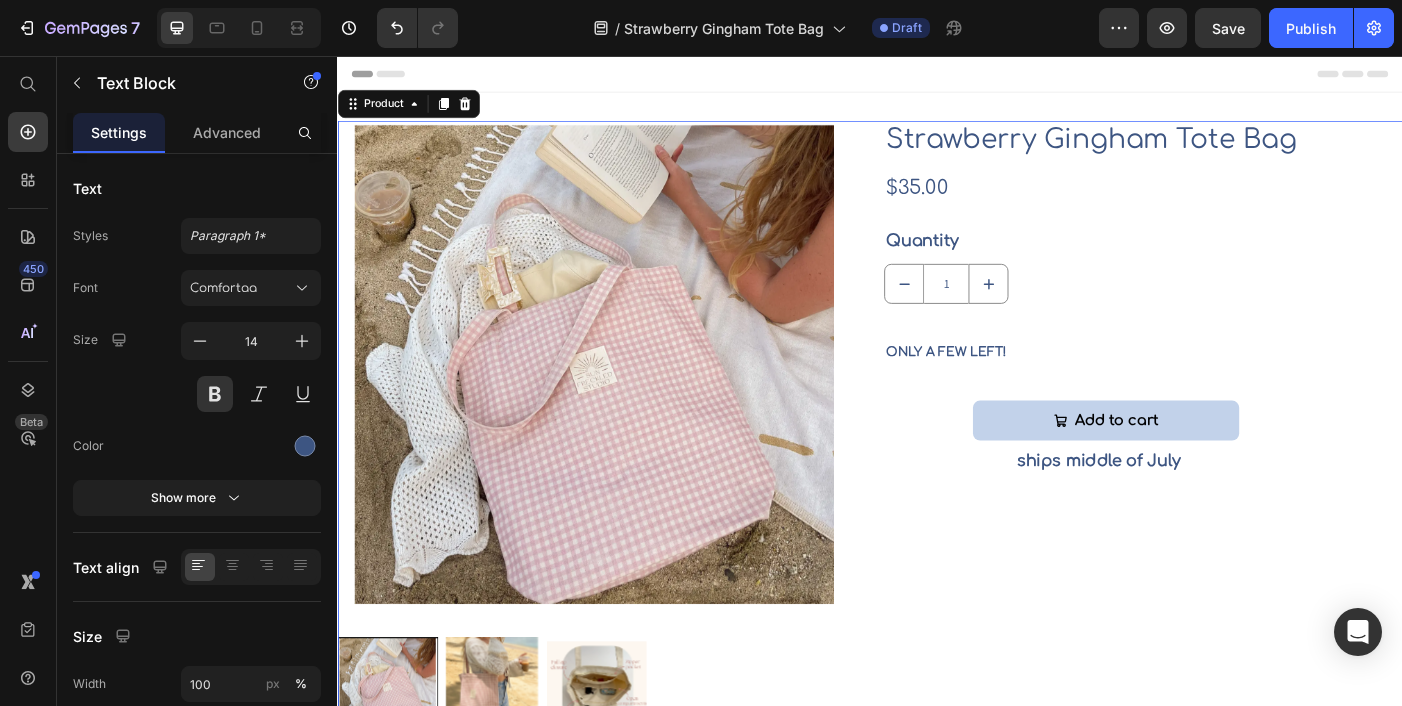 click on "Strawberry Gingham Tote Bag Product Title $35.00 Product Price Row Quantity Text Block 1 Product Quantity ONLY A FEW LEFT! Text Block
Add to cart Add to Cart ships middle of July Text Block" at bounding box center [1245, 476] 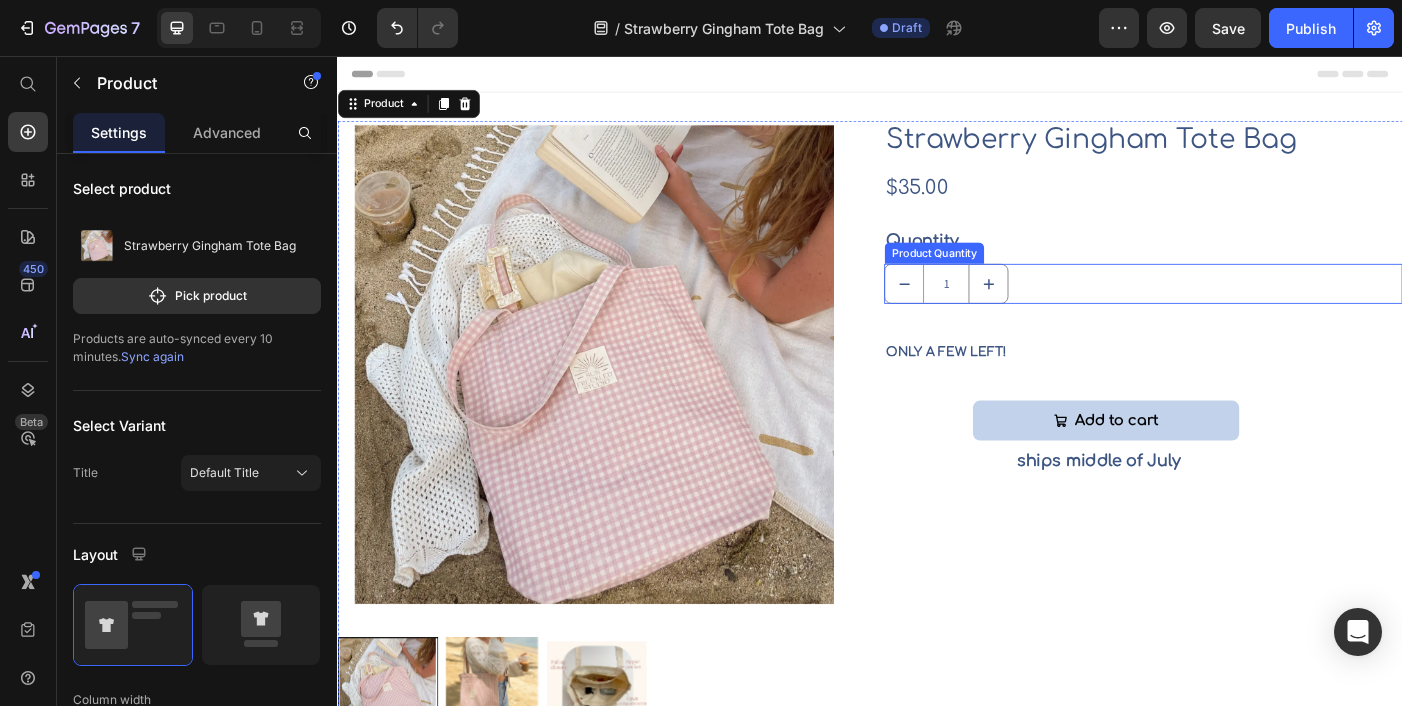 click on "1" at bounding box center (1245, 312) 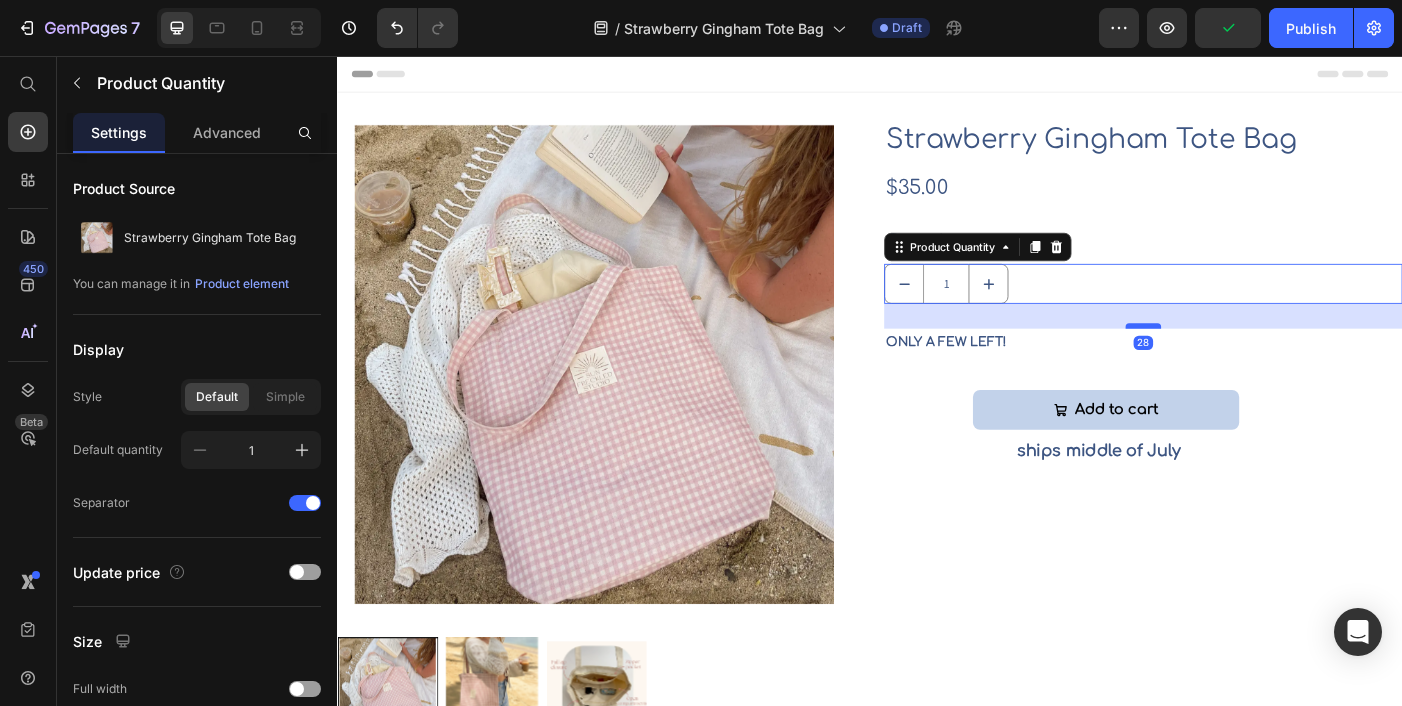 drag, startPoint x: 1238, startPoint y: 374, endPoint x: 1239, endPoint y: 362, distance: 12.0415945 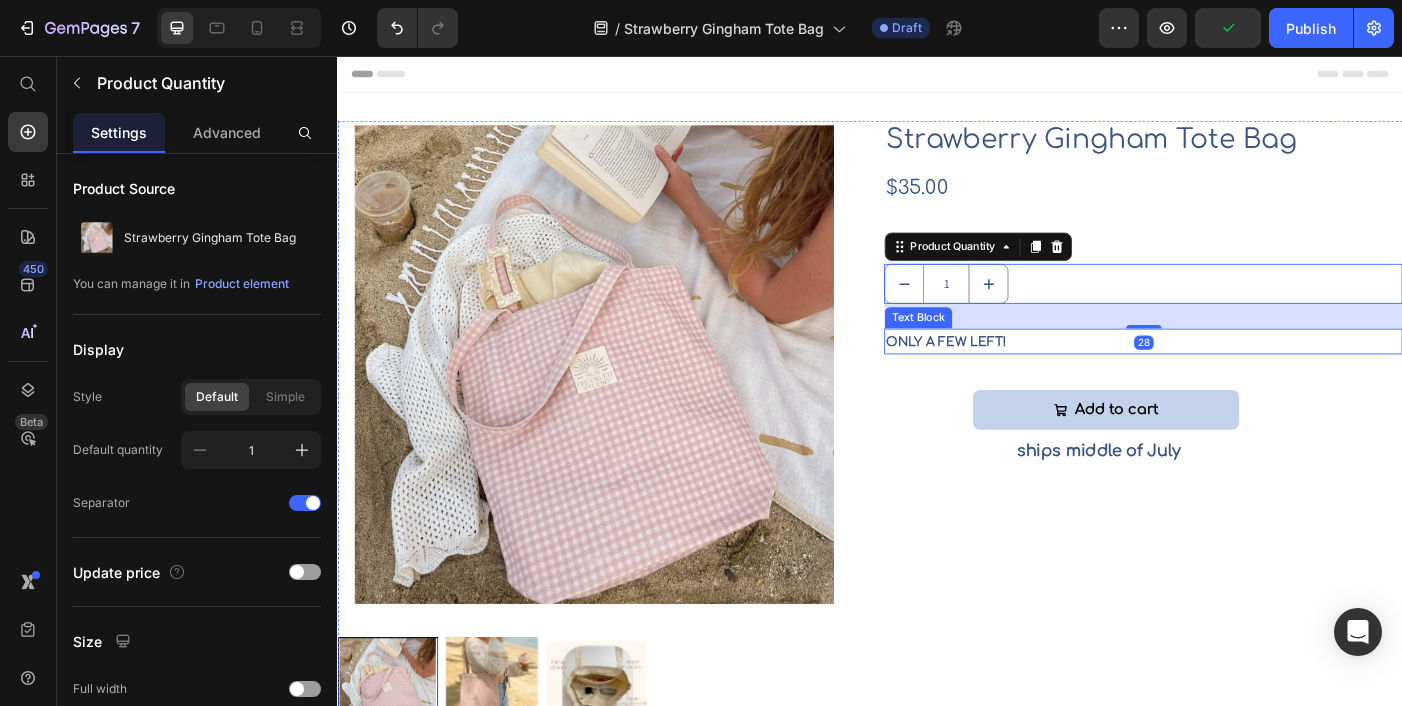 click on "Strawberry Gingham Tote Bag Product Title $35.00 Product Price Row Quantity Text Block 1 Product Quantity   28 ONLY A FEW LEFT! Text Block
Add to cart Add to Cart ships middle of July Text Block" at bounding box center (1245, 476) 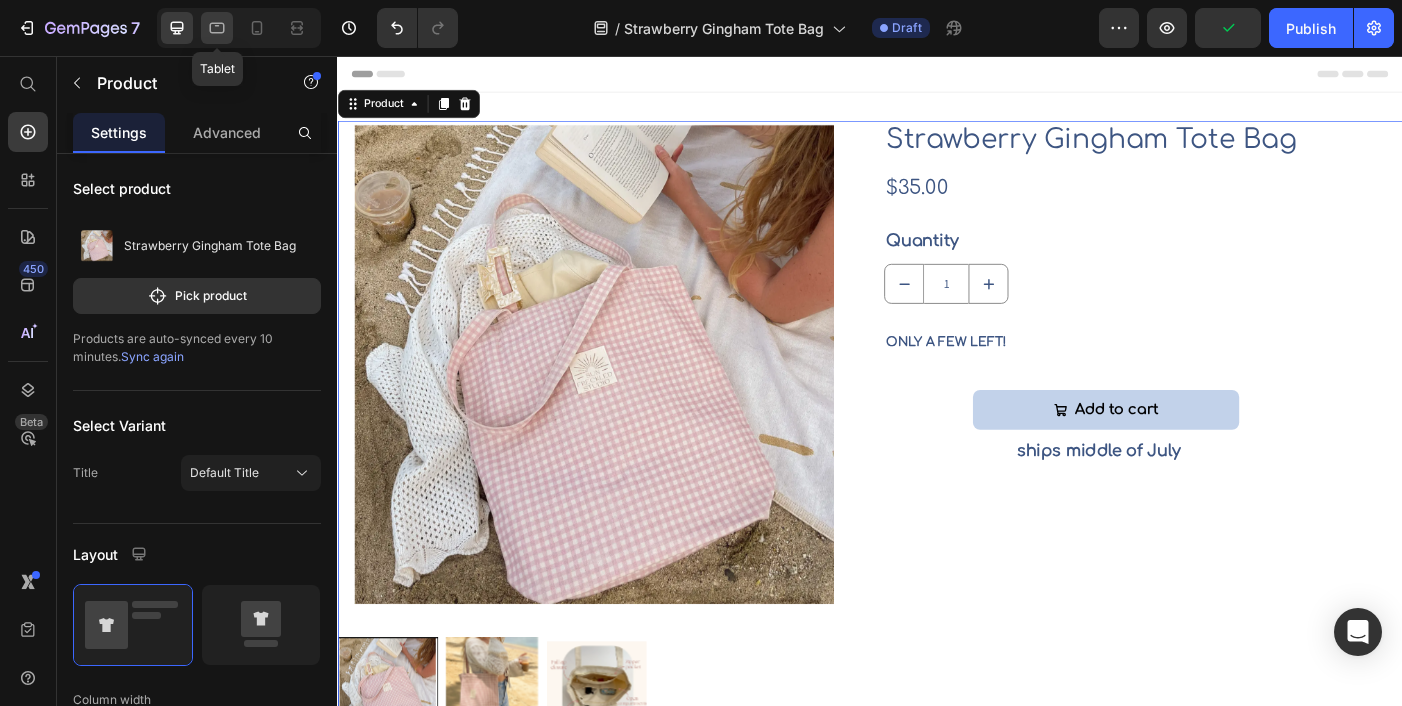 click 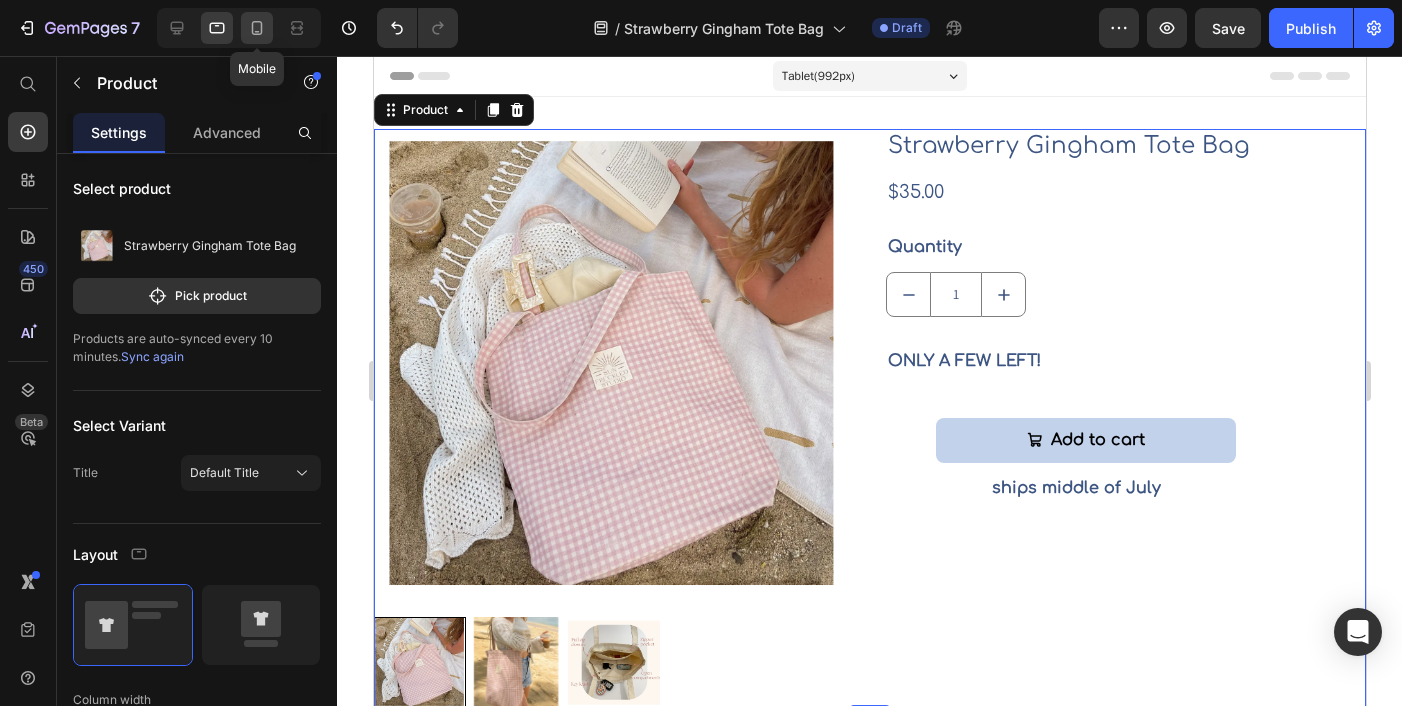 scroll, scrollTop: 3, scrollLeft: 0, axis: vertical 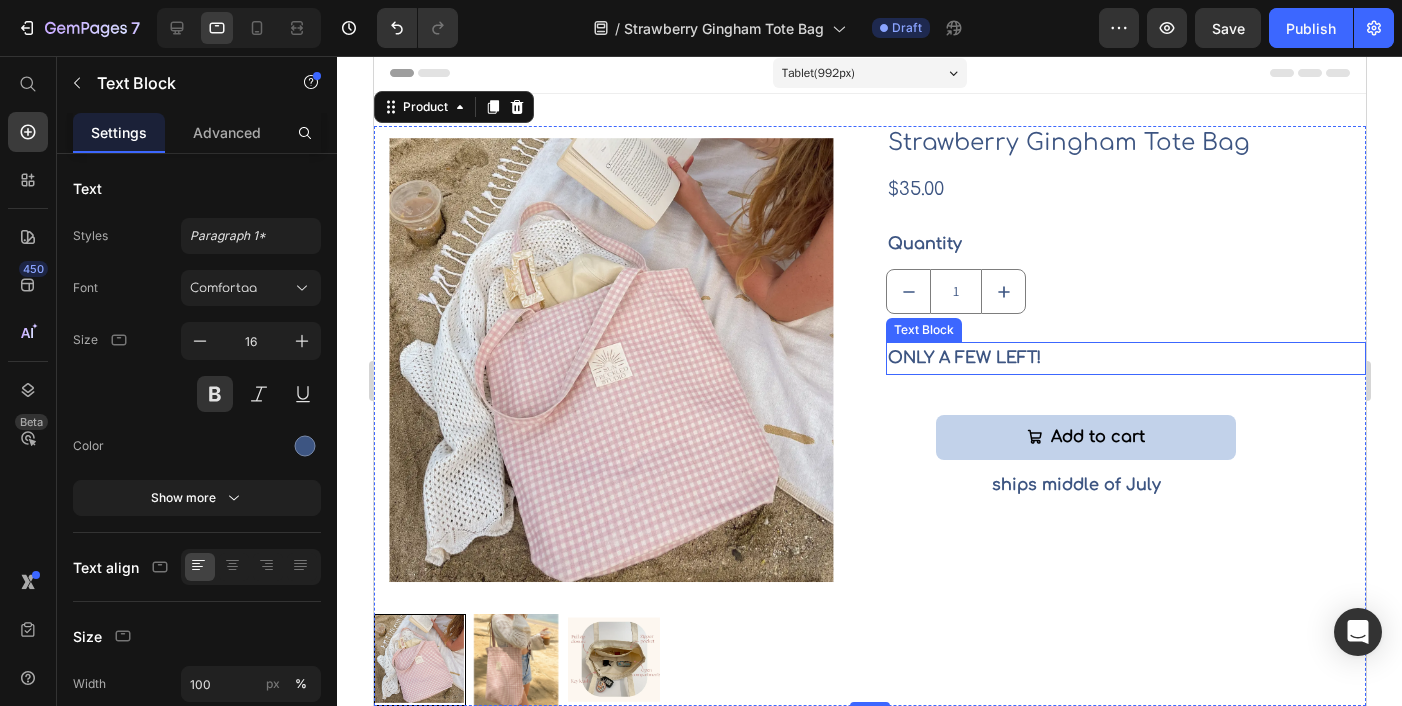 click on "ONLY A FEW LEFT!" at bounding box center (1125, 358) 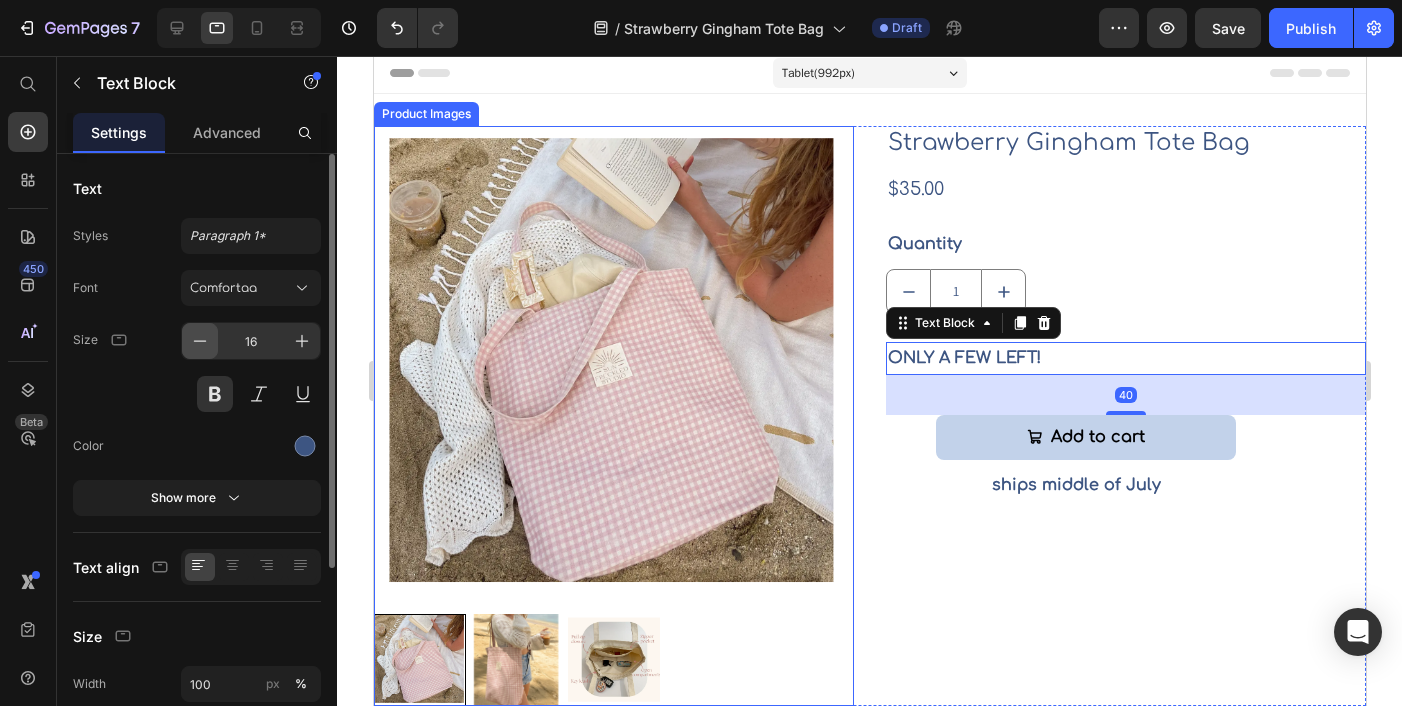 click 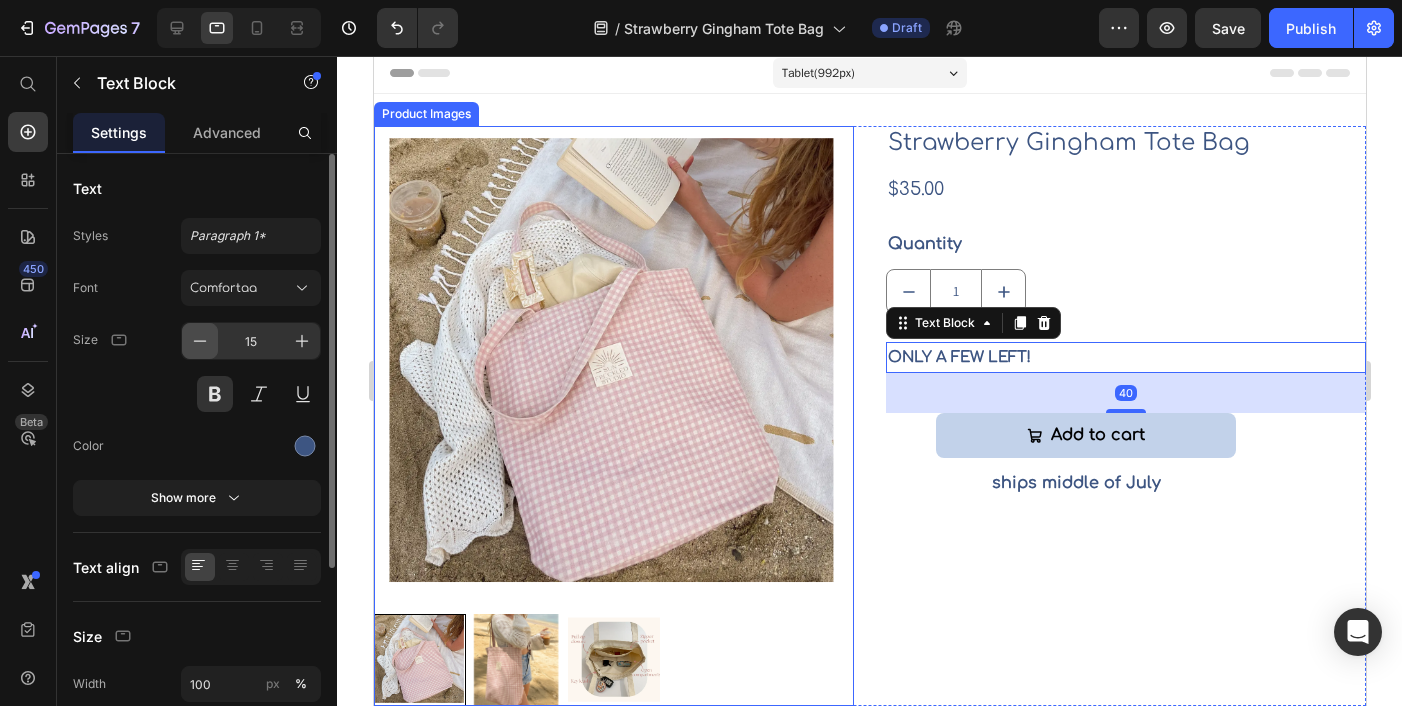 click 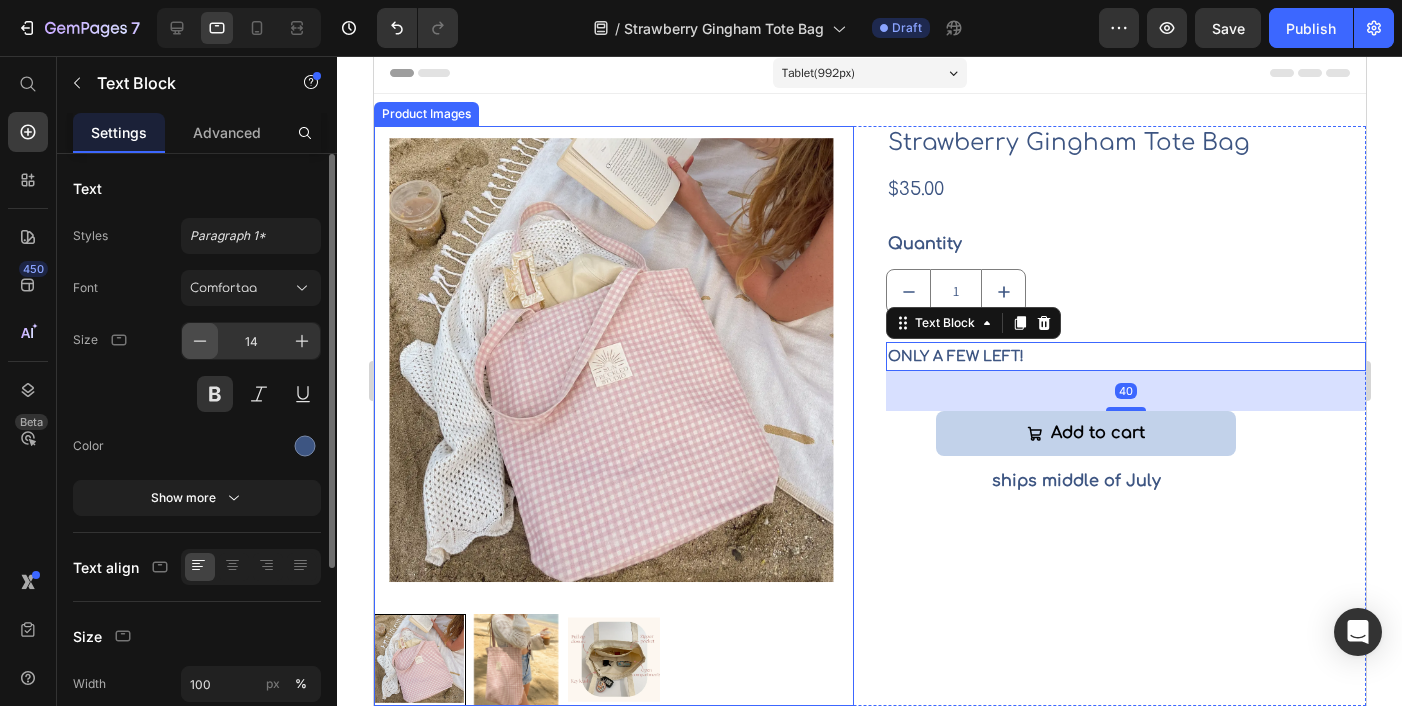 click 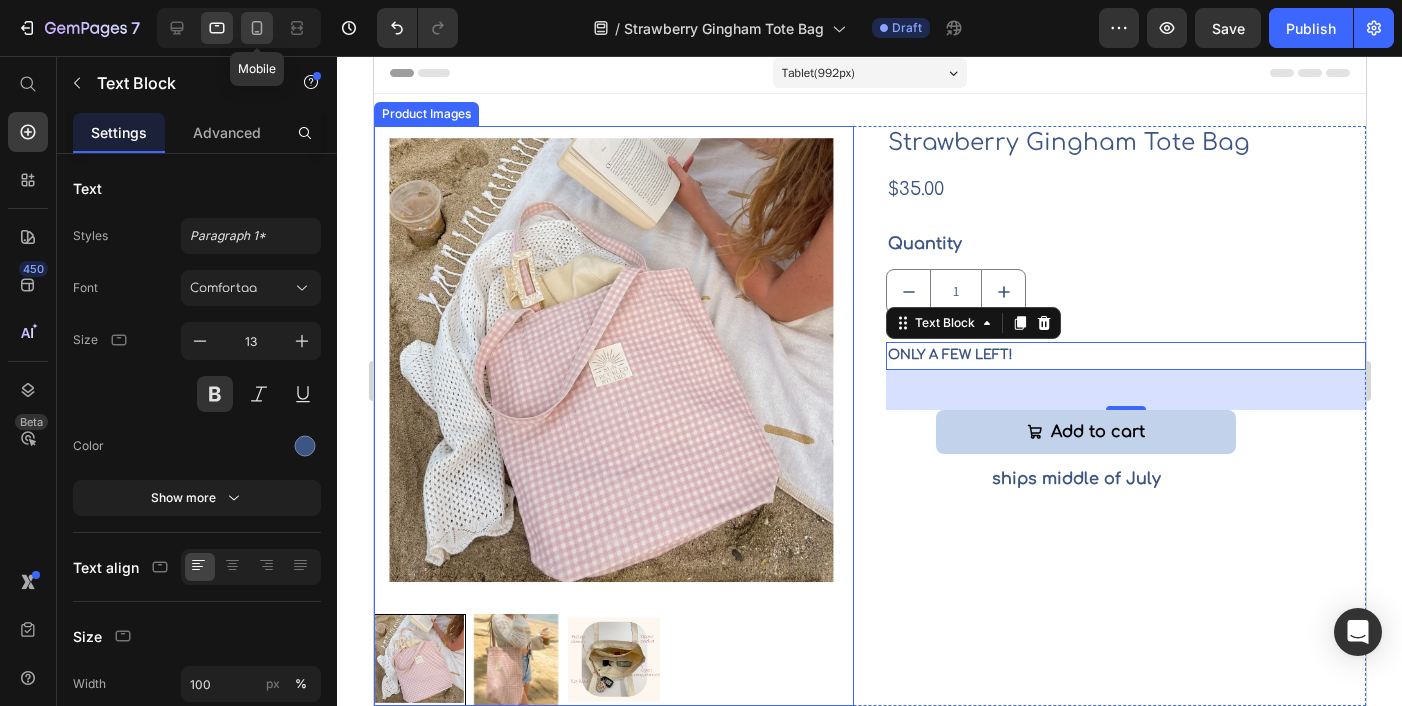 click 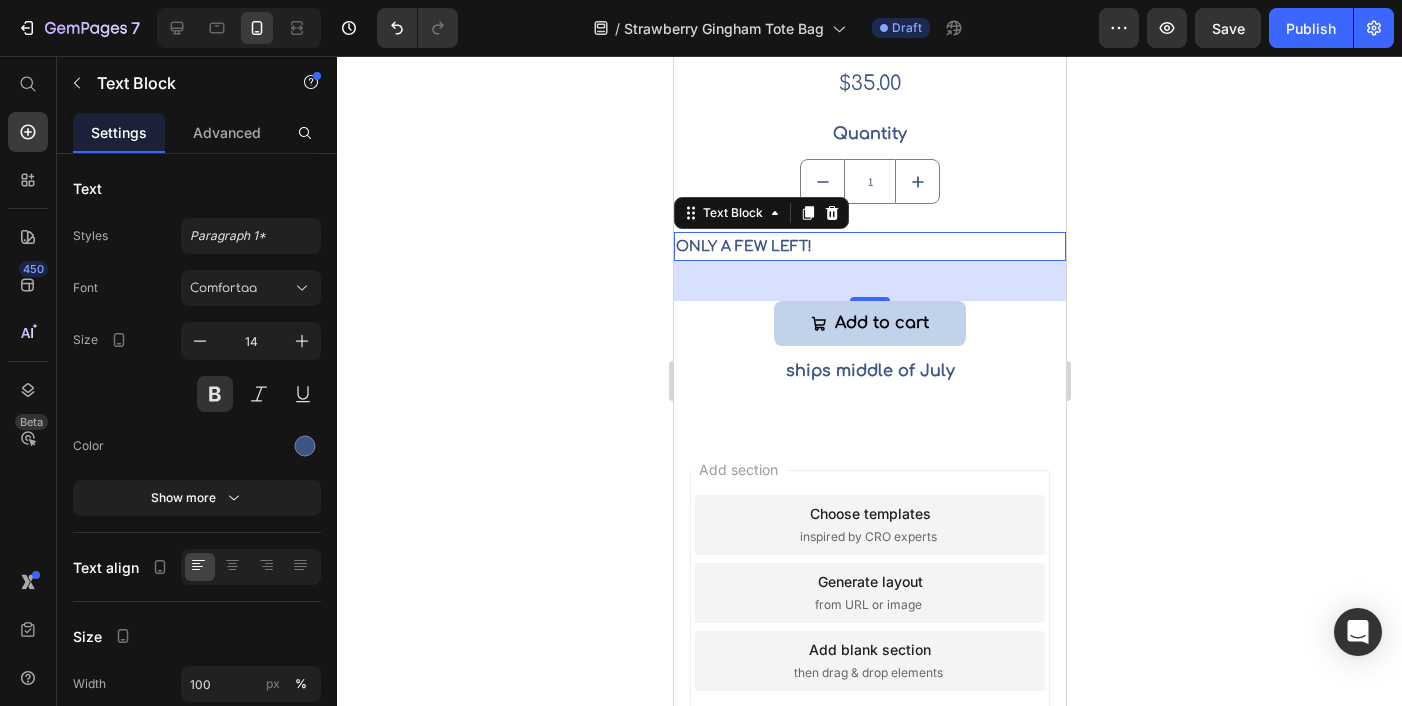 scroll, scrollTop: 590, scrollLeft: 0, axis: vertical 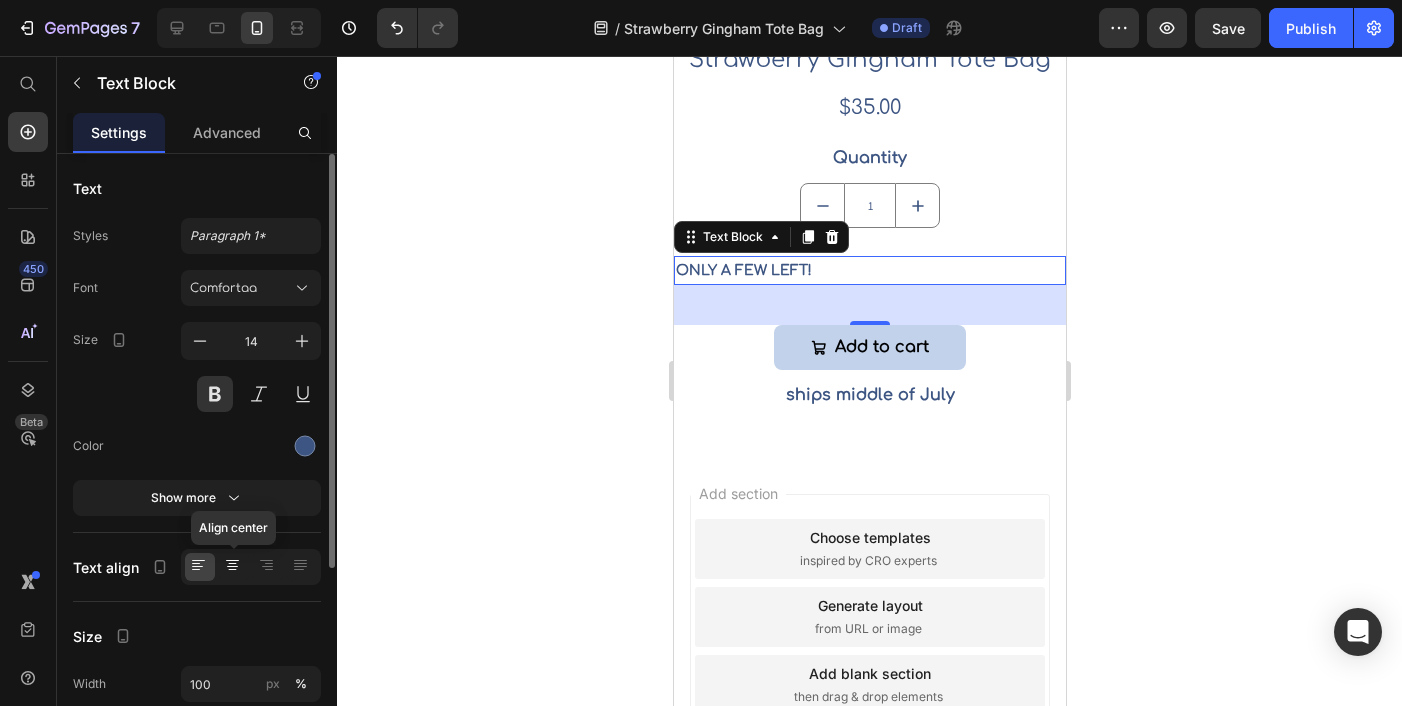 click 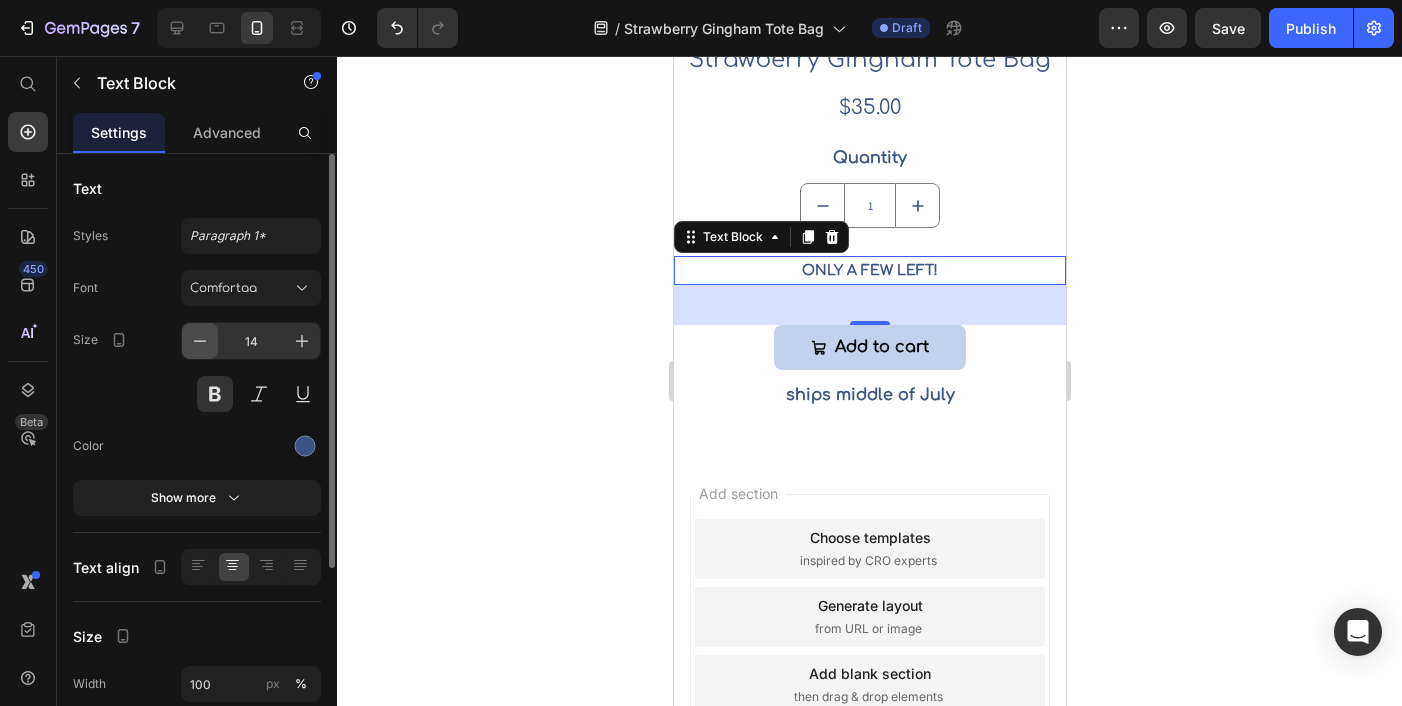 click 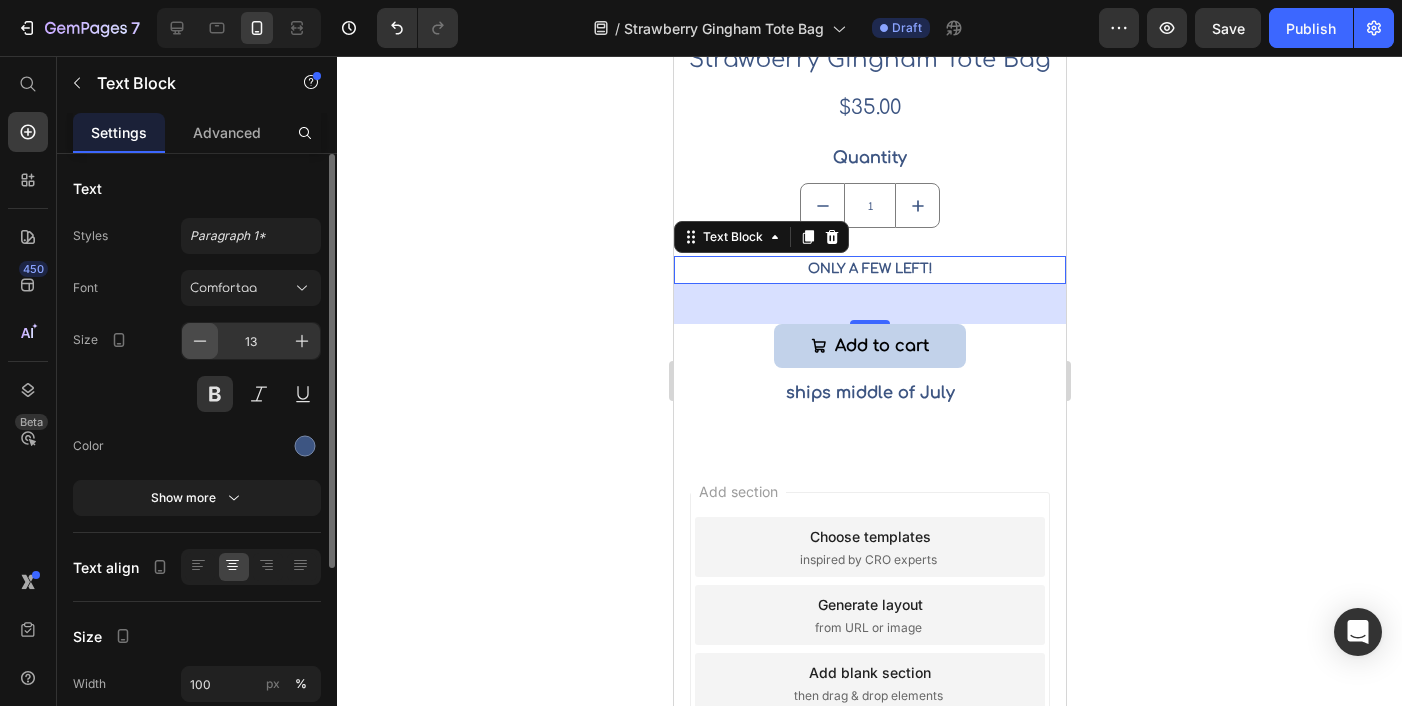 click 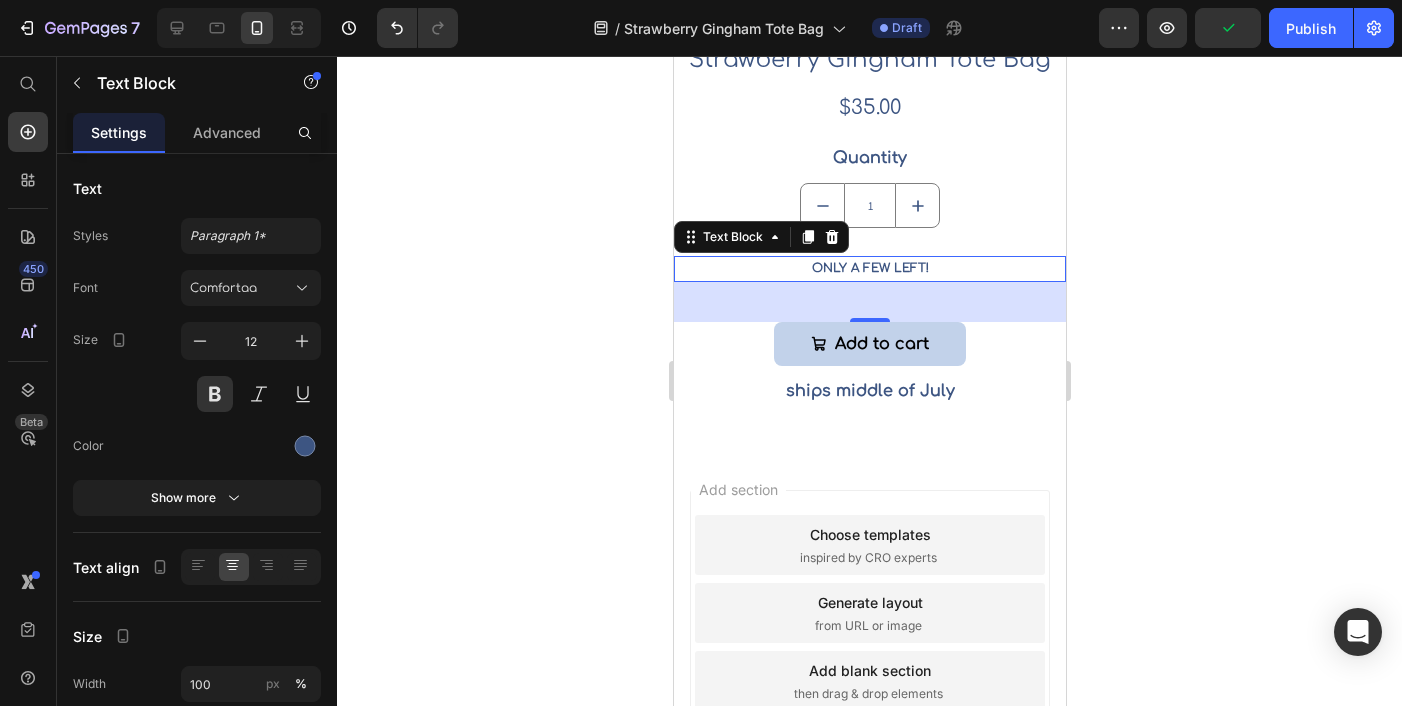 click on "40" at bounding box center (869, 302) 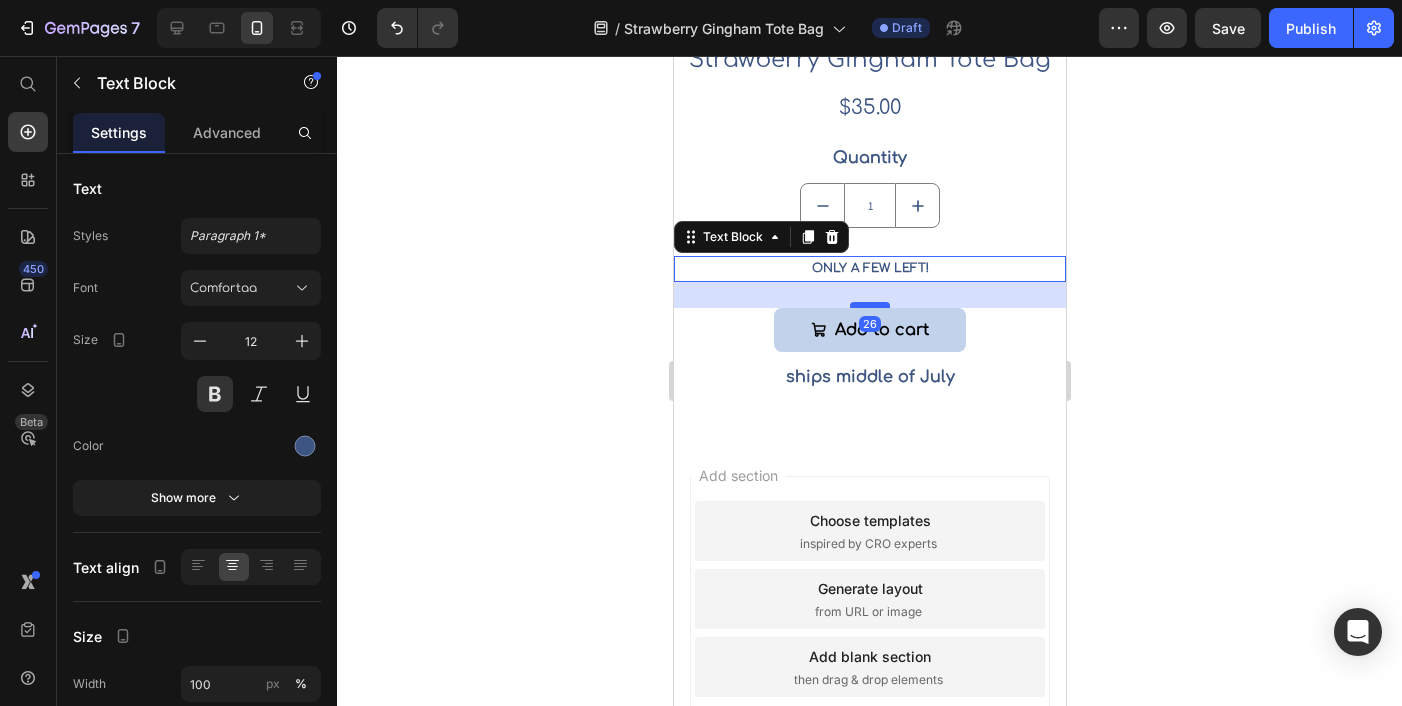 drag, startPoint x: 862, startPoint y: 320, endPoint x: 862, endPoint y: 306, distance: 14 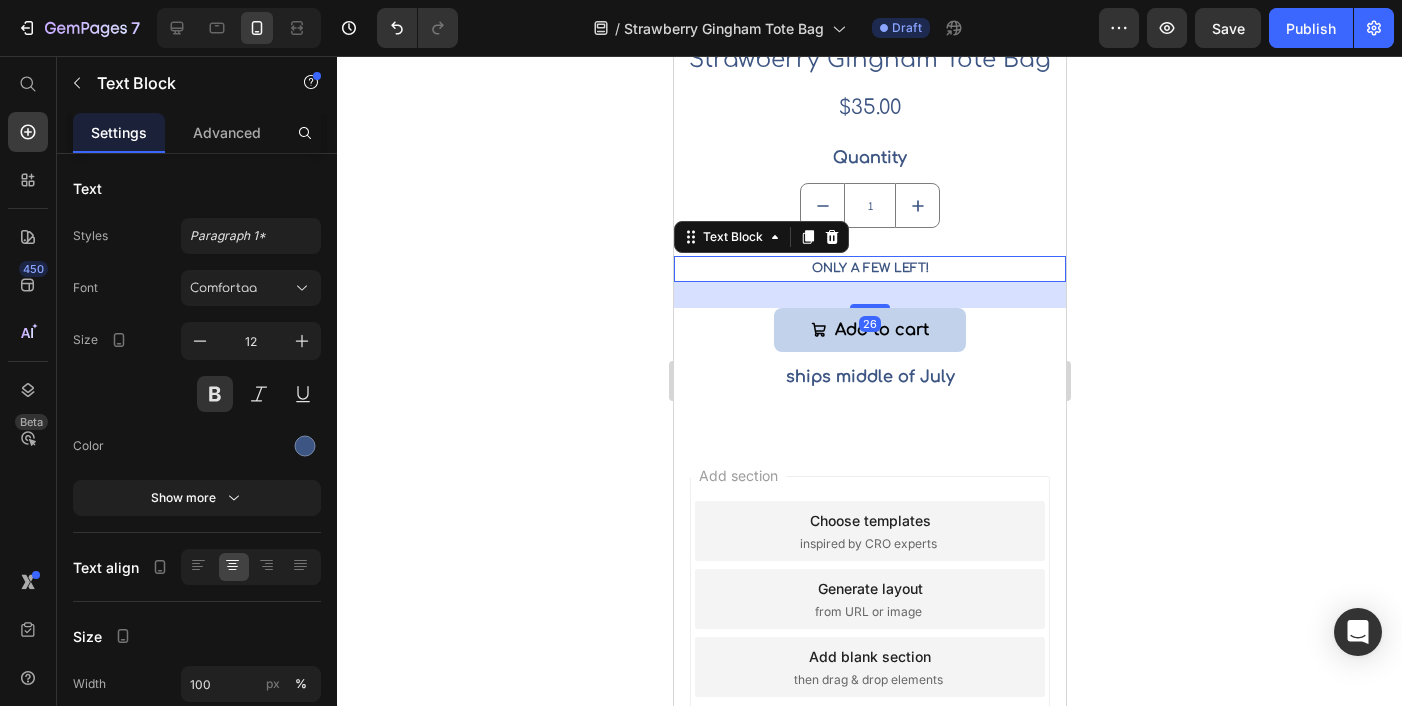 click 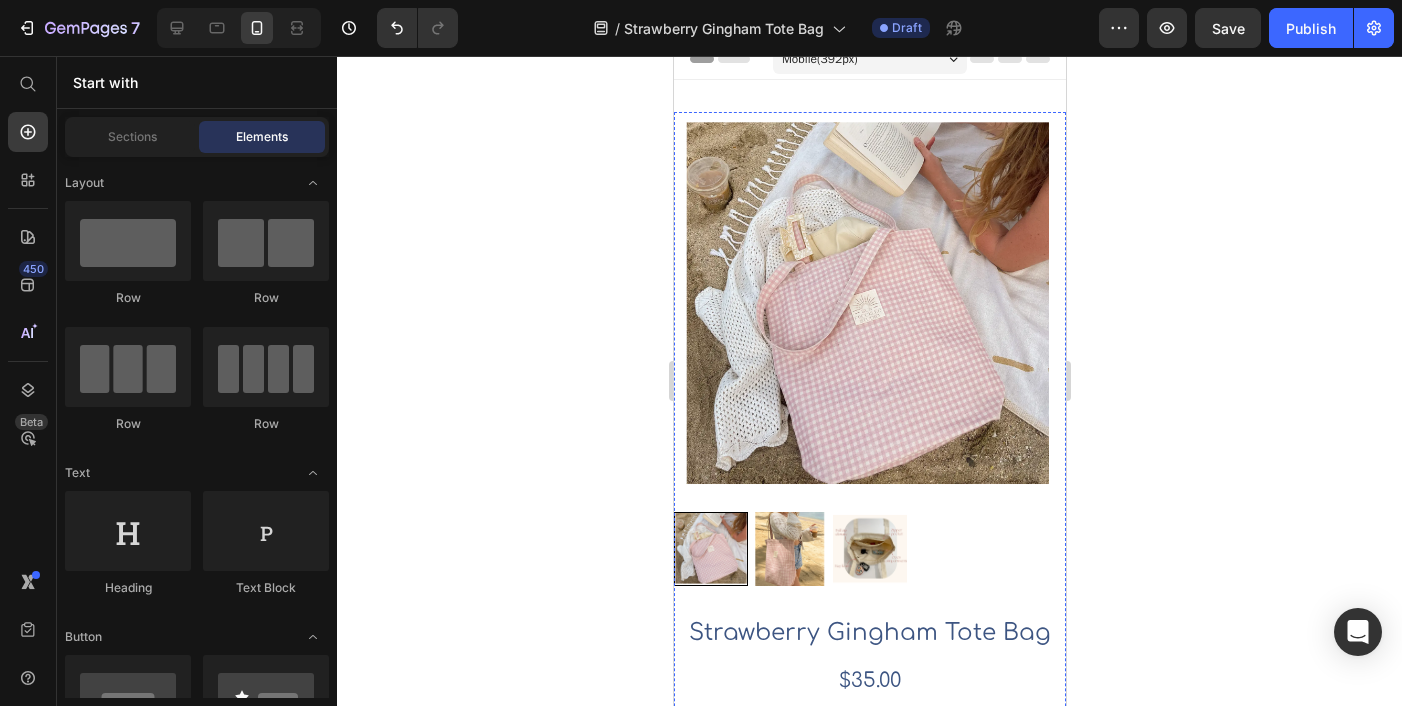 scroll, scrollTop: 0, scrollLeft: 0, axis: both 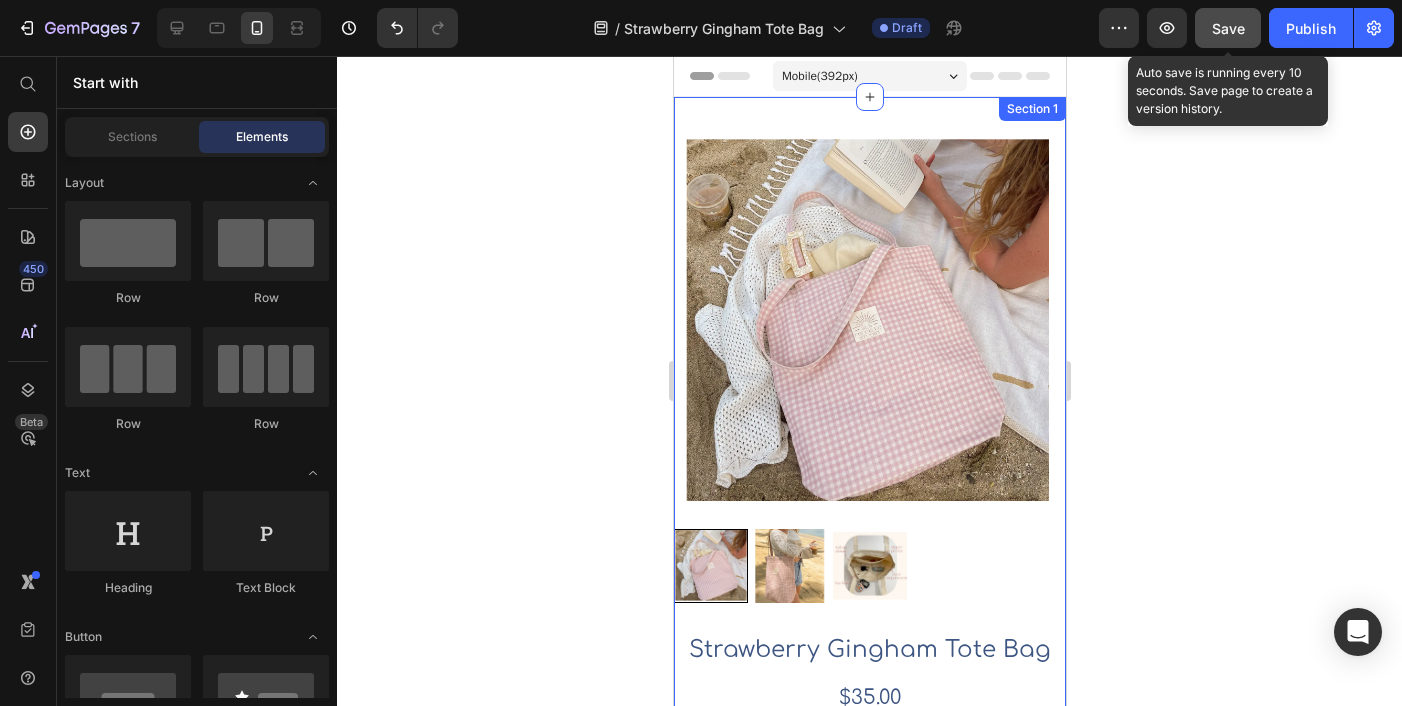 click on "Save" at bounding box center (1228, 28) 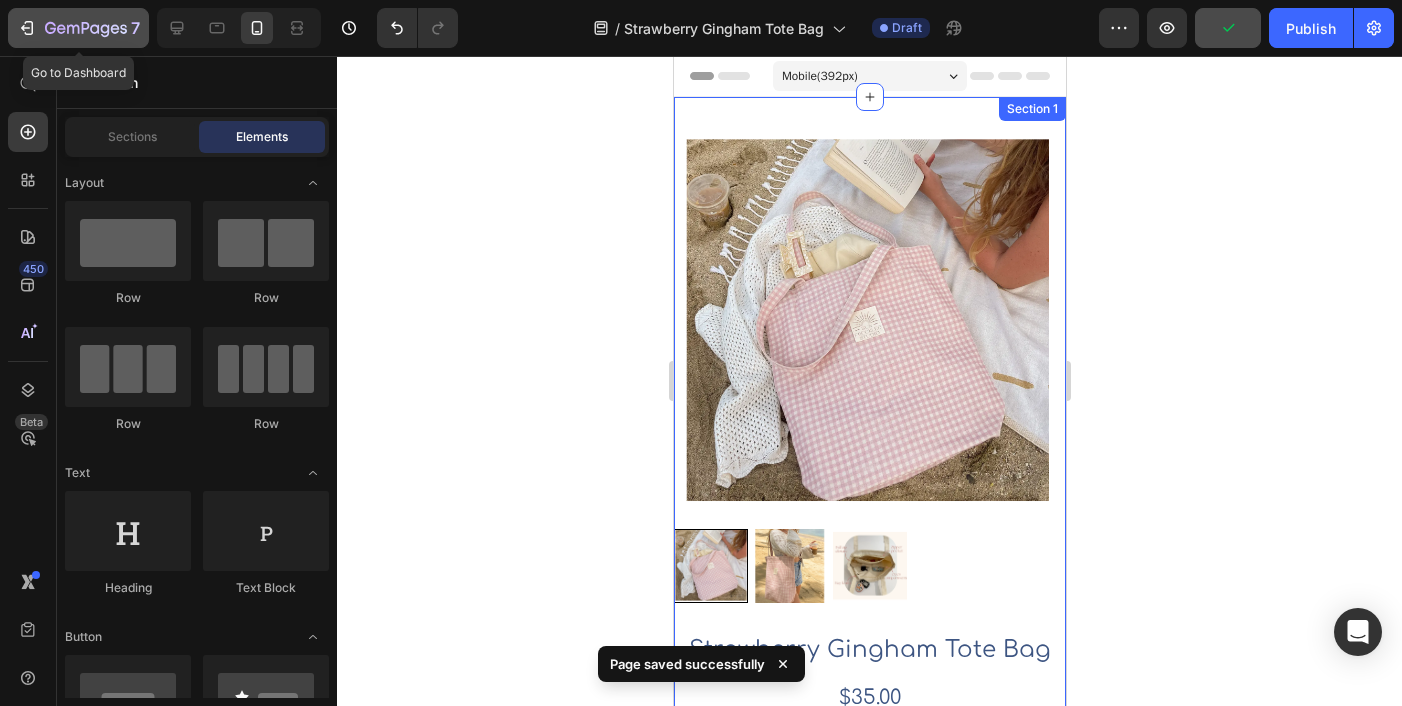 click on "7" at bounding box center [78, 28] 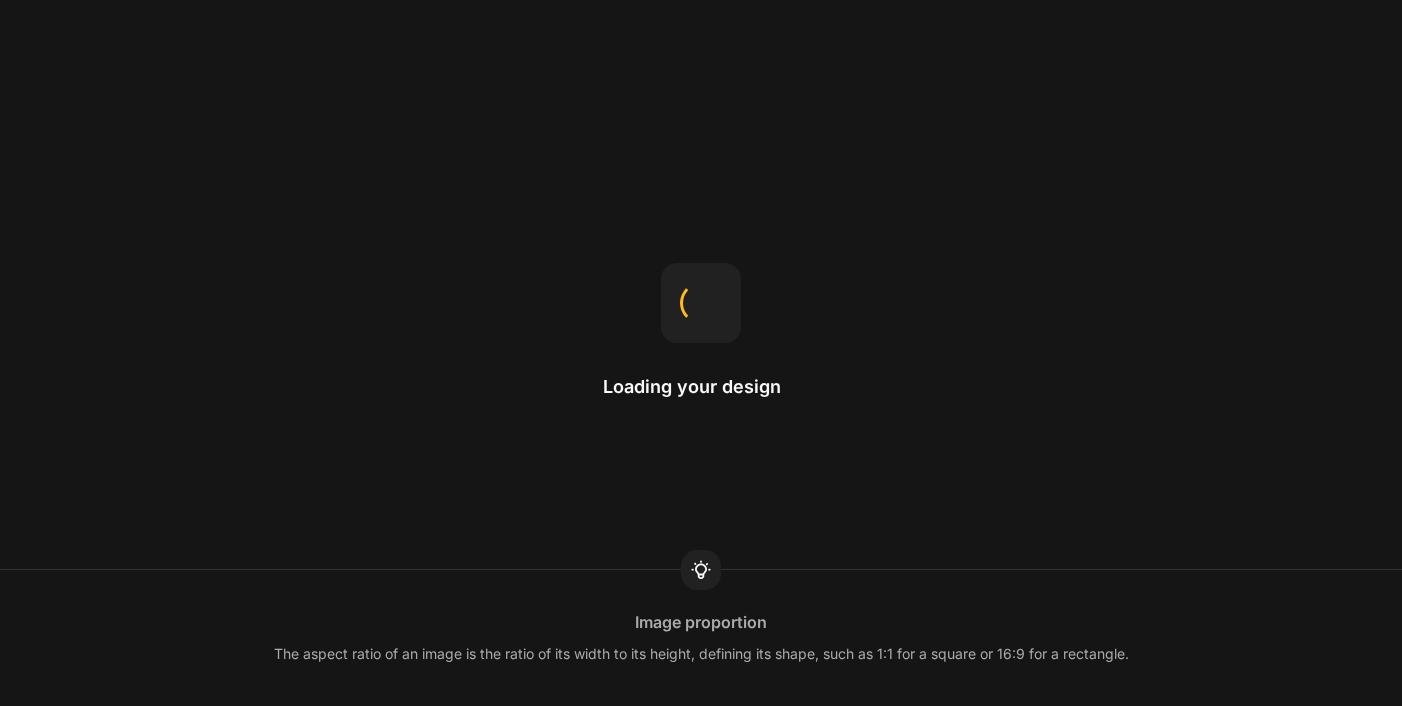 scroll, scrollTop: 0, scrollLeft: 0, axis: both 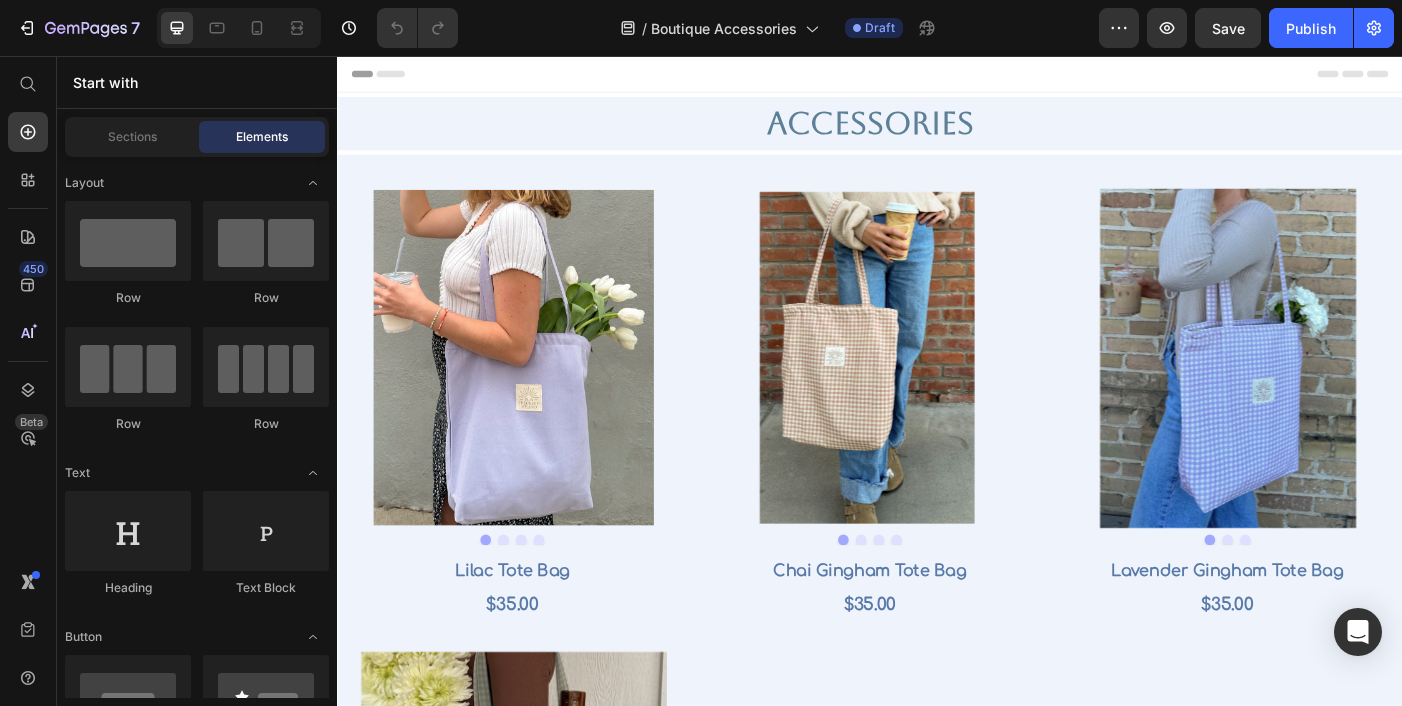 click at bounding box center (534, 396) 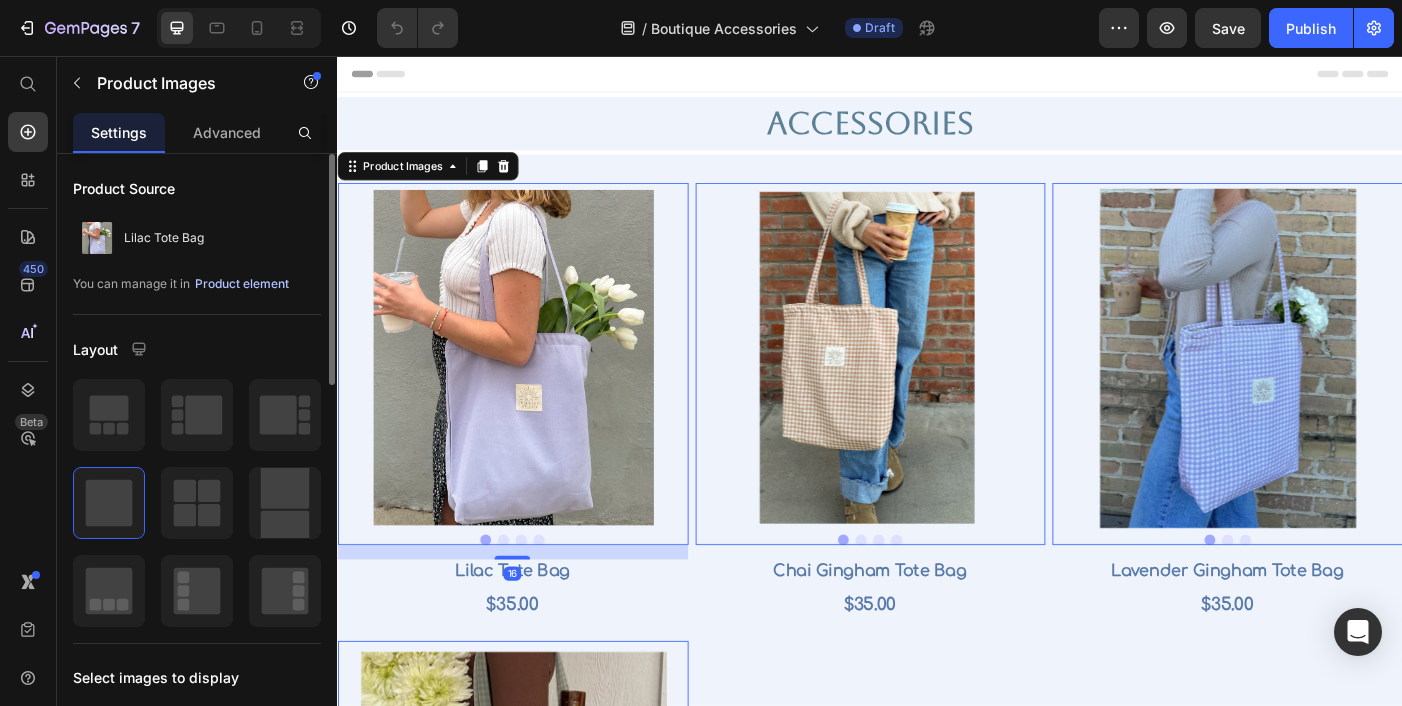 click on "Product element" at bounding box center (242, 284) 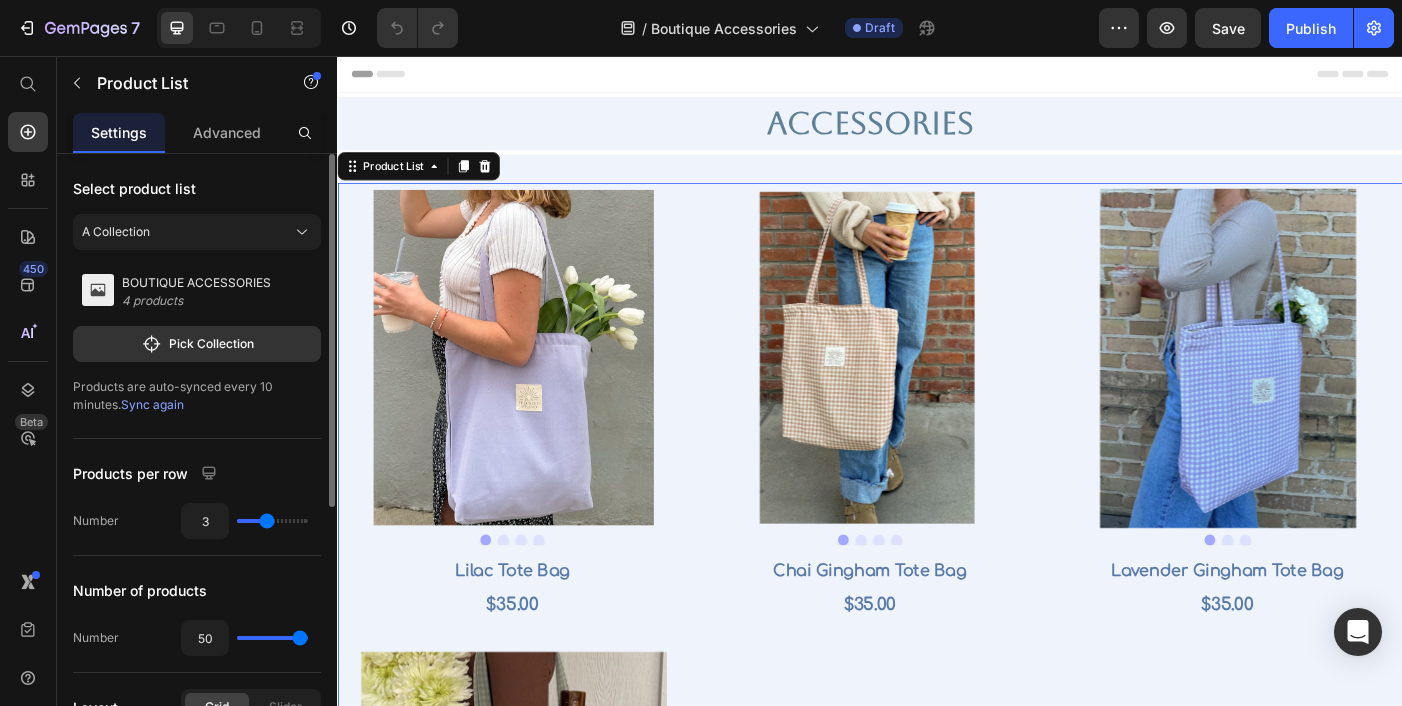 click on "Sync again" at bounding box center (152, 404) 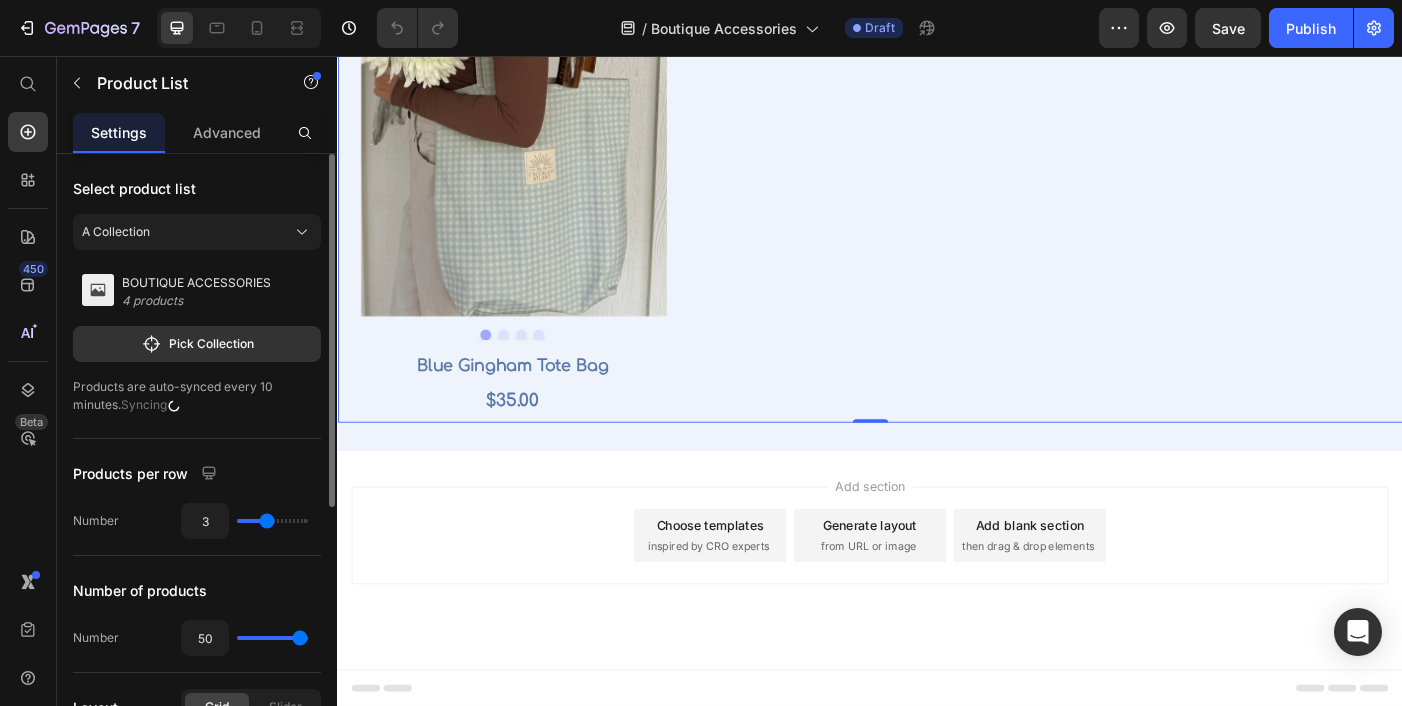 scroll, scrollTop: 0, scrollLeft: 0, axis: both 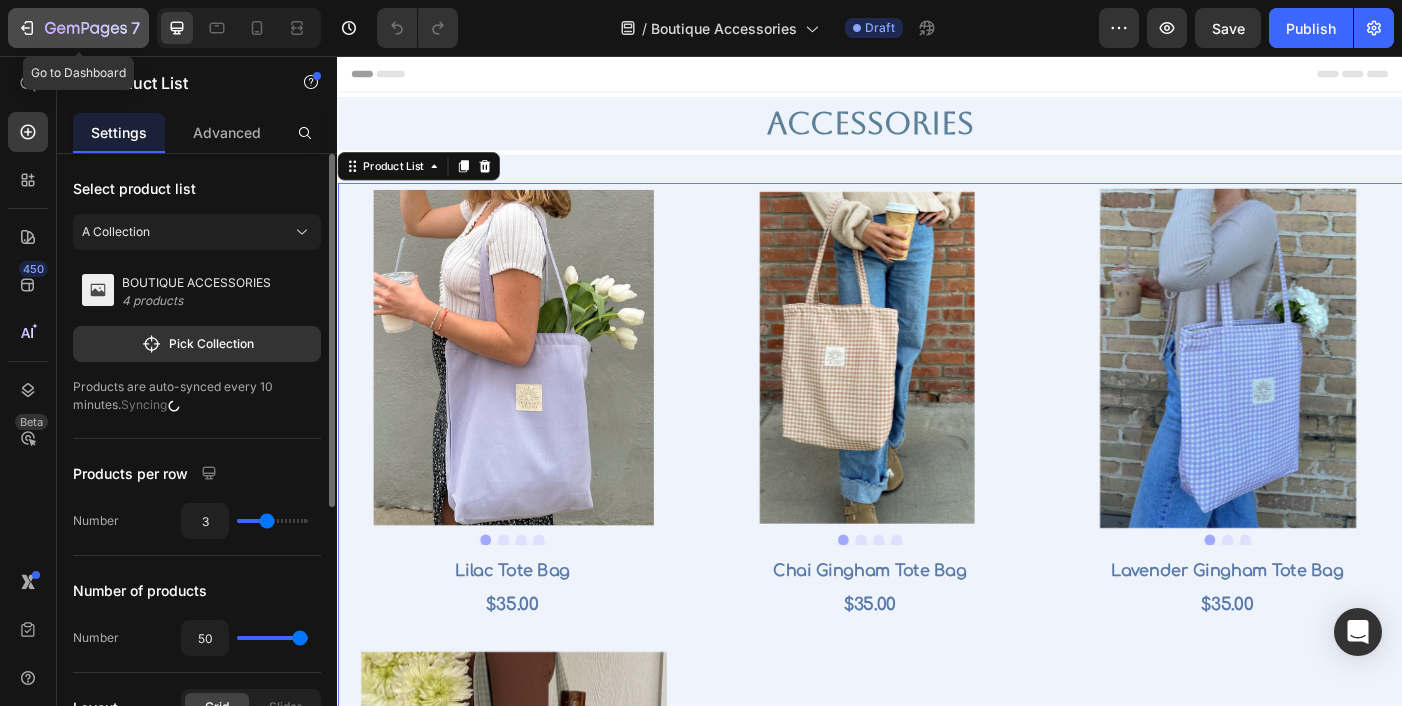 click 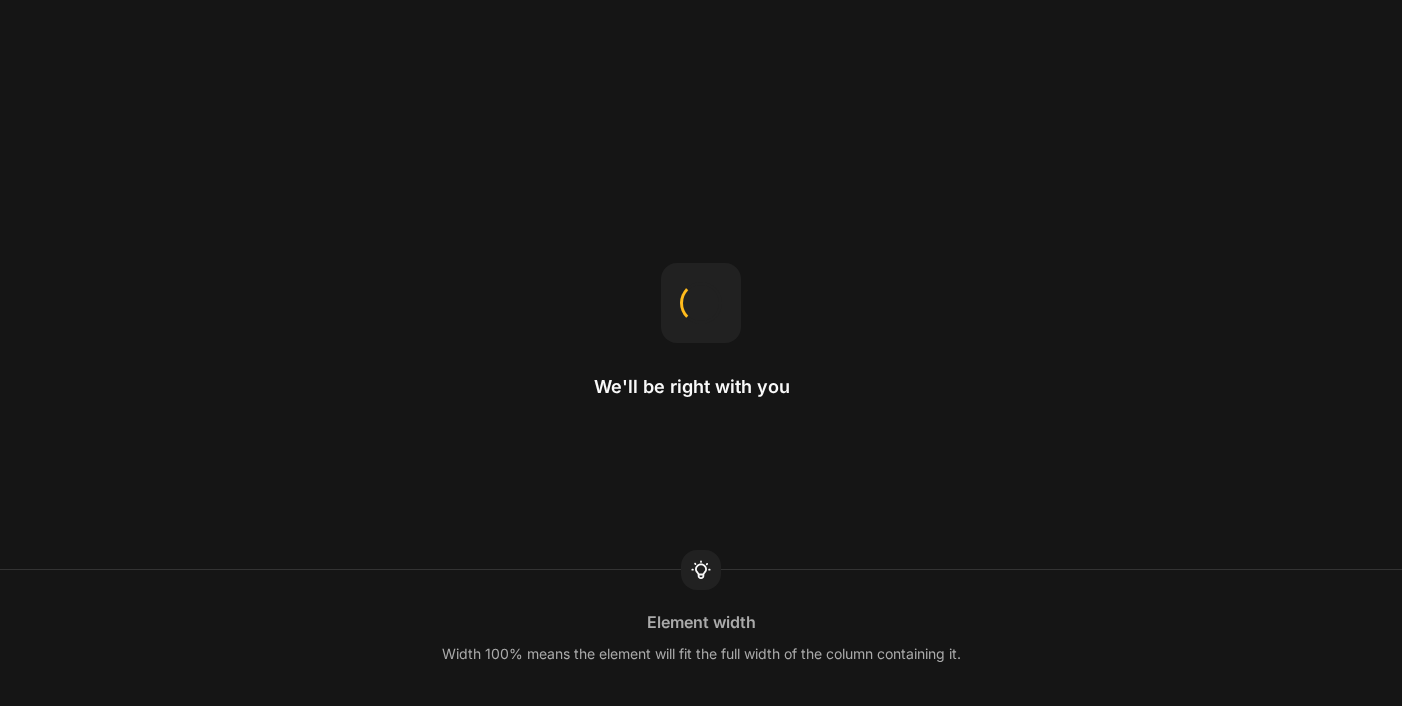 scroll, scrollTop: 0, scrollLeft: 0, axis: both 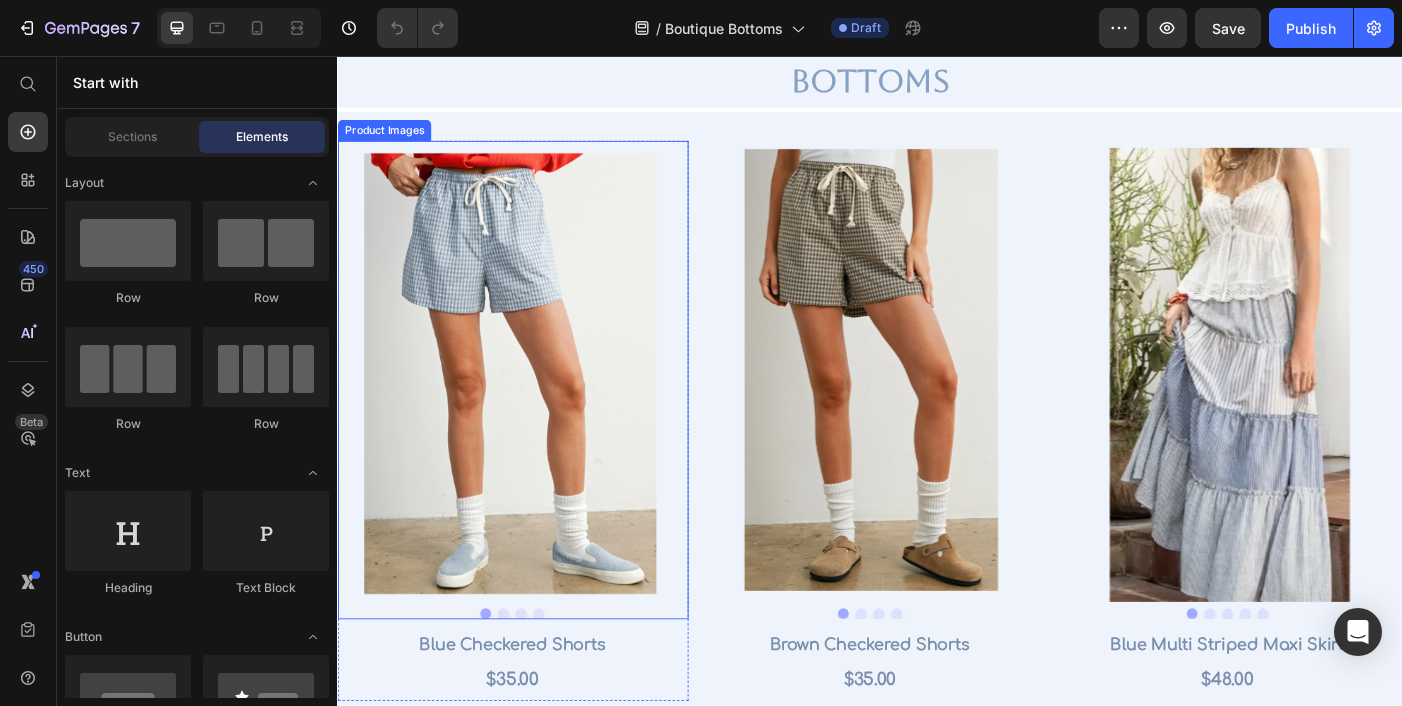 click at bounding box center (534, 414) 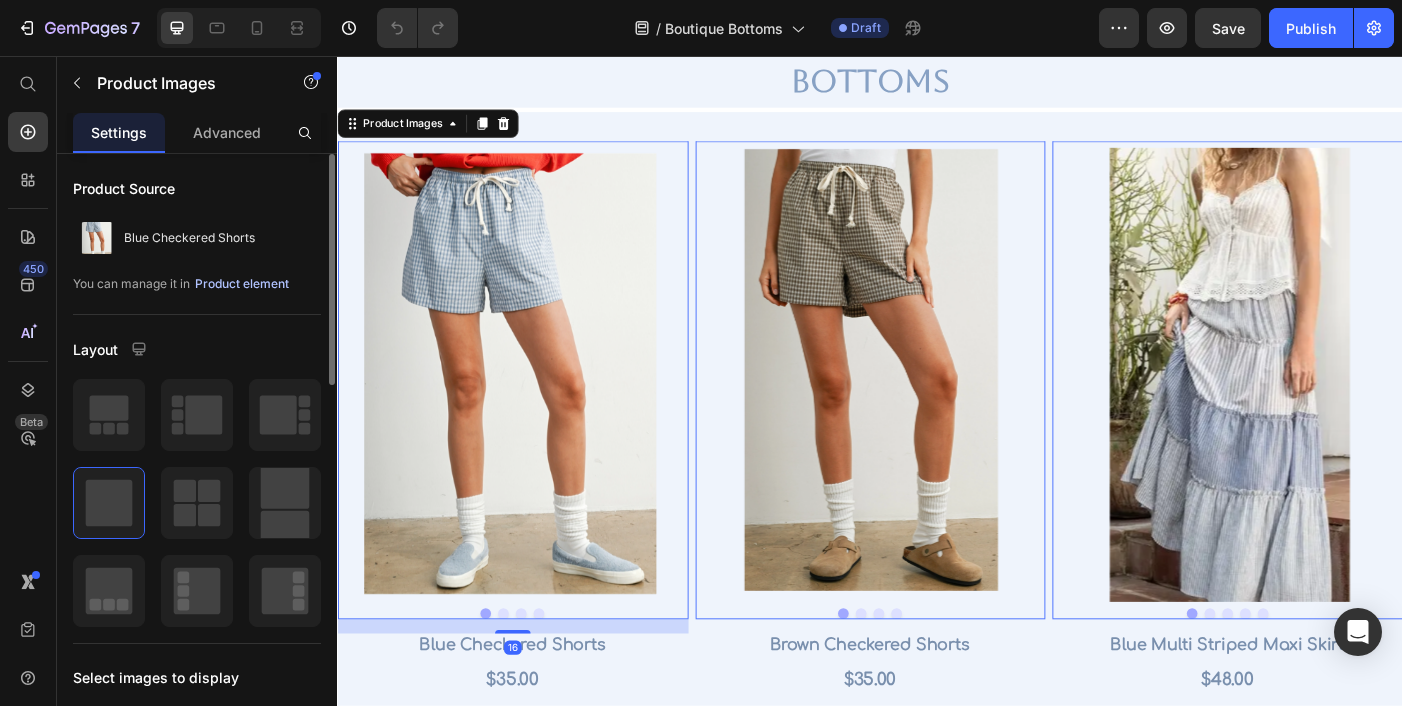 click on "Product element" at bounding box center (242, 284) 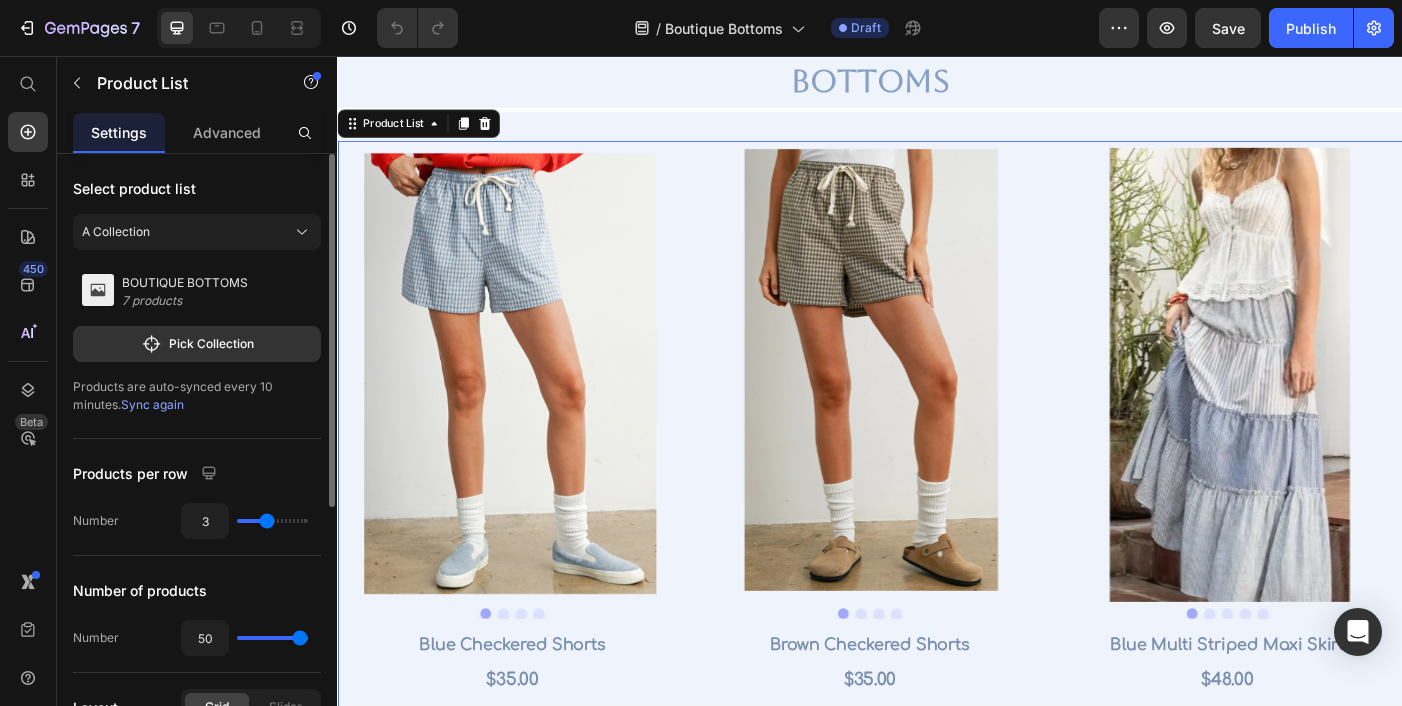 click on "Sync again" at bounding box center (152, 404) 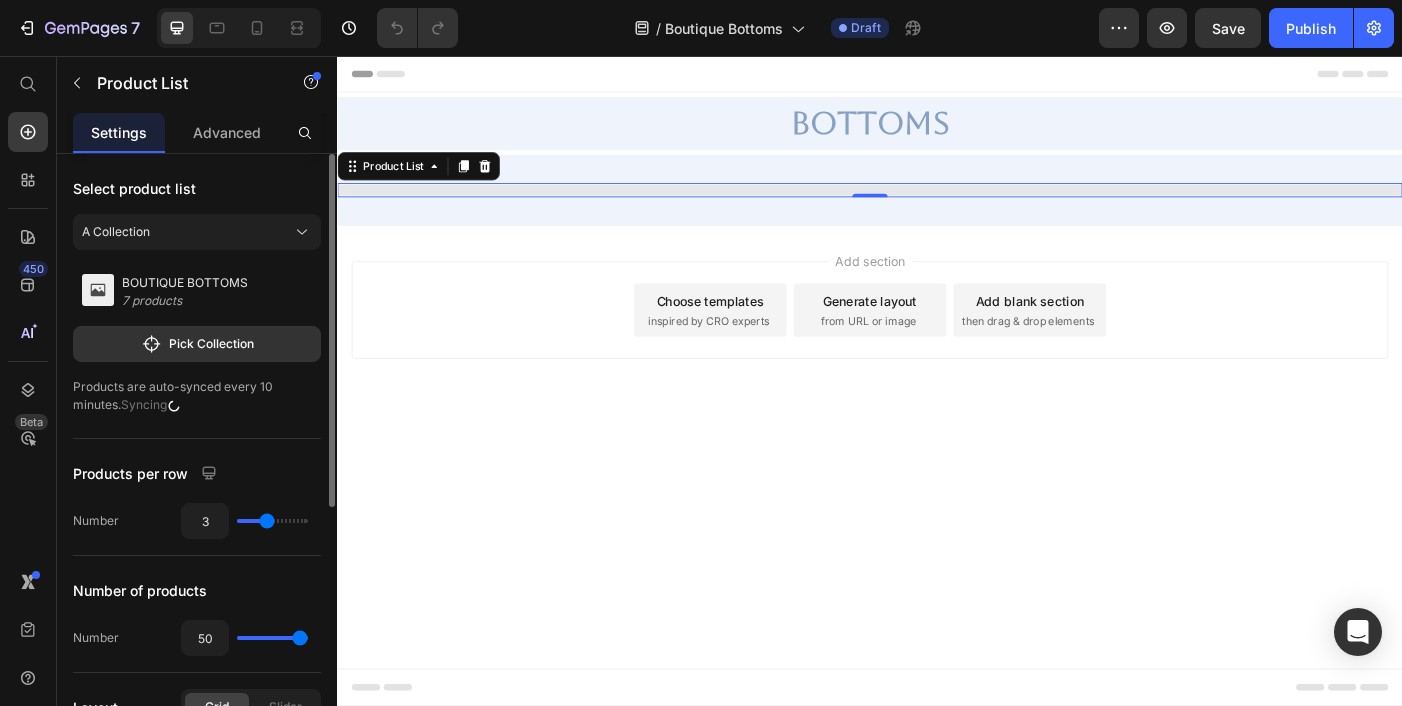scroll, scrollTop: 0, scrollLeft: 0, axis: both 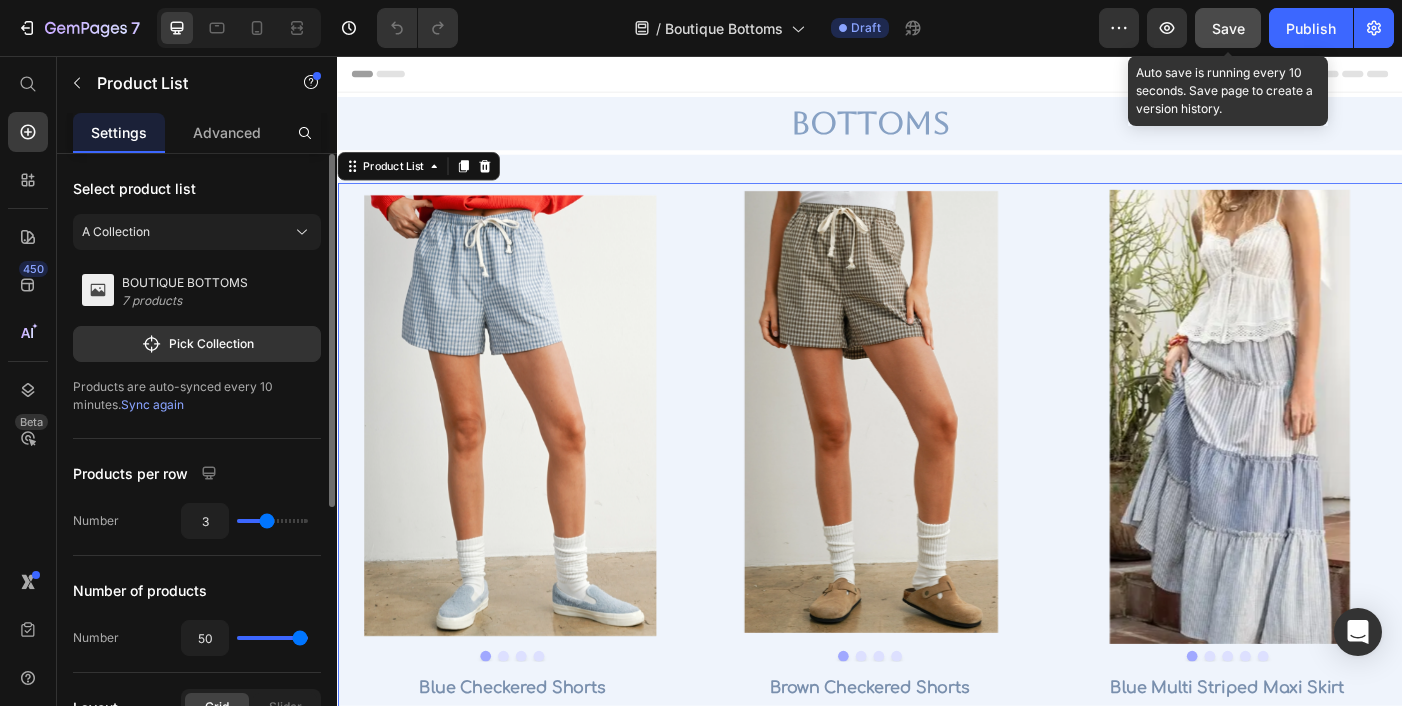 click on "Save" at bounding box center [1228, 28] 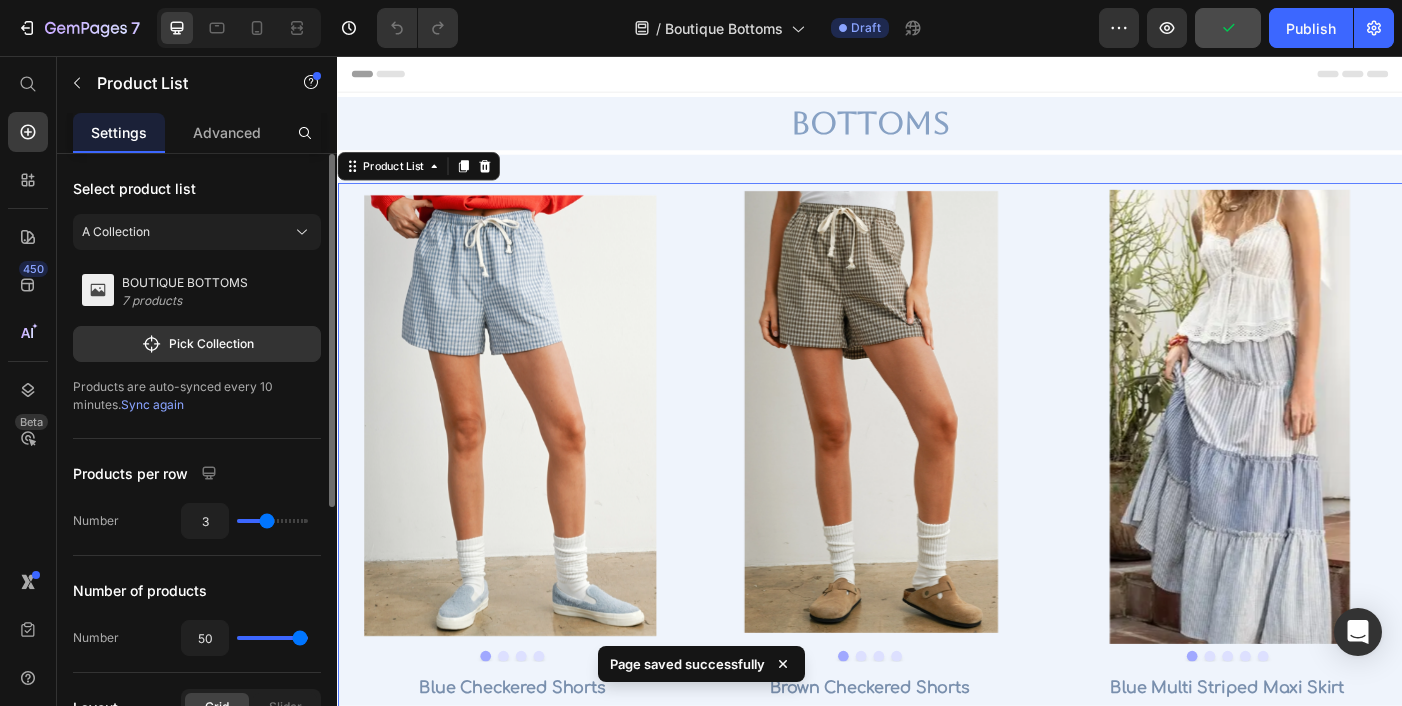 click on "Products are auto-synced every 10 minutes.  Sync again" at bounding box center [197, 396] 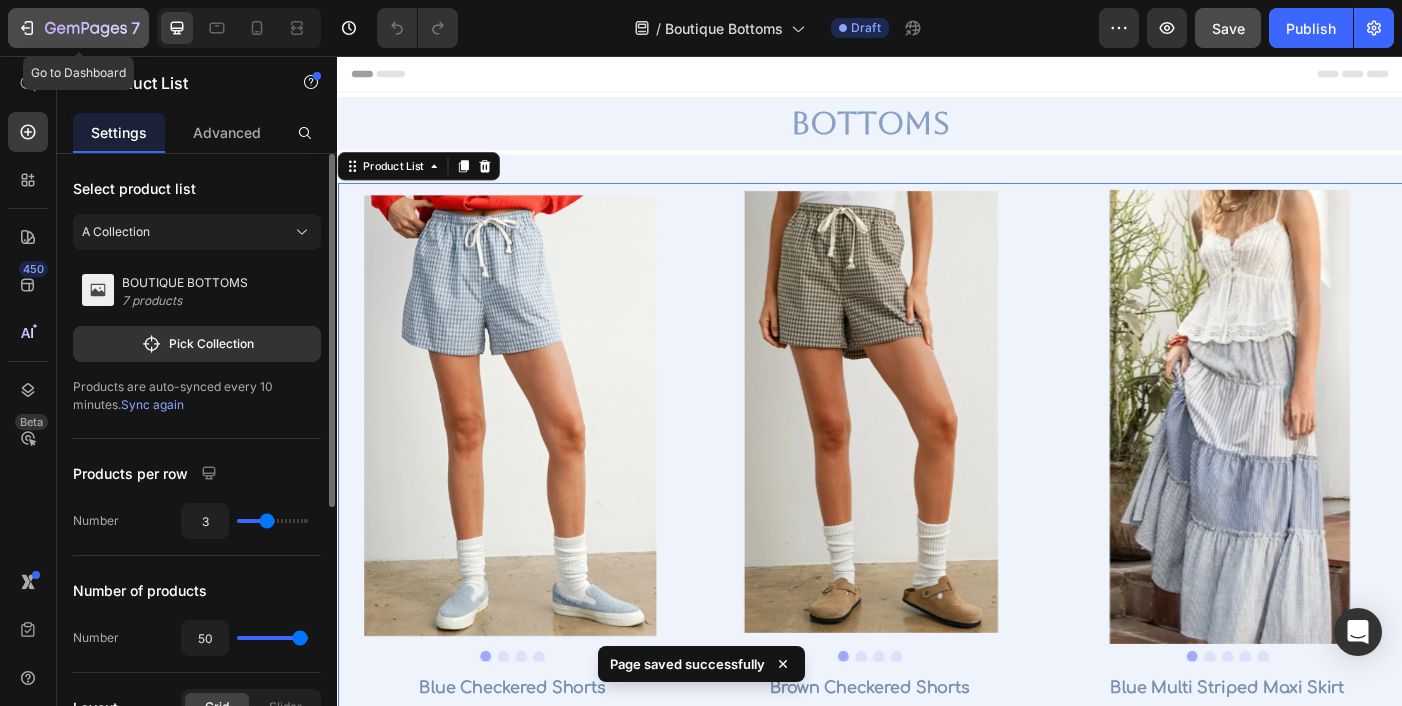 click on "7" 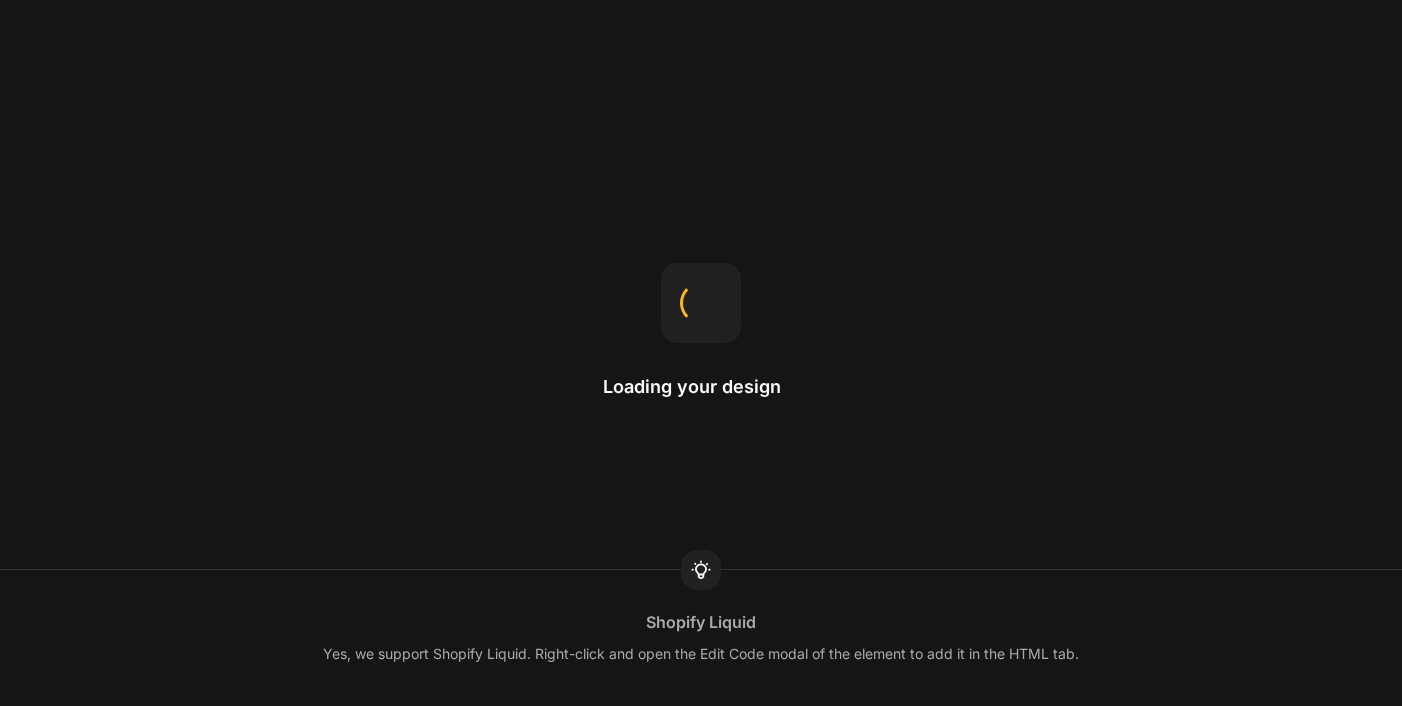 scroll, scrollTop: 0, scrollLeft: 0, axis: both 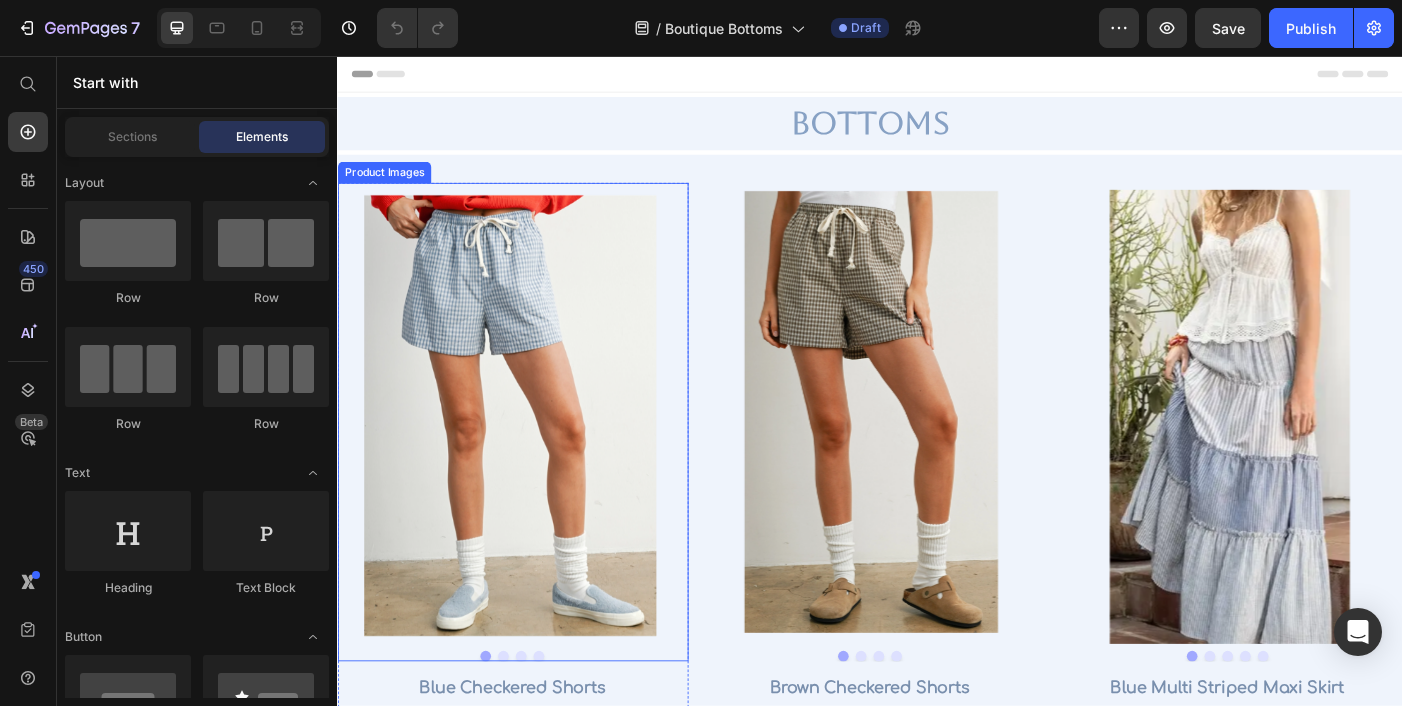 click at bounding box center [534, 462] 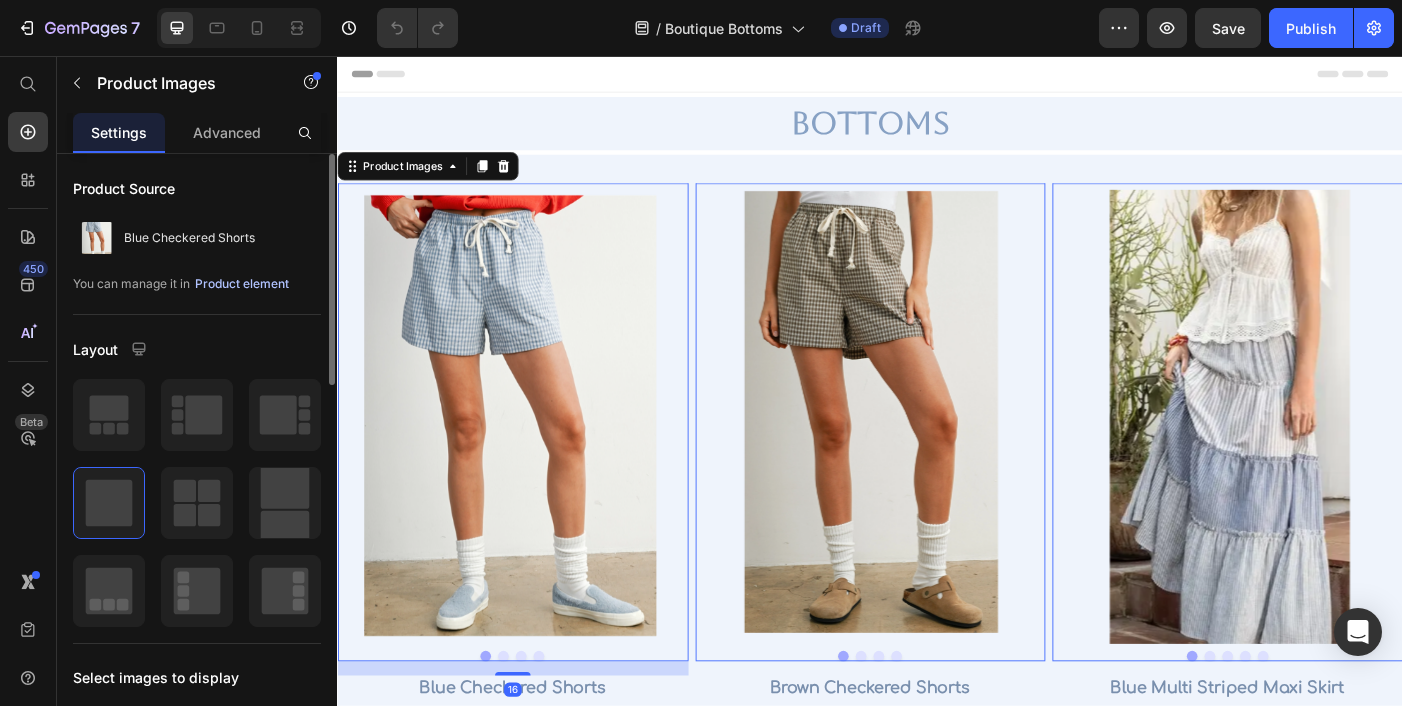 click on "Product element" at bounding box center (242, 284) 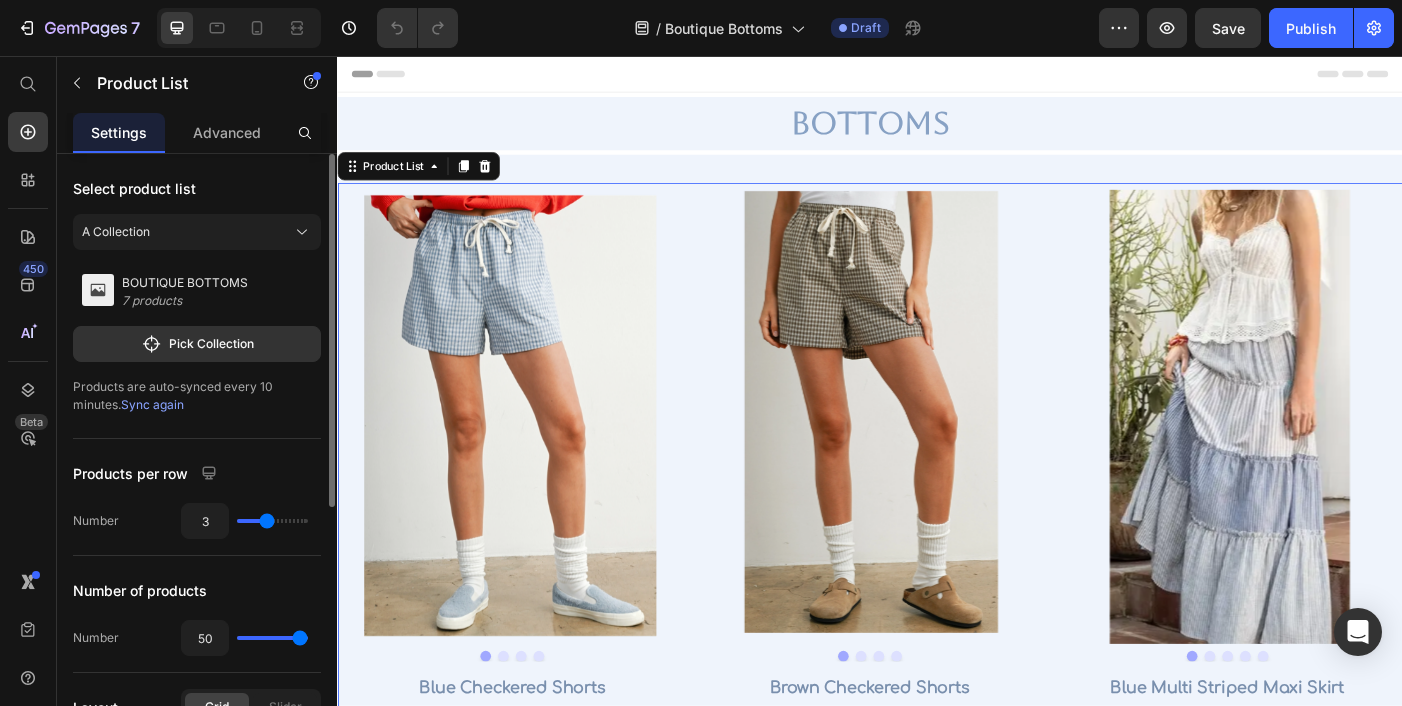 click on "Sync again" at bounding box center (152, 404) 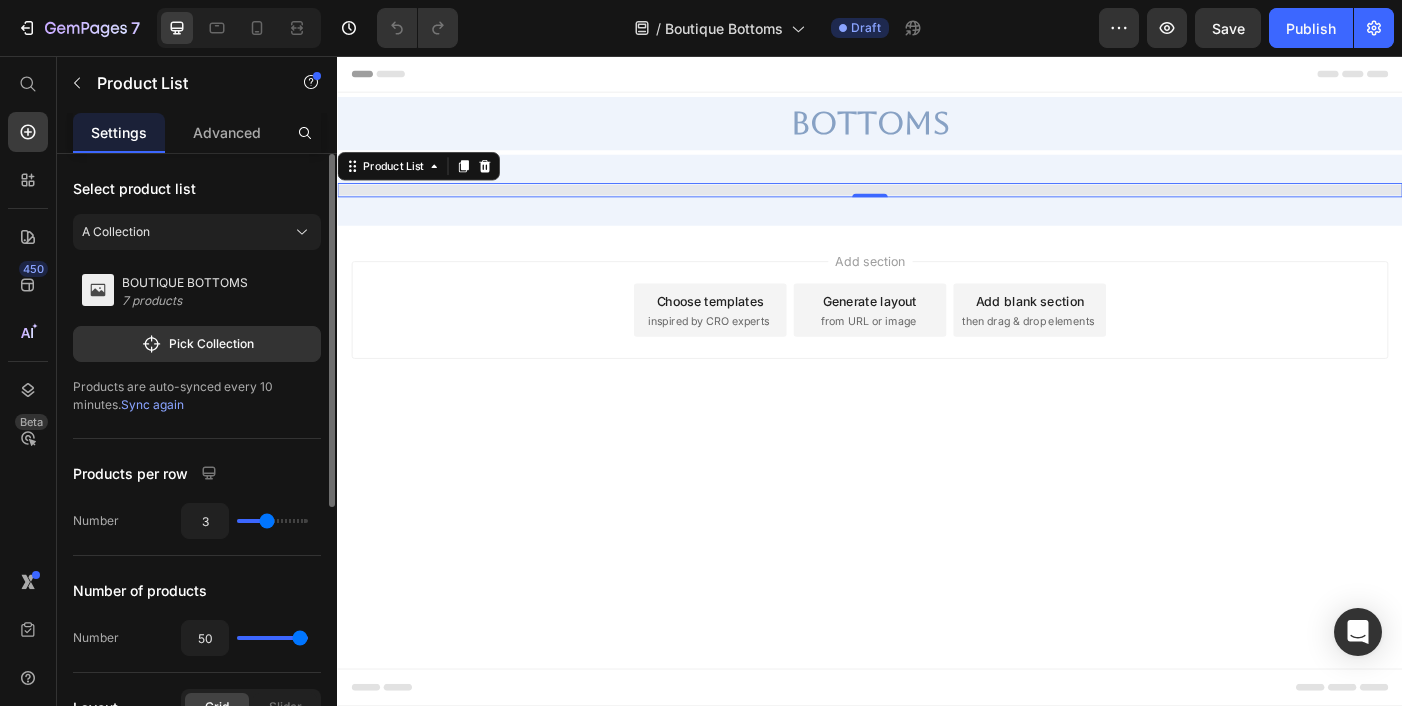 click on "Sync again" at bounding box center (152, 404) 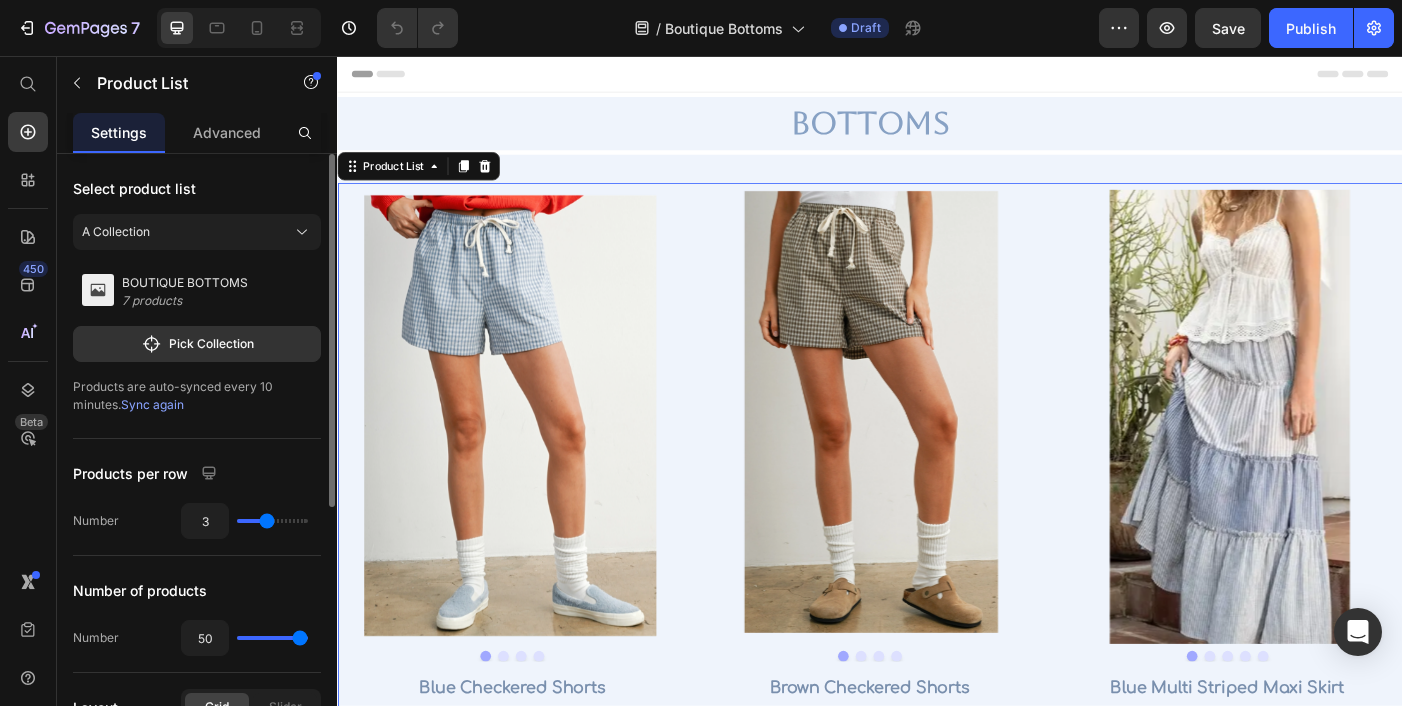 click on "Sync again" at bounding box center [152, 404] 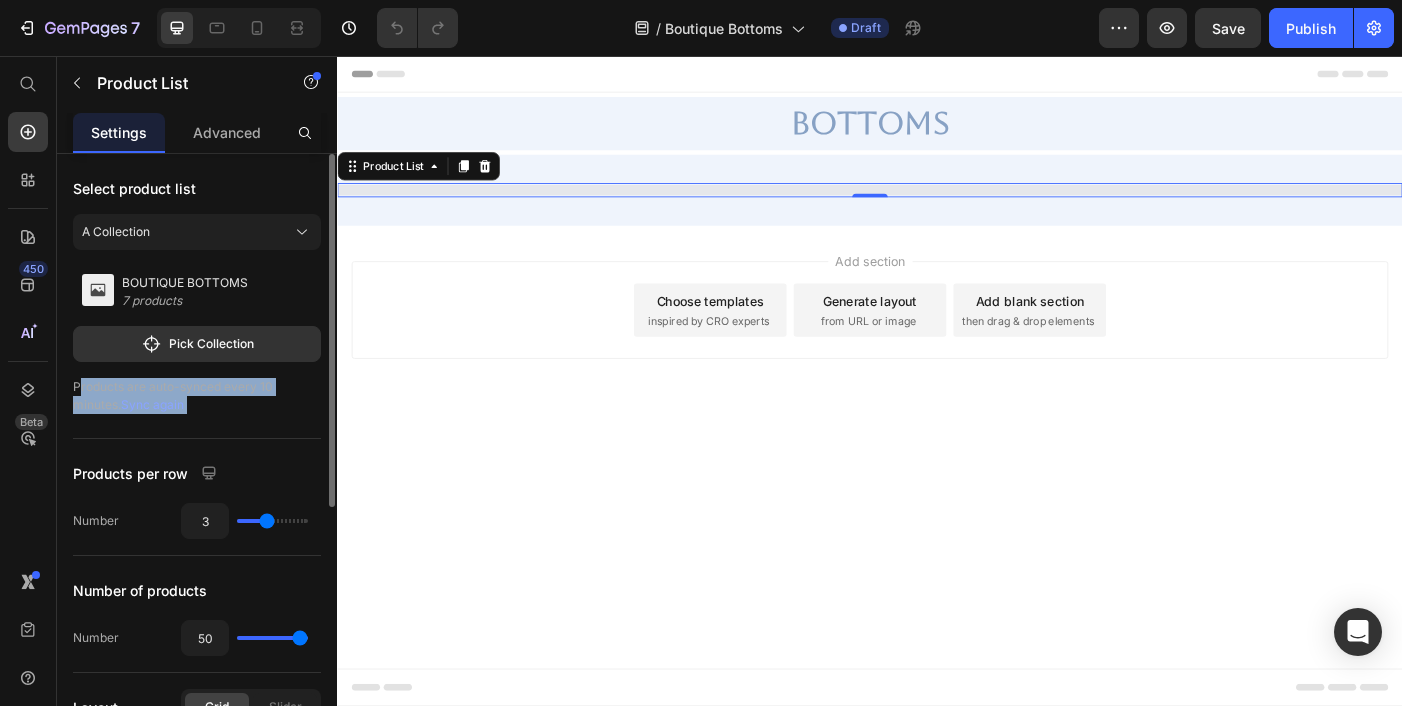 click on "Sync again" at bounding box center [152, 404] 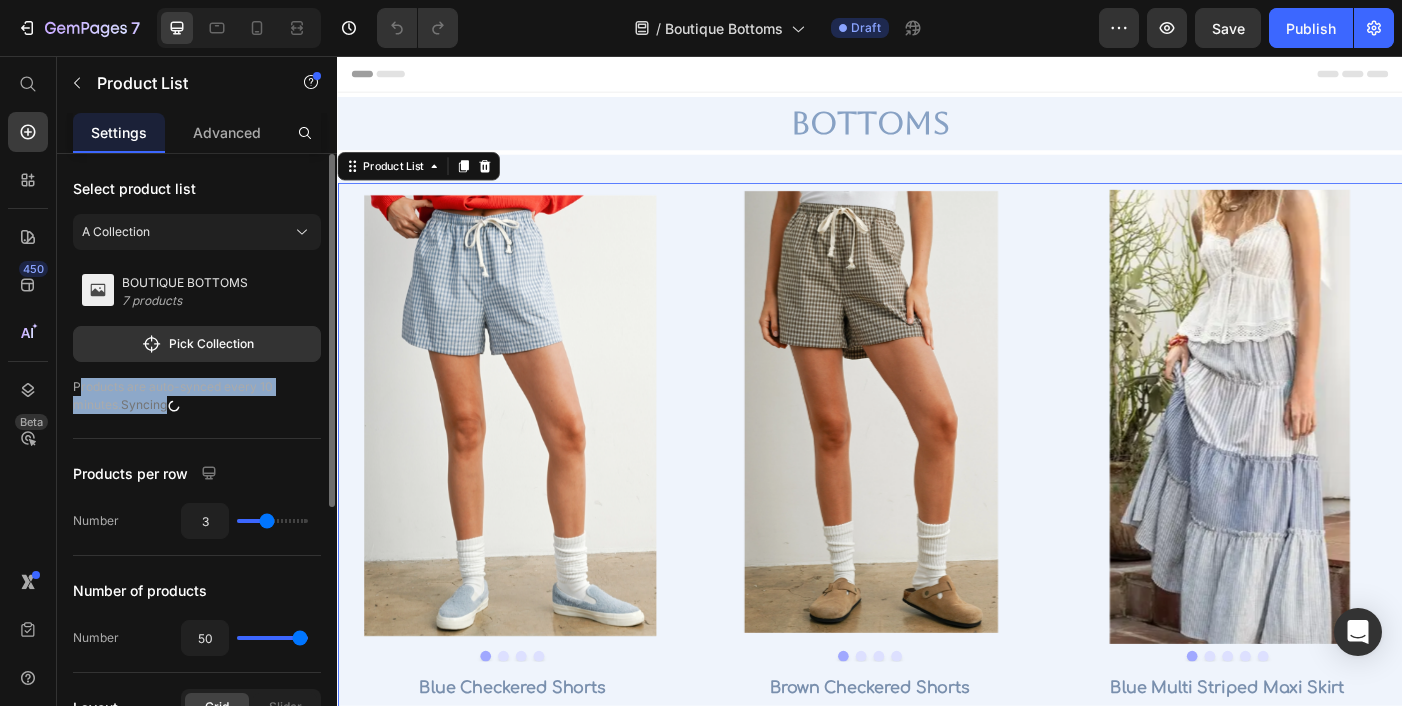 click on "Syncing" at bounding box center (151, 404) 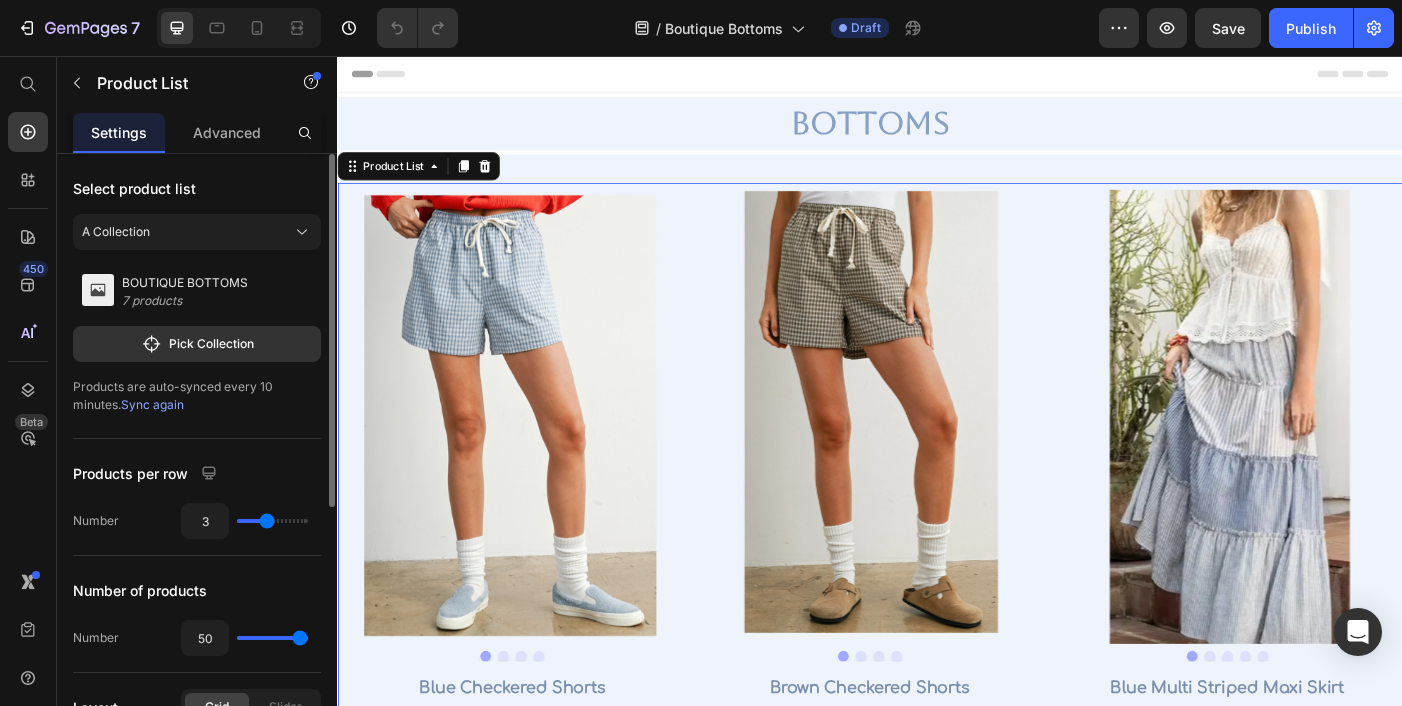 click on "Select product list A Collection BOUTIQUE BOTTOMS 7 products Pick Collection  Products are auto-synced every 10 minutes.  Sync again" 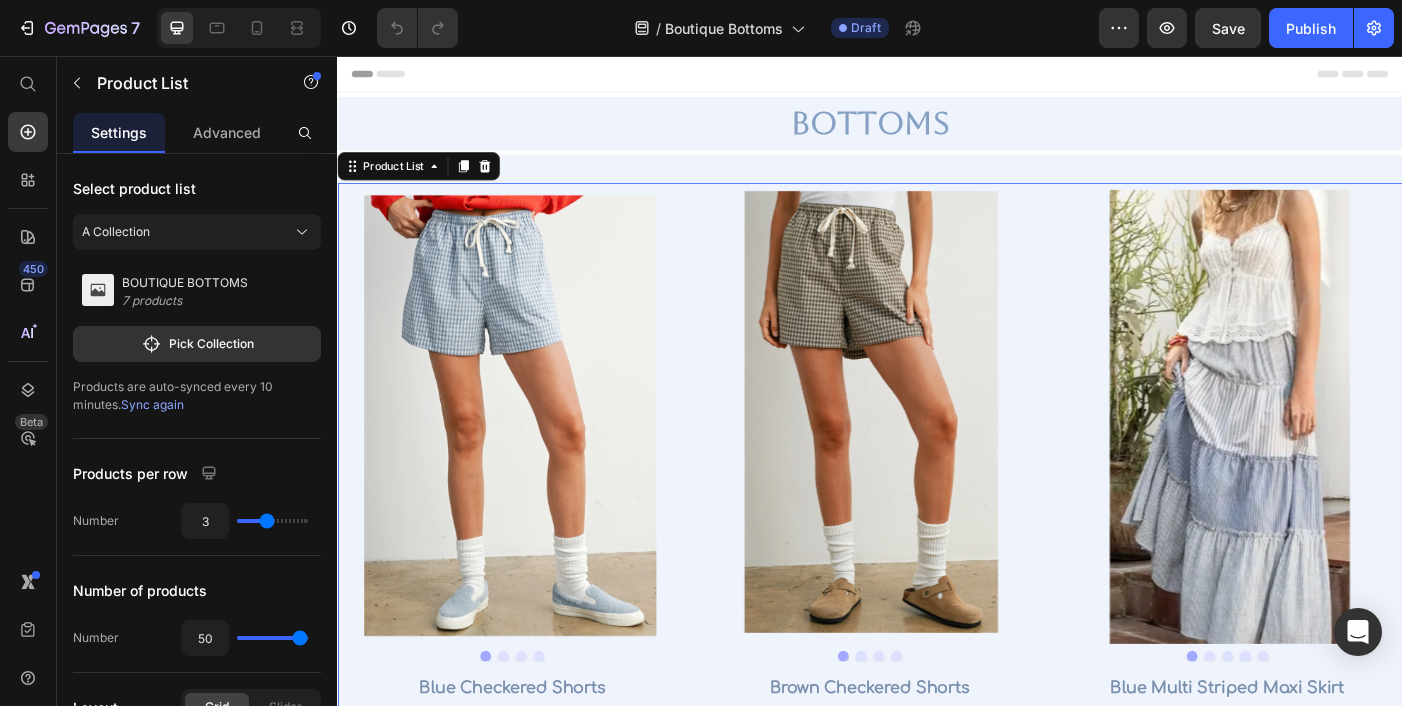 click on "Sync again" at bounding box center (152, 404) 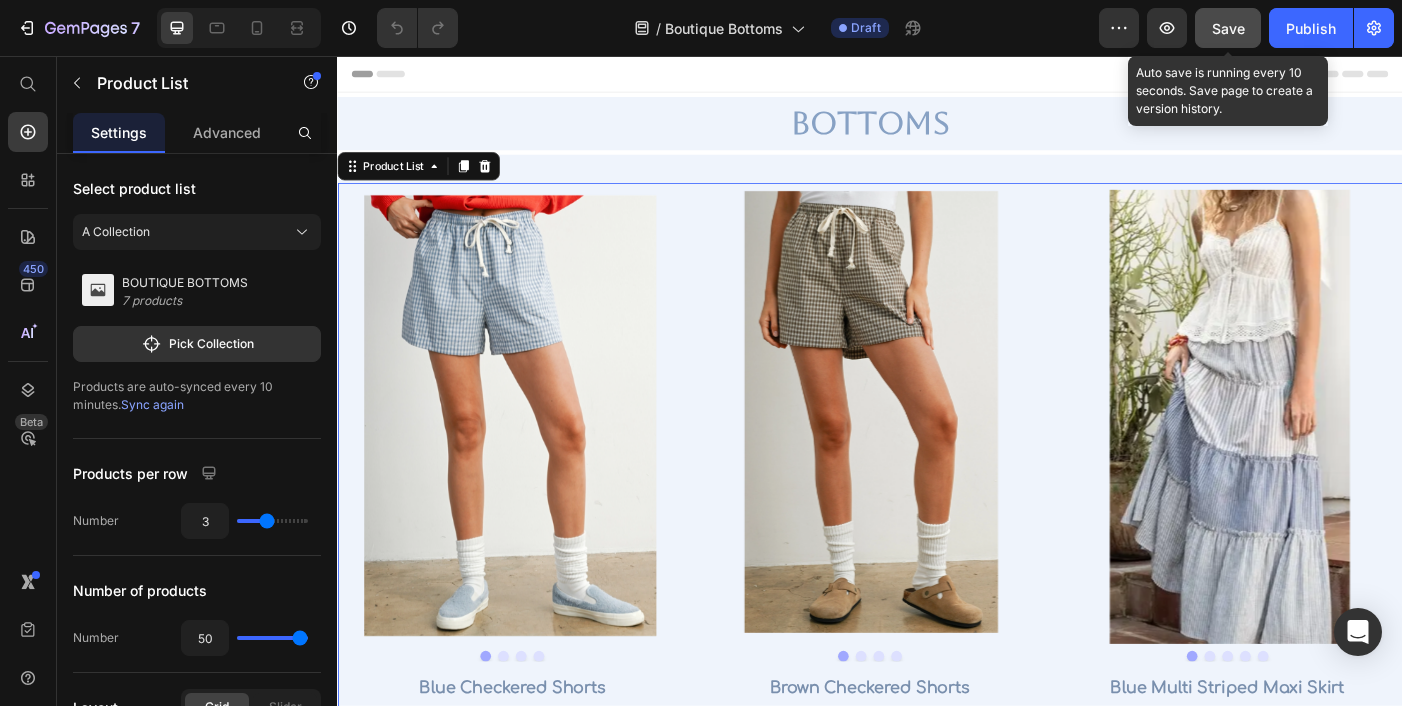 click on "Save" at bounding box center (1228, 28) 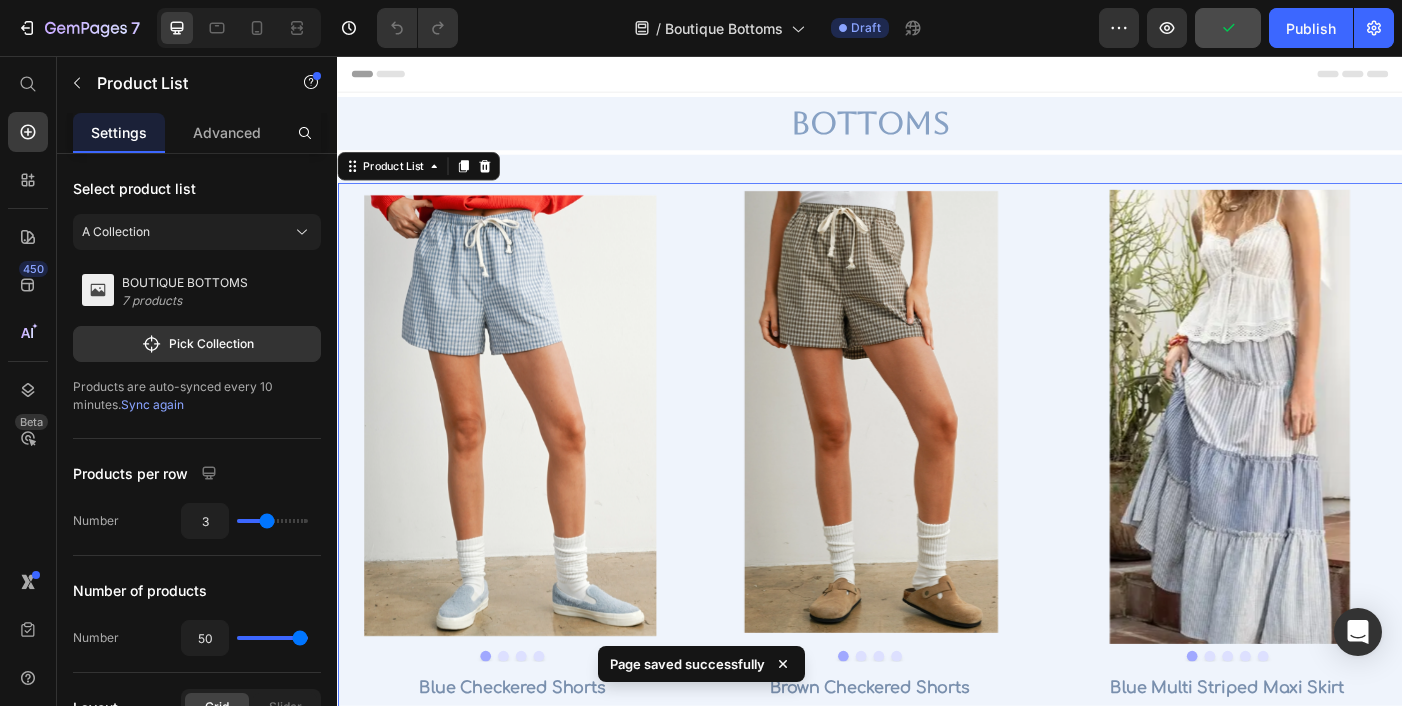 click on "Sync again" at bounding box center [152, 404] 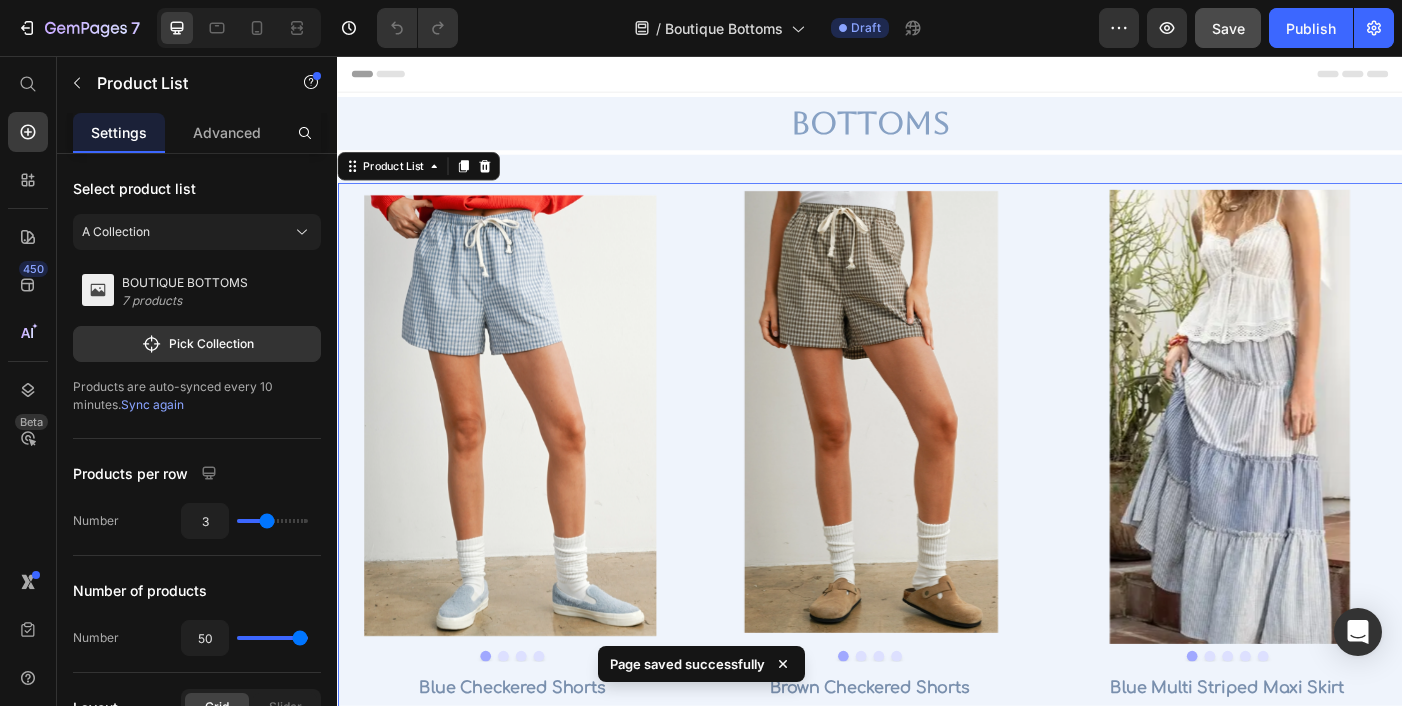 click on "Sync again" at bounding box center (152, 404) 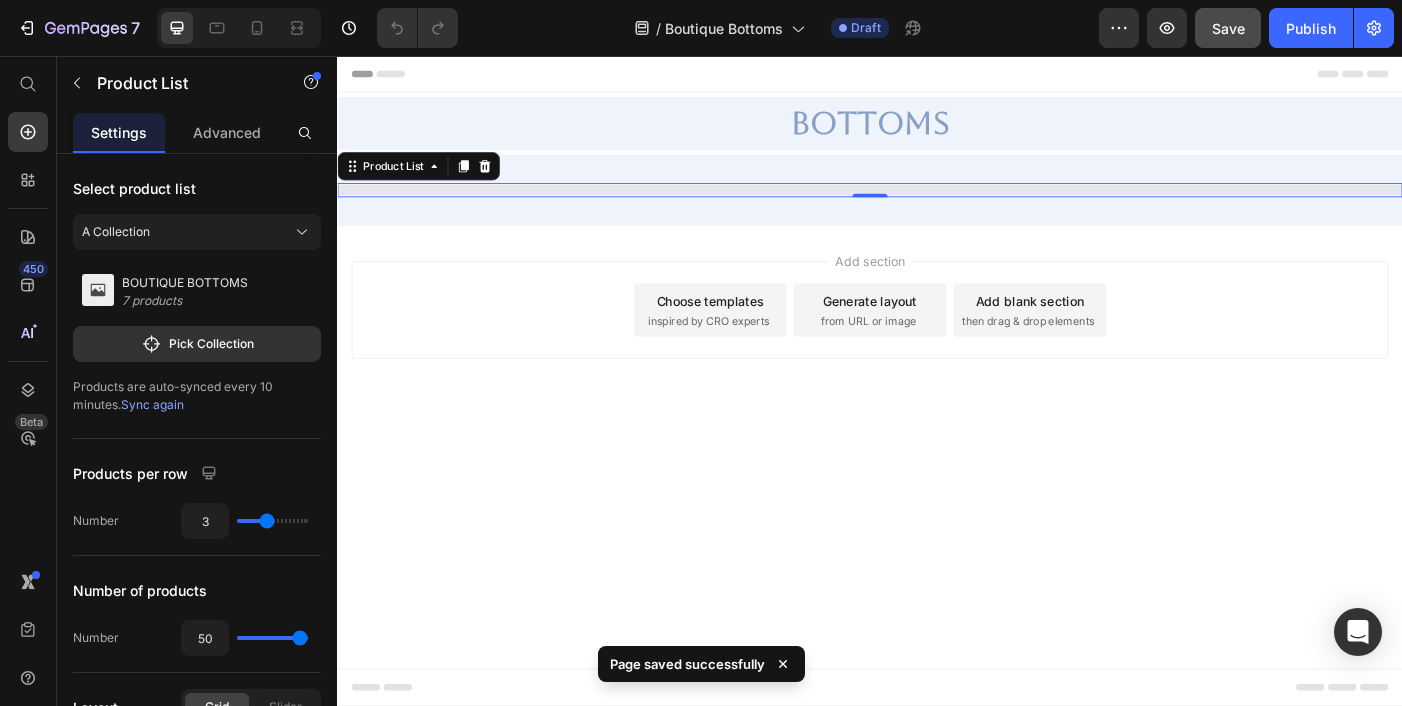 click on "Sync again" at bounding box center [152, 404] 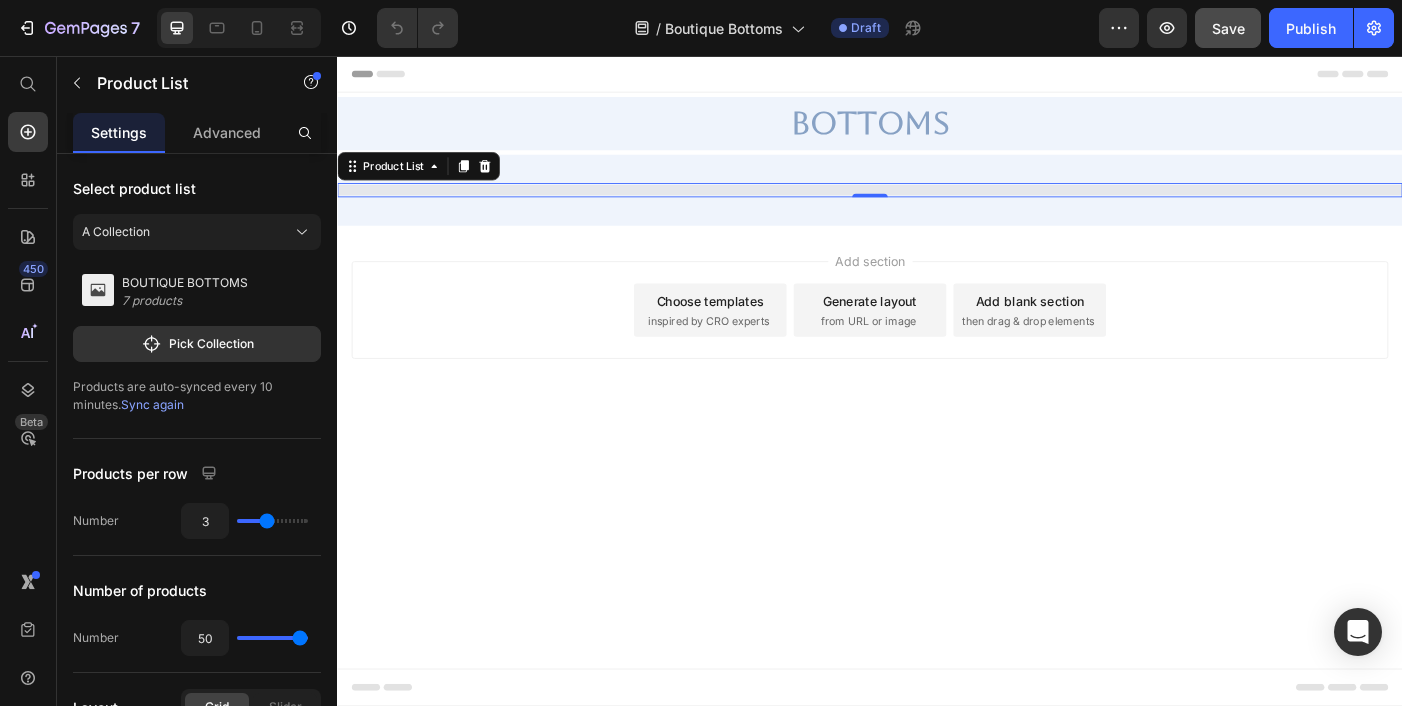 click on "Sync again" at bounding box center [152, 404] 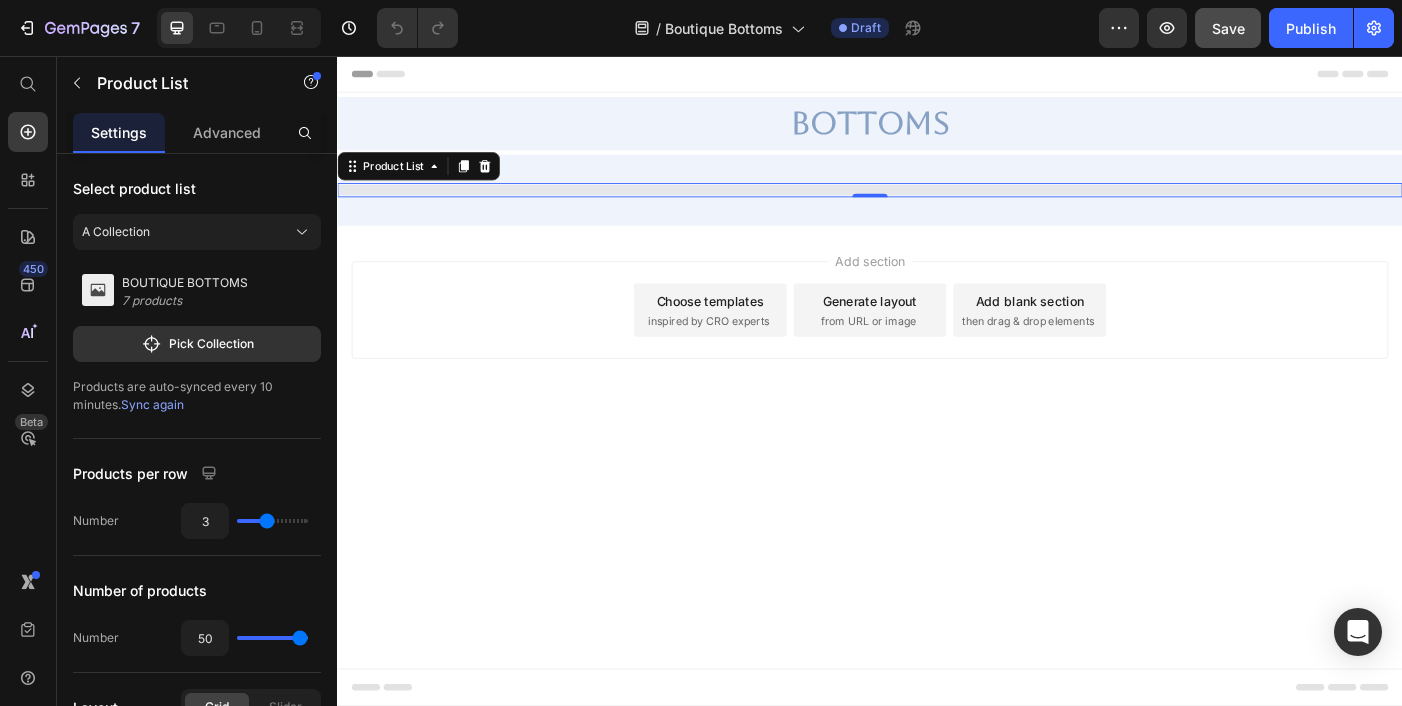 click on "Sync again" at bounding box center (152, 404) 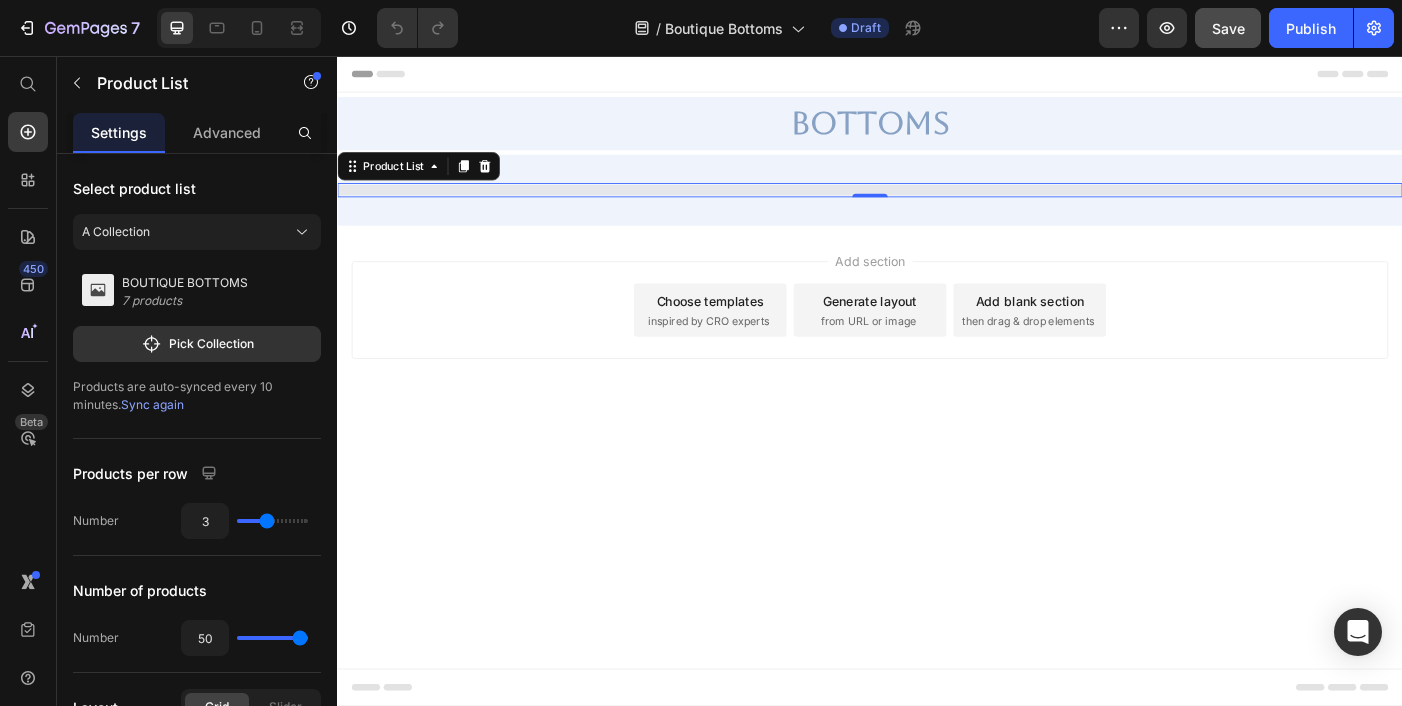 click on "BOUTIQUE BOTTOMS 7 products" at bounding box center (197, 292) 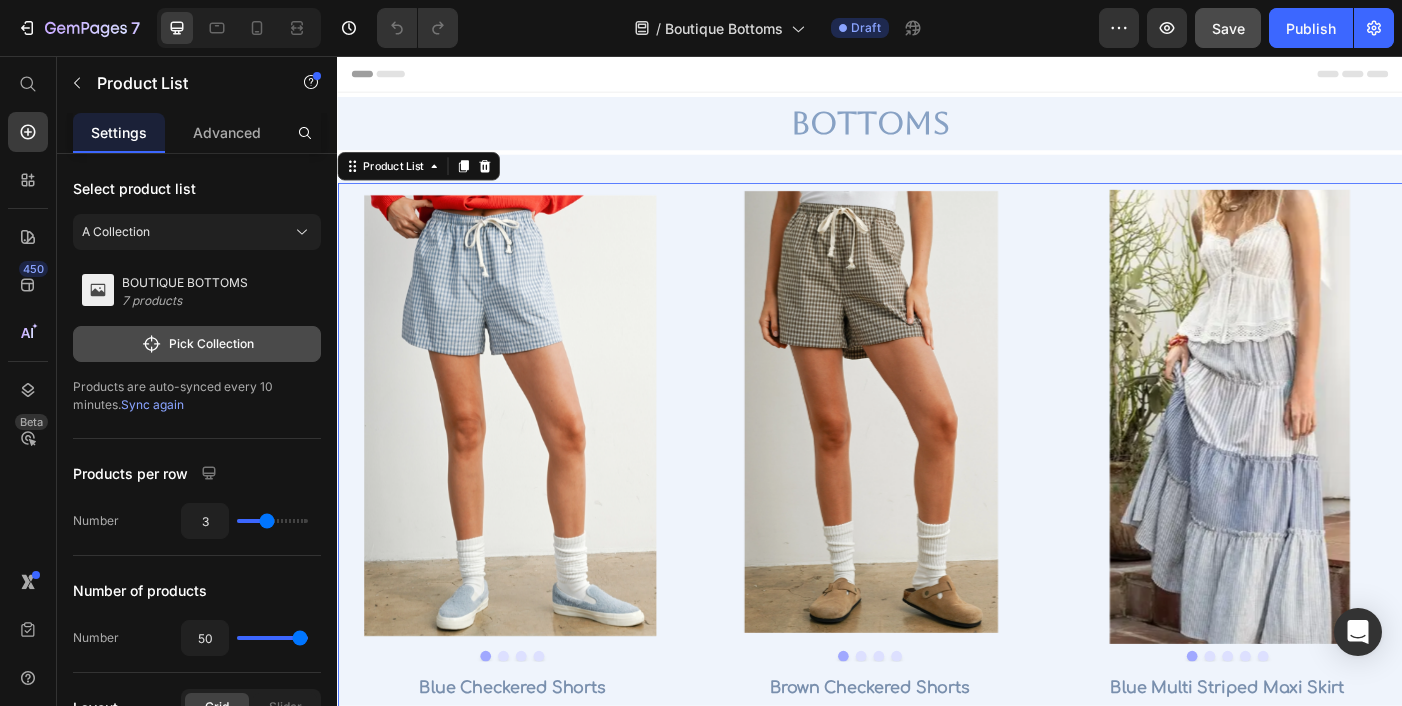 click on "Pick Collection" at bounding box center [197, 344] 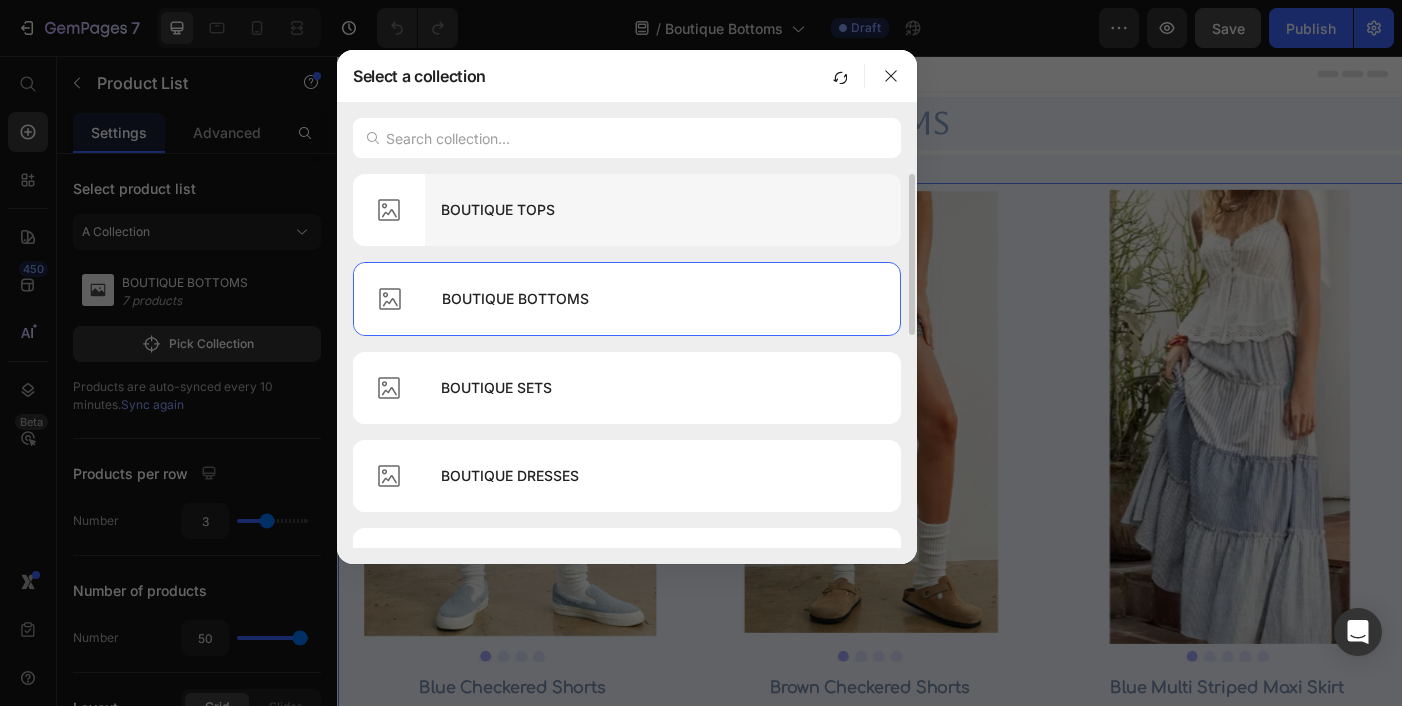 click on "BOUTIQUE TOPS" at bounding box center (663, 210) 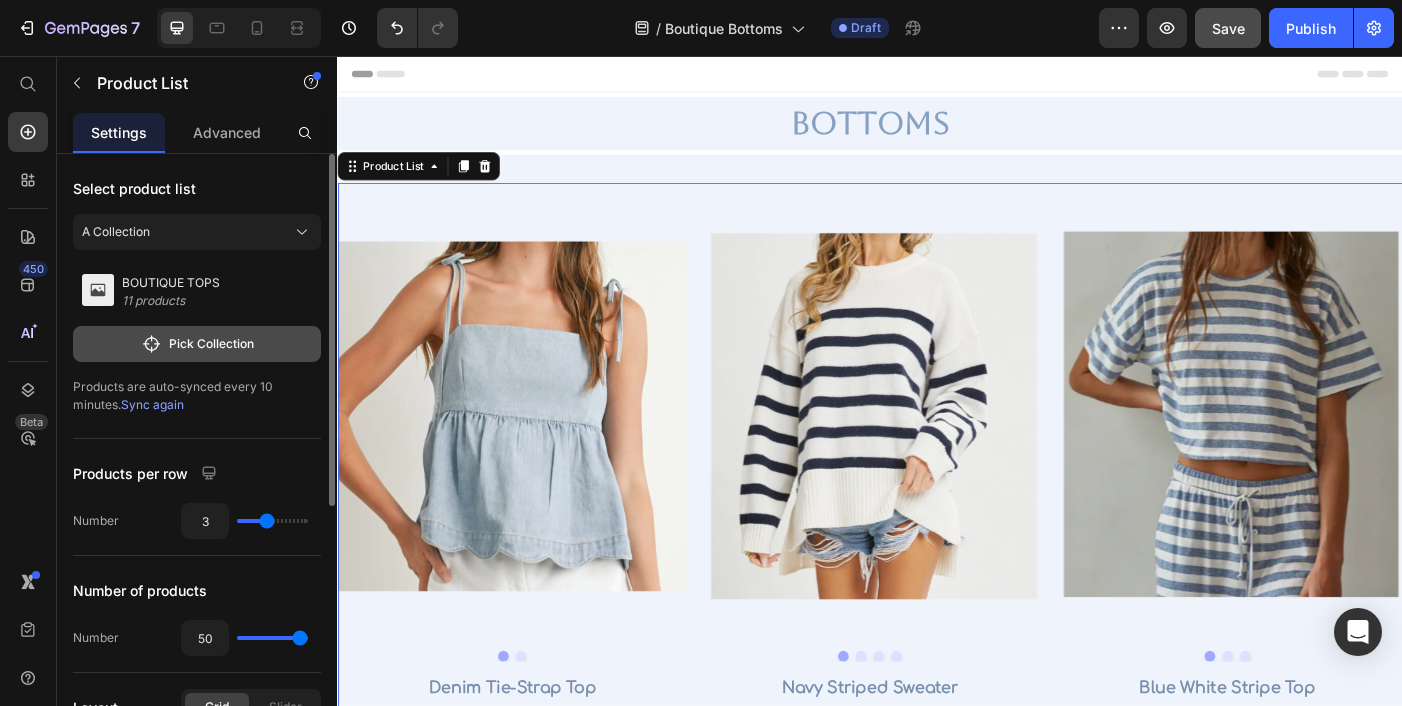click on "Pick Collection" at bounding box center [197, 344] 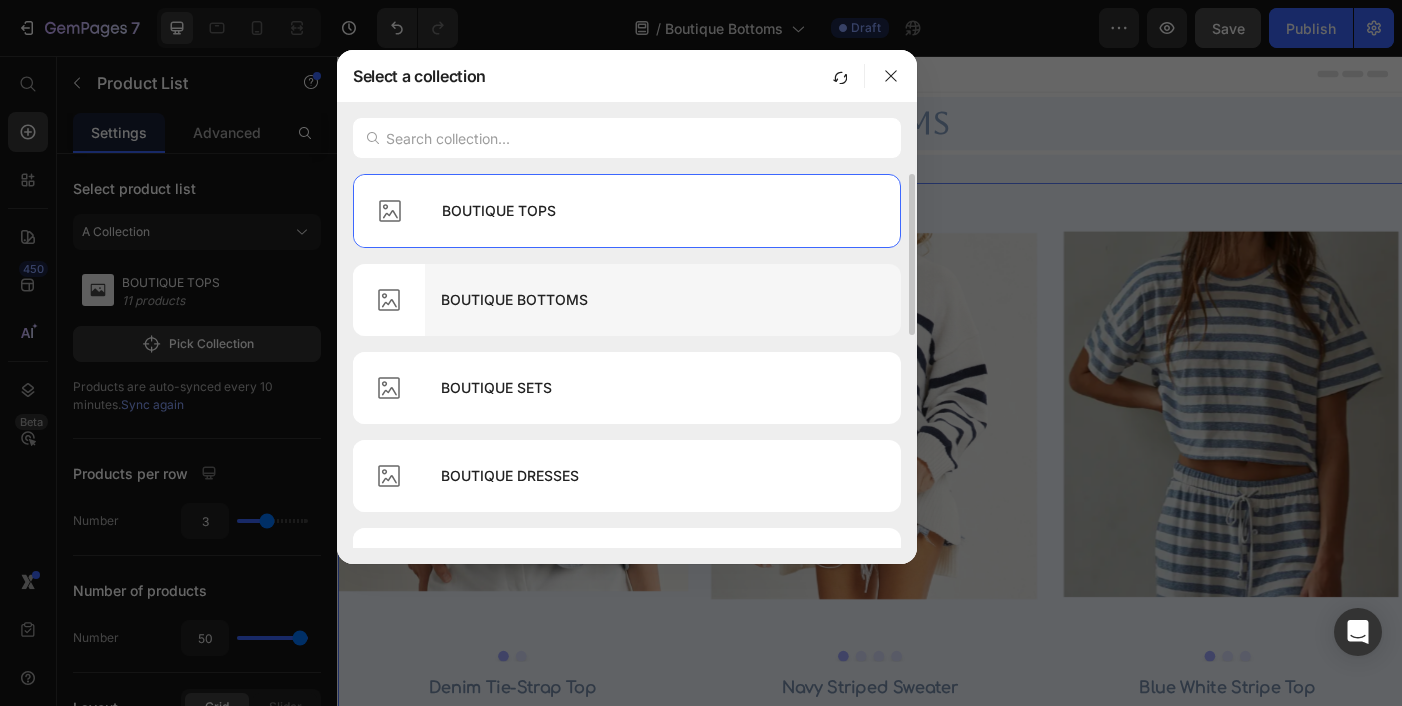 click on "BOUTIQUE BOTTOMS" at bounding box center (663, 300) 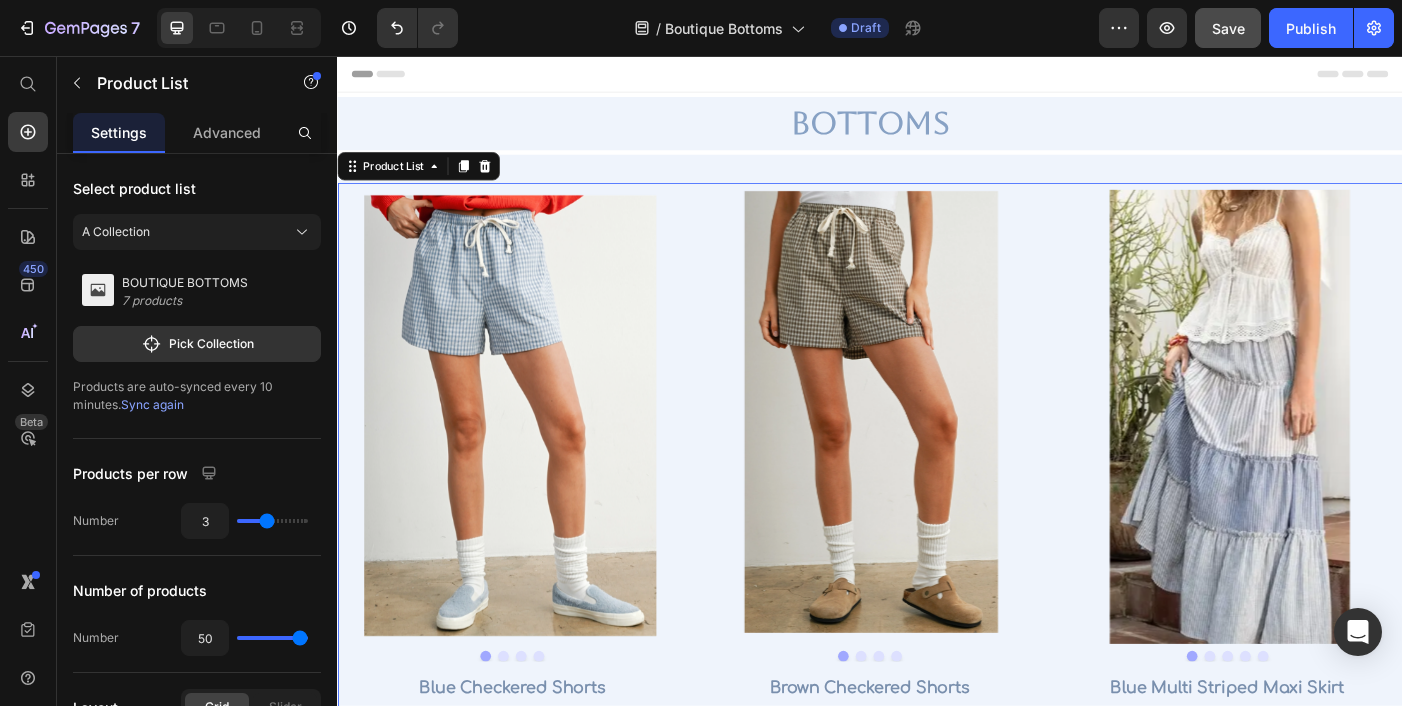 click on "Sync again" at bounding box center (152, 404) 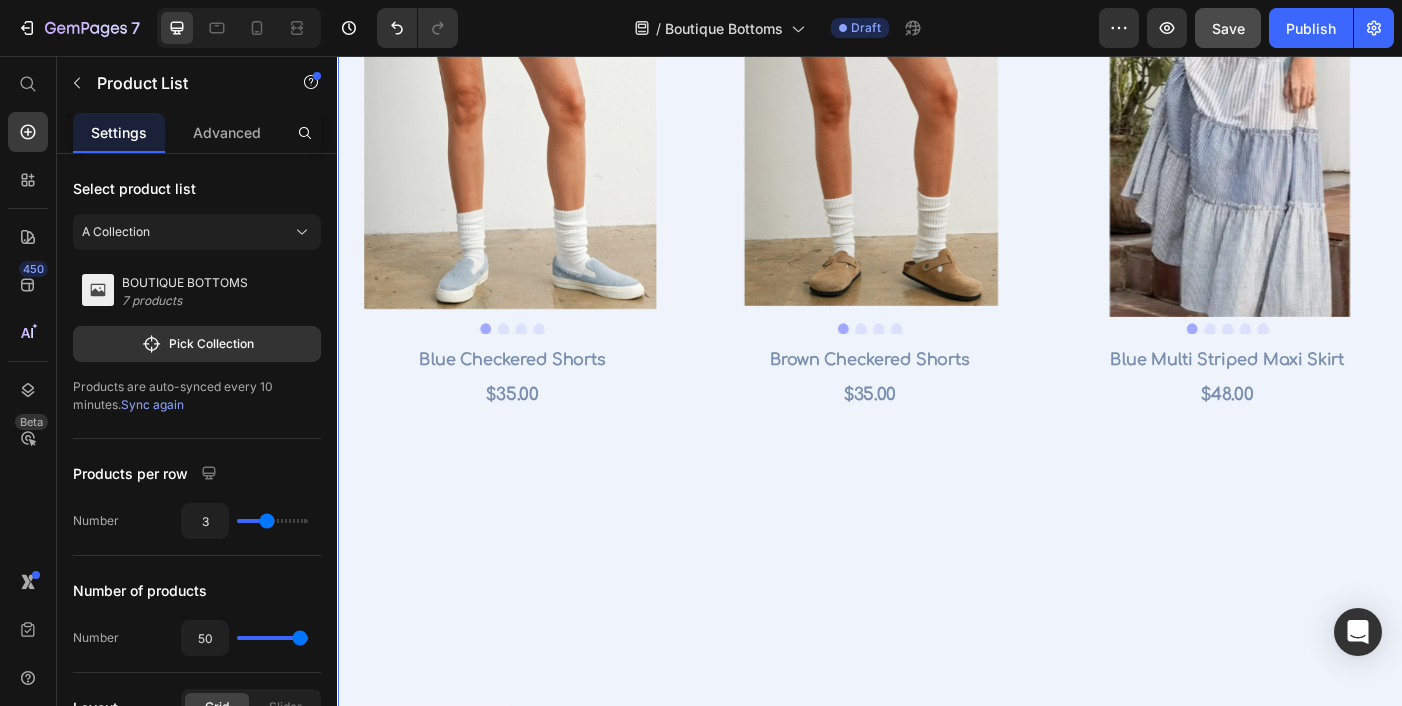 scroll, scrollTop: 0, scrollLeft: 0, axis: both 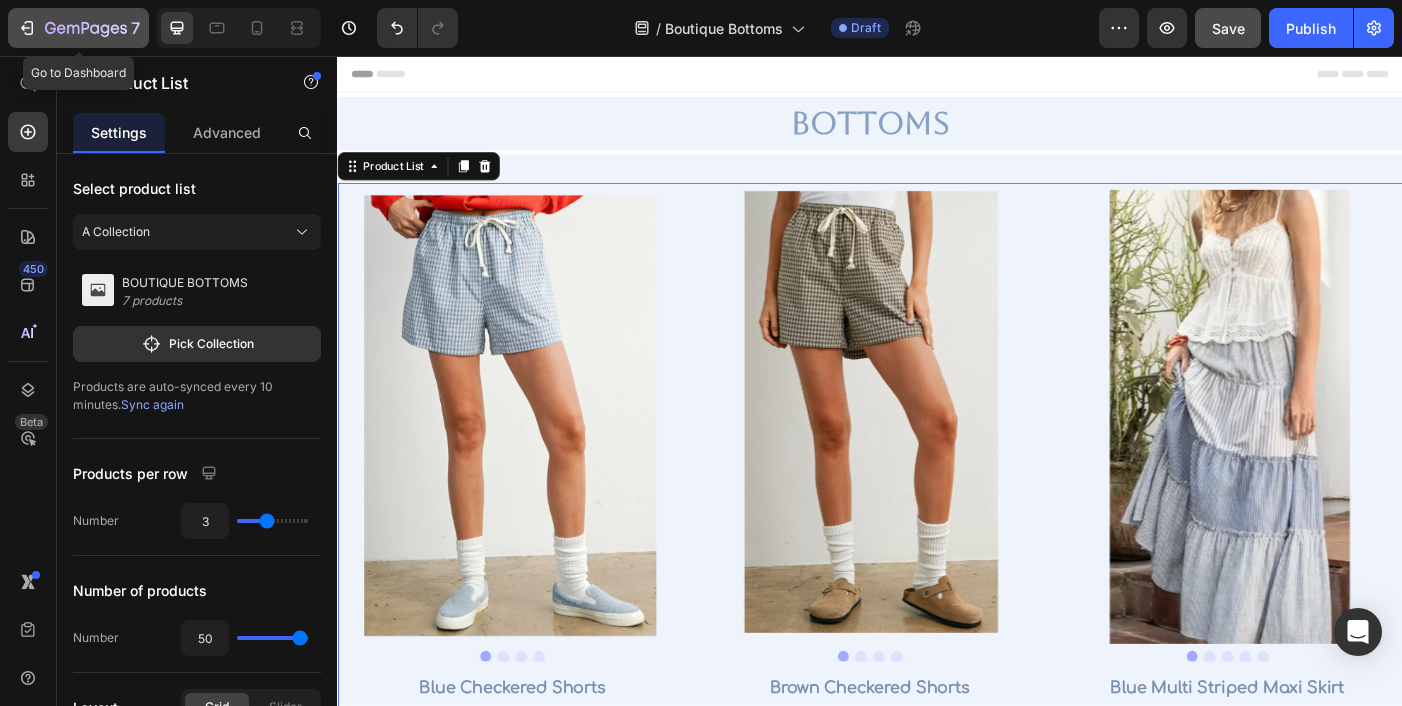 click 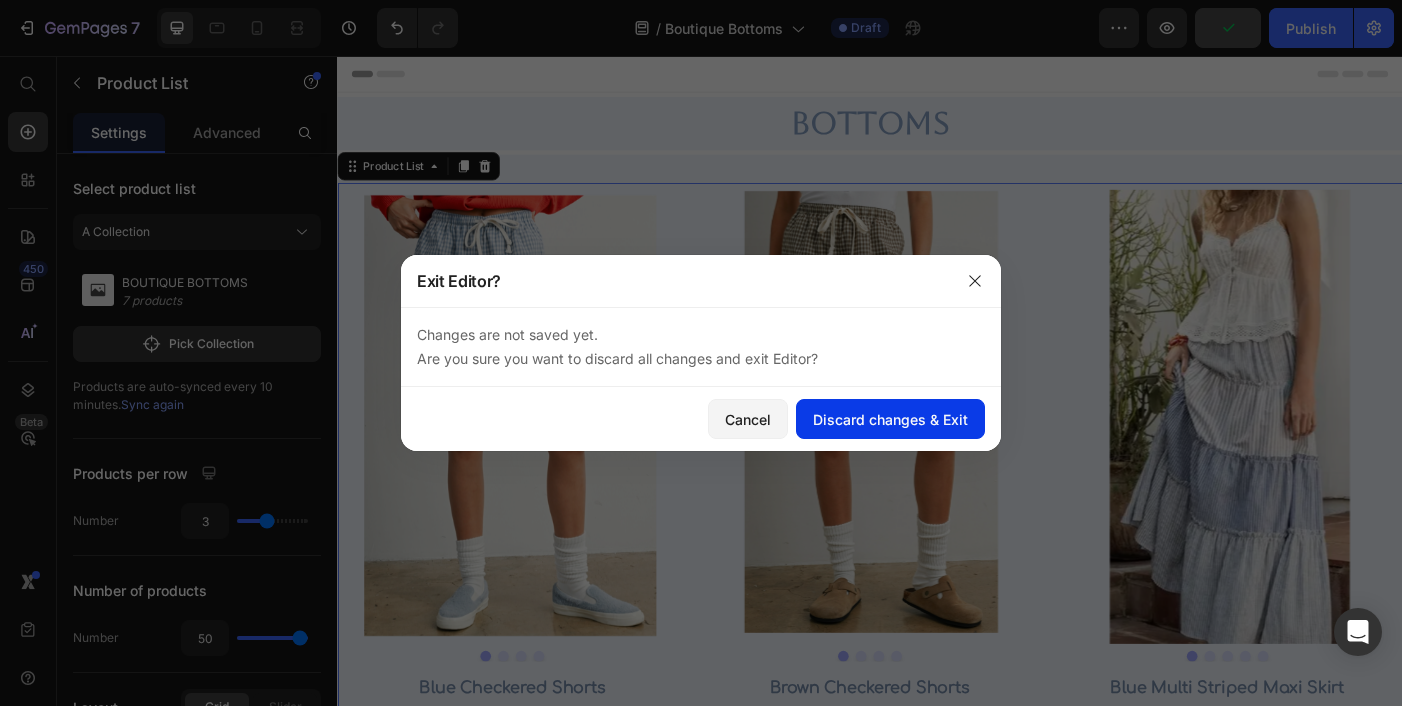 click on "Discard changes & Exit" 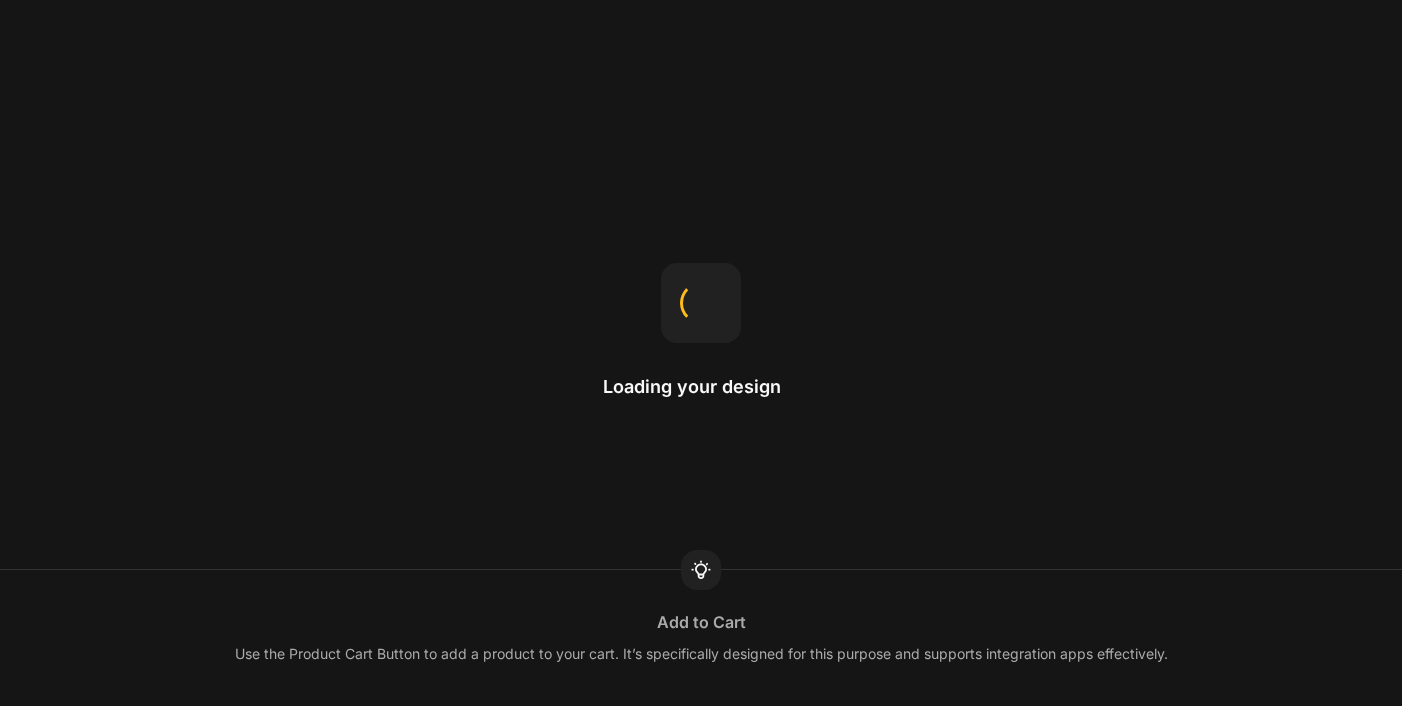 scroll, scrollTop: 0, scrollLeft: 0, axis: both 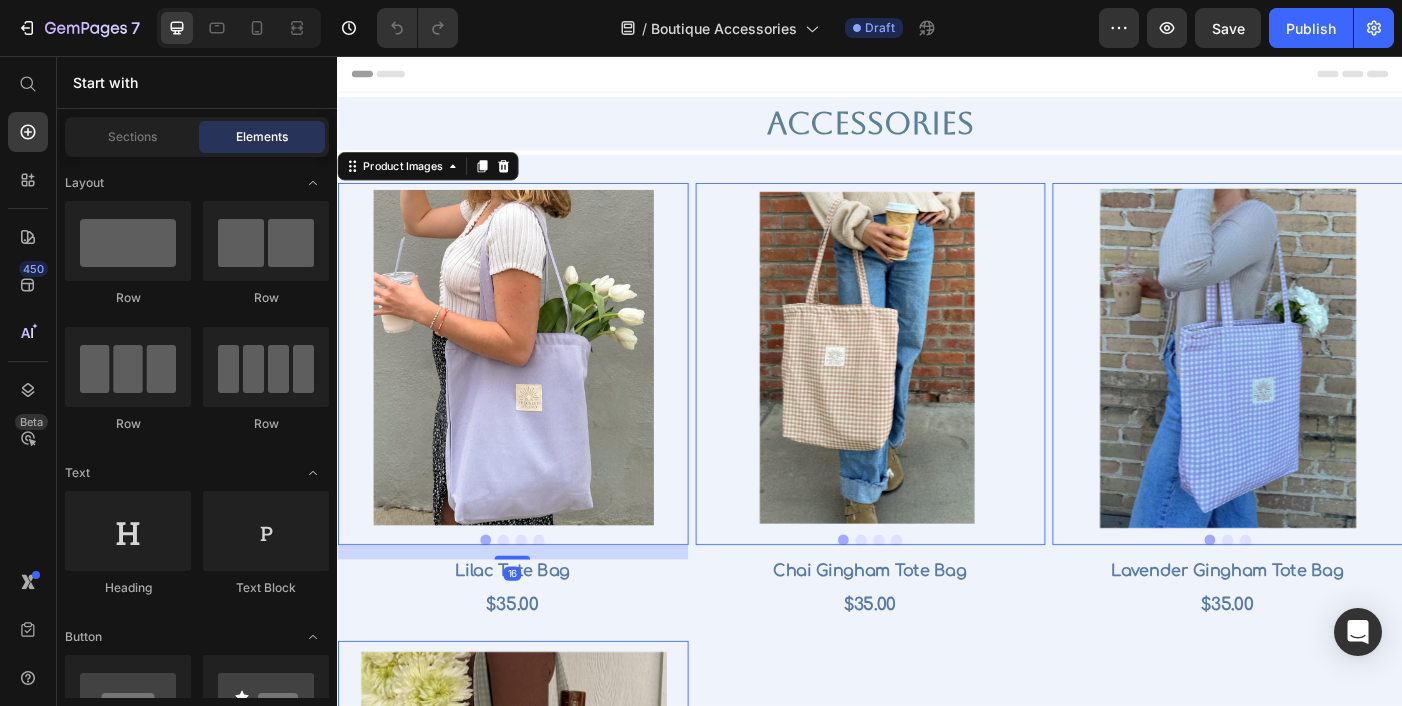 click at bounding box center (534, 396) 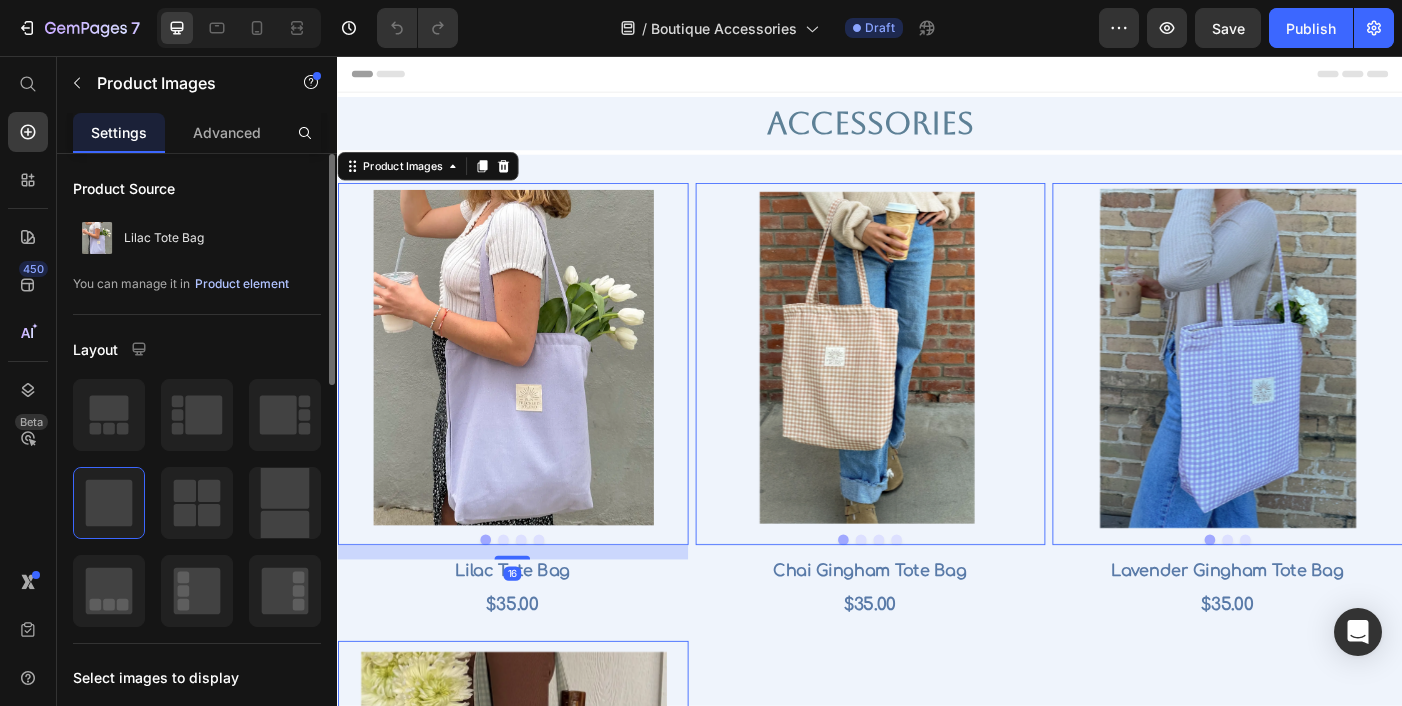click on "Product element" at bounding box center [242, 284] 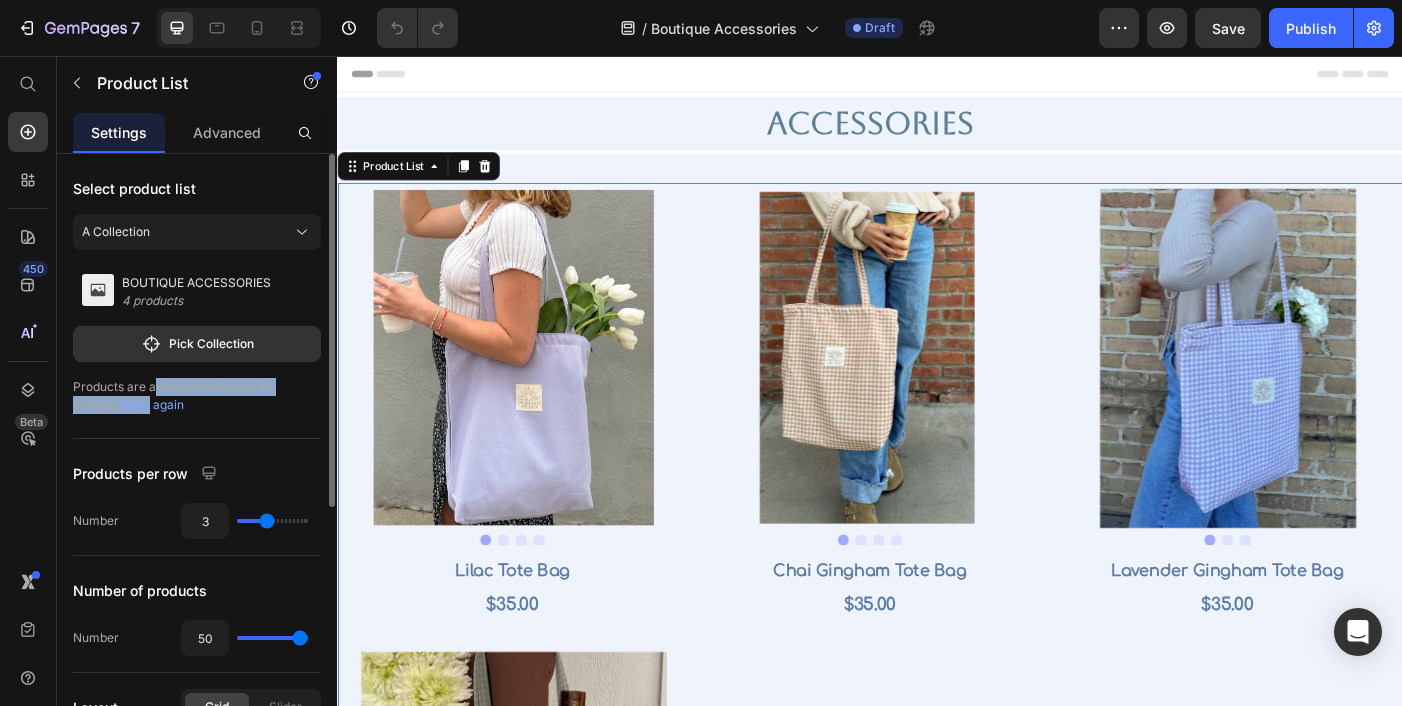 click on "Products are auto-synced every 10 minutes.  Sync again" at bounding box center (197, 396) 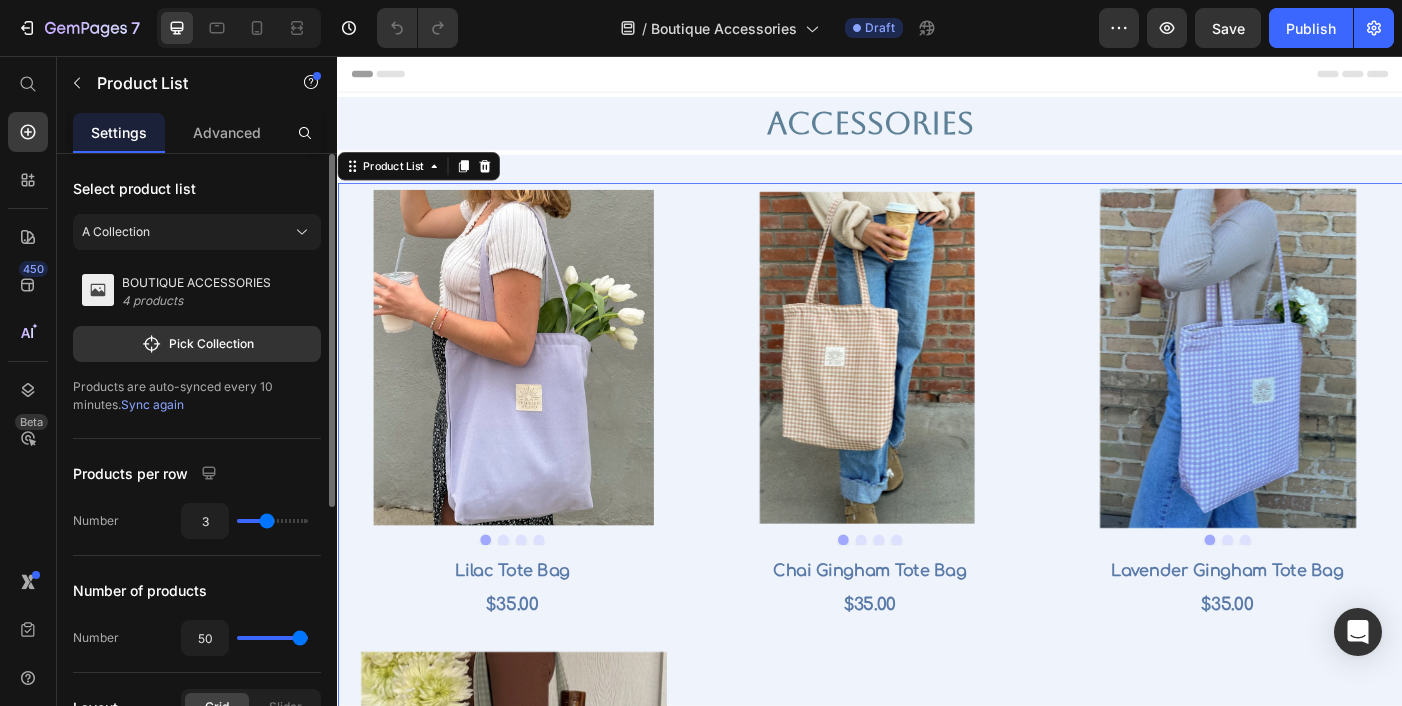 click on "Sync again" at bounding box center [152, 404] 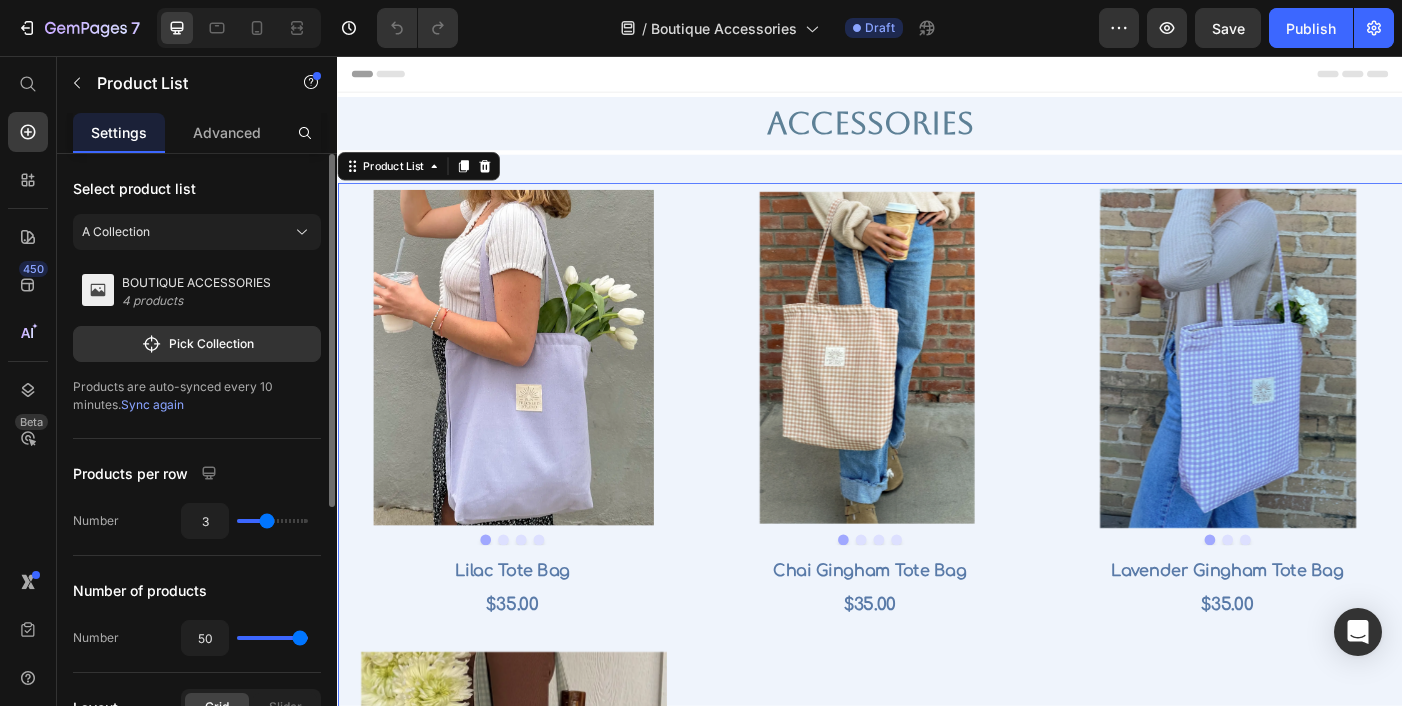 click on "Products are auto-synced every 10 minutes.  Sync again" at bounding box center (197, 396) 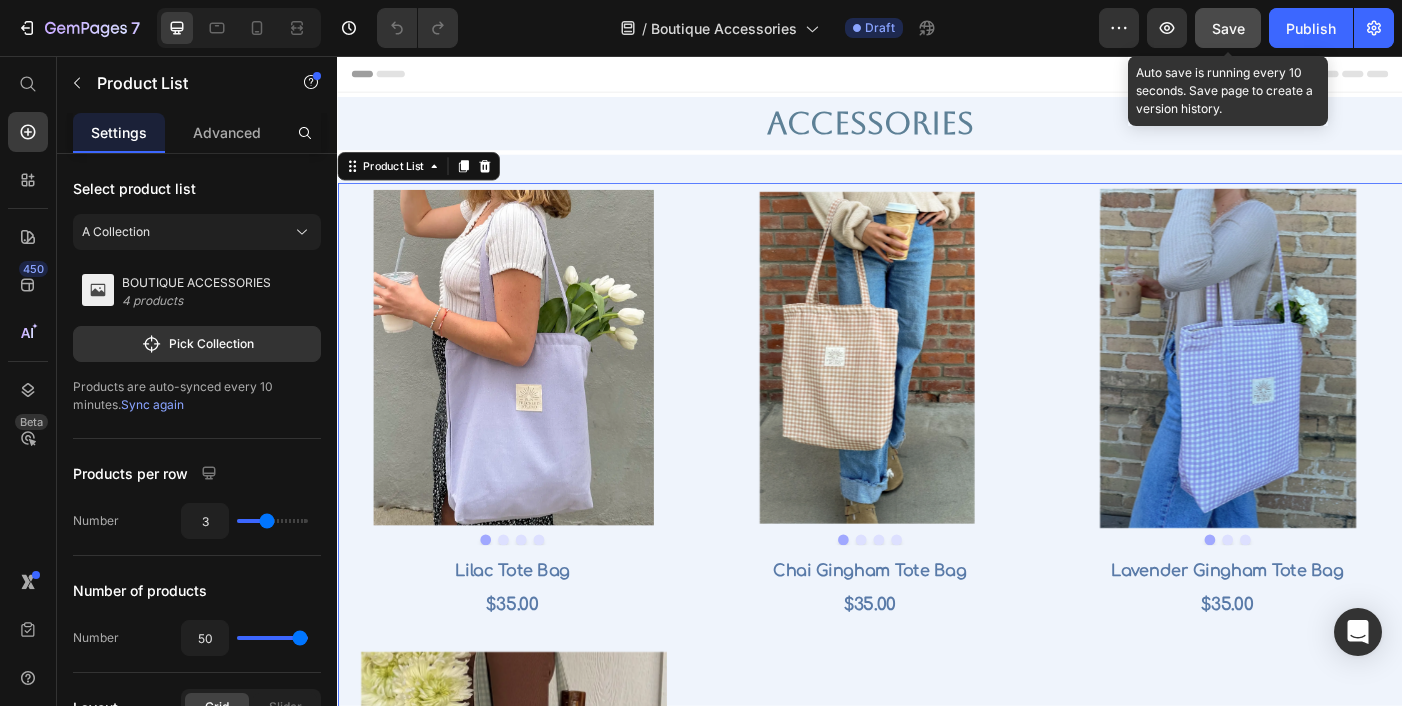 click on "Save" at bounding box center [1228, 28] 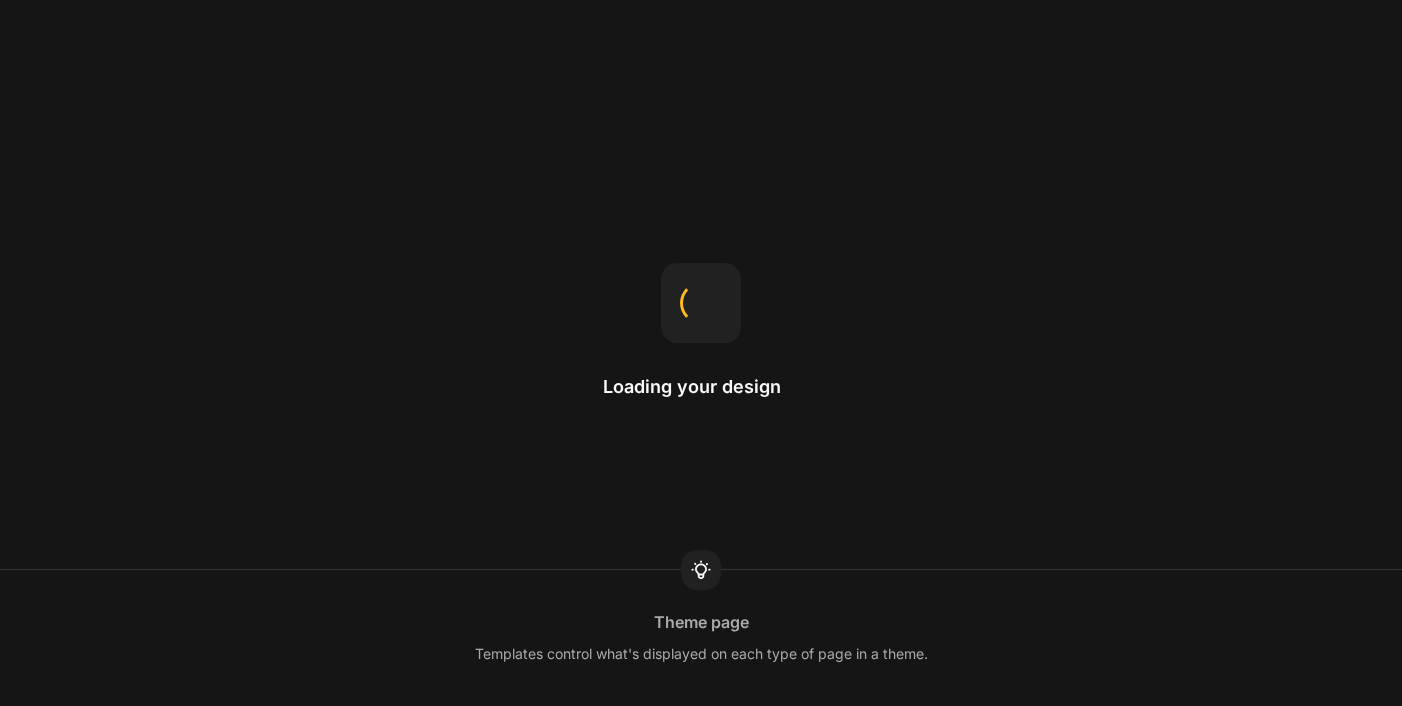 scroll, scrollTop: 0, scrollLeft: 0, axis: both 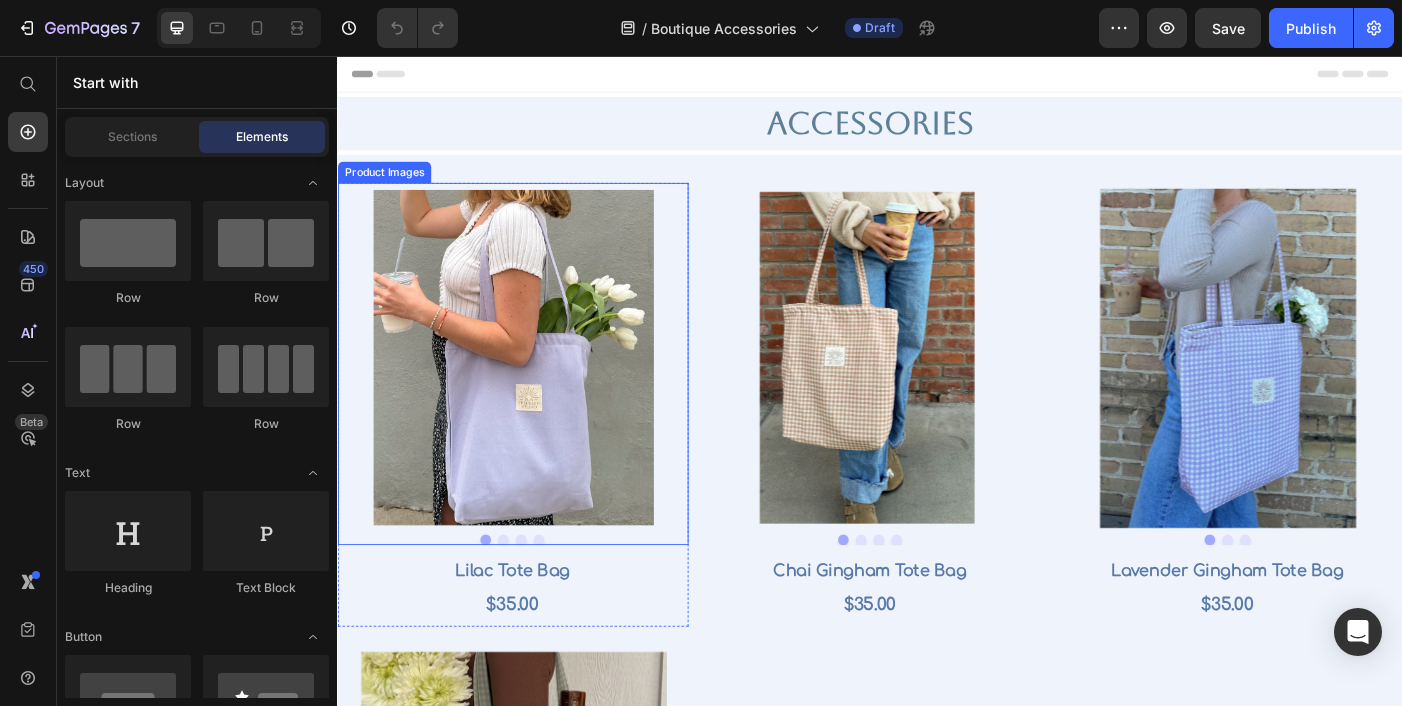 click at bounding box center (534, 396) 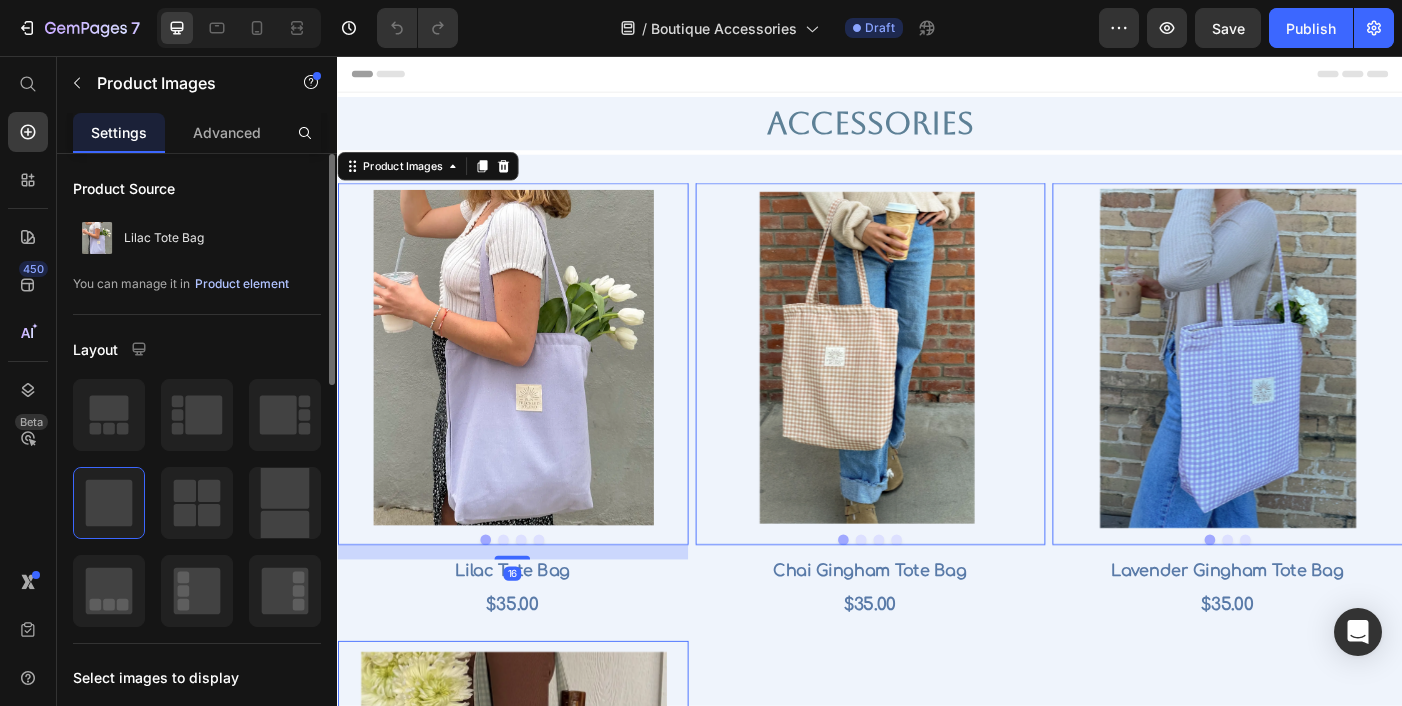 click on "Product element" at bounding box center (242, 284) 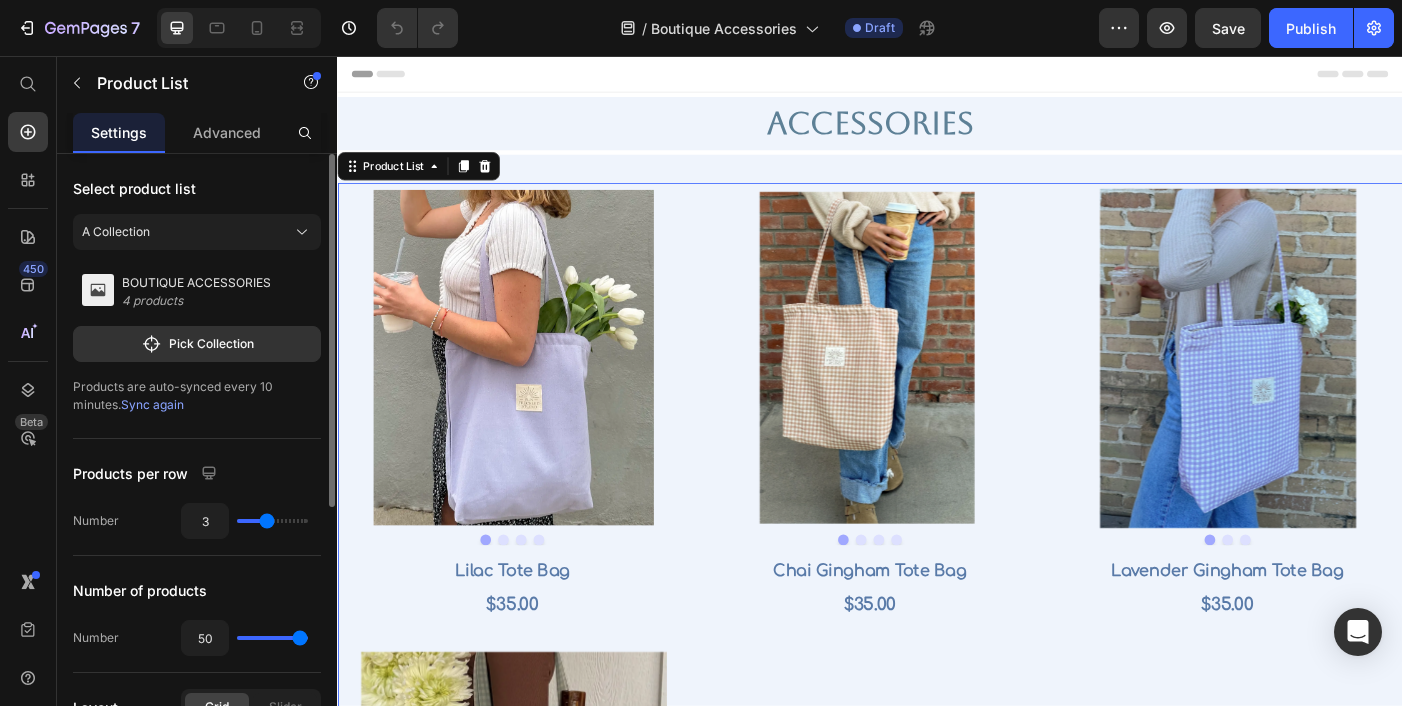 click on "Sync again" at bounding box center (152, 404) 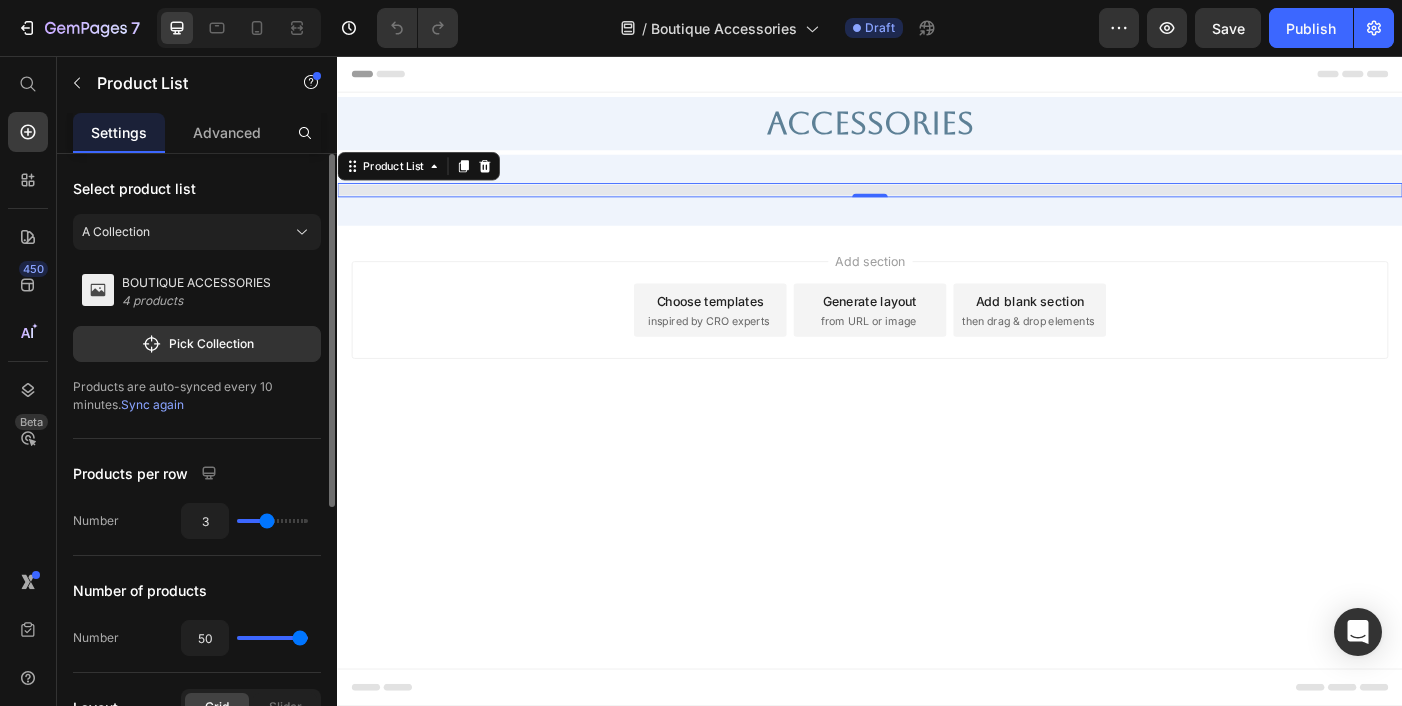 click on "Sync again" at bounding box center [152, 404] 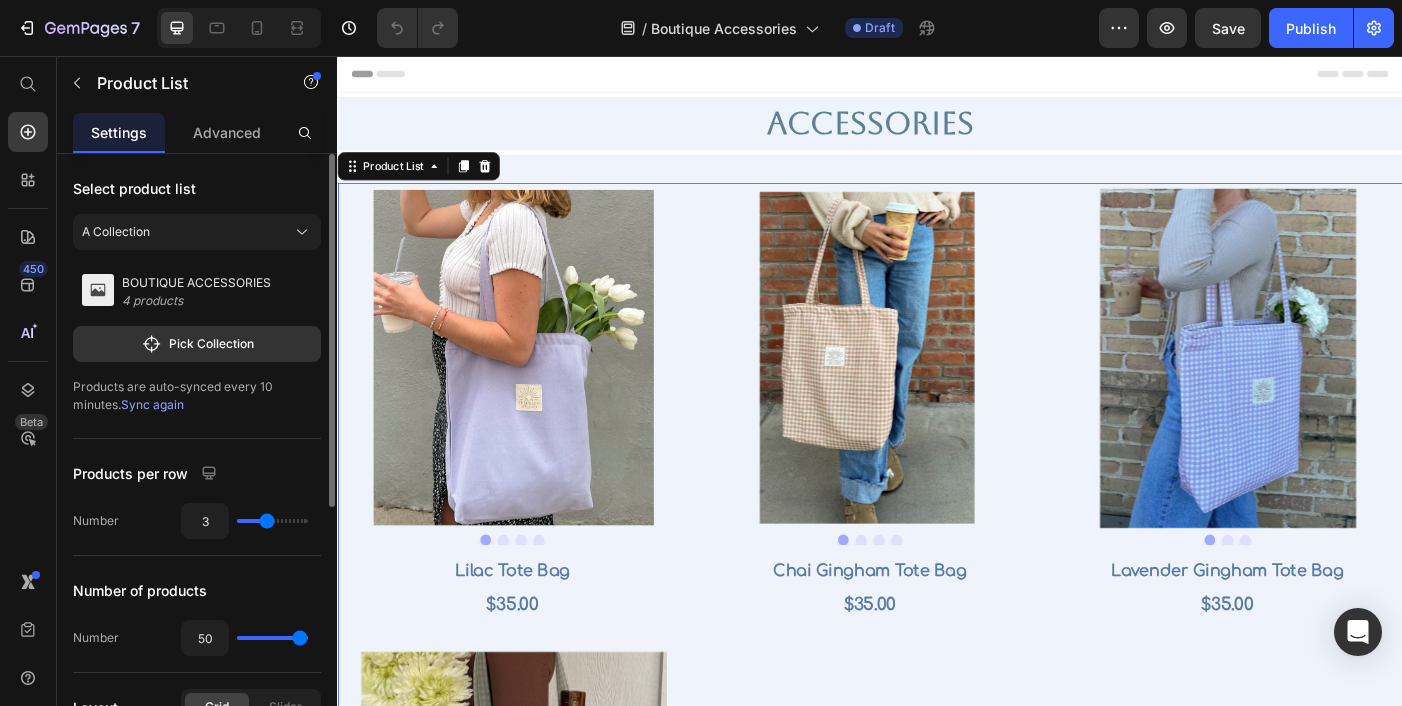 click on "Sync again" at bounding box center (152, 404) 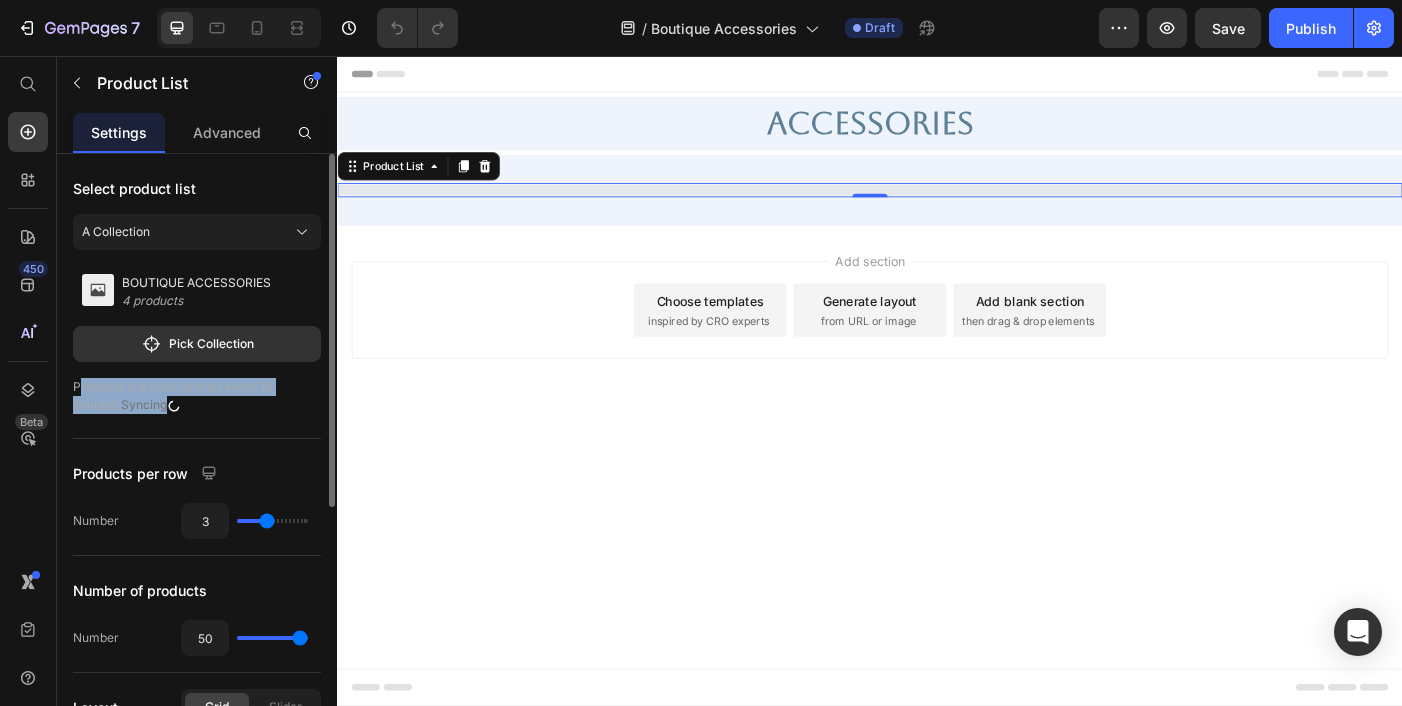 click on "Syncing" at bounding box center (151, 404) 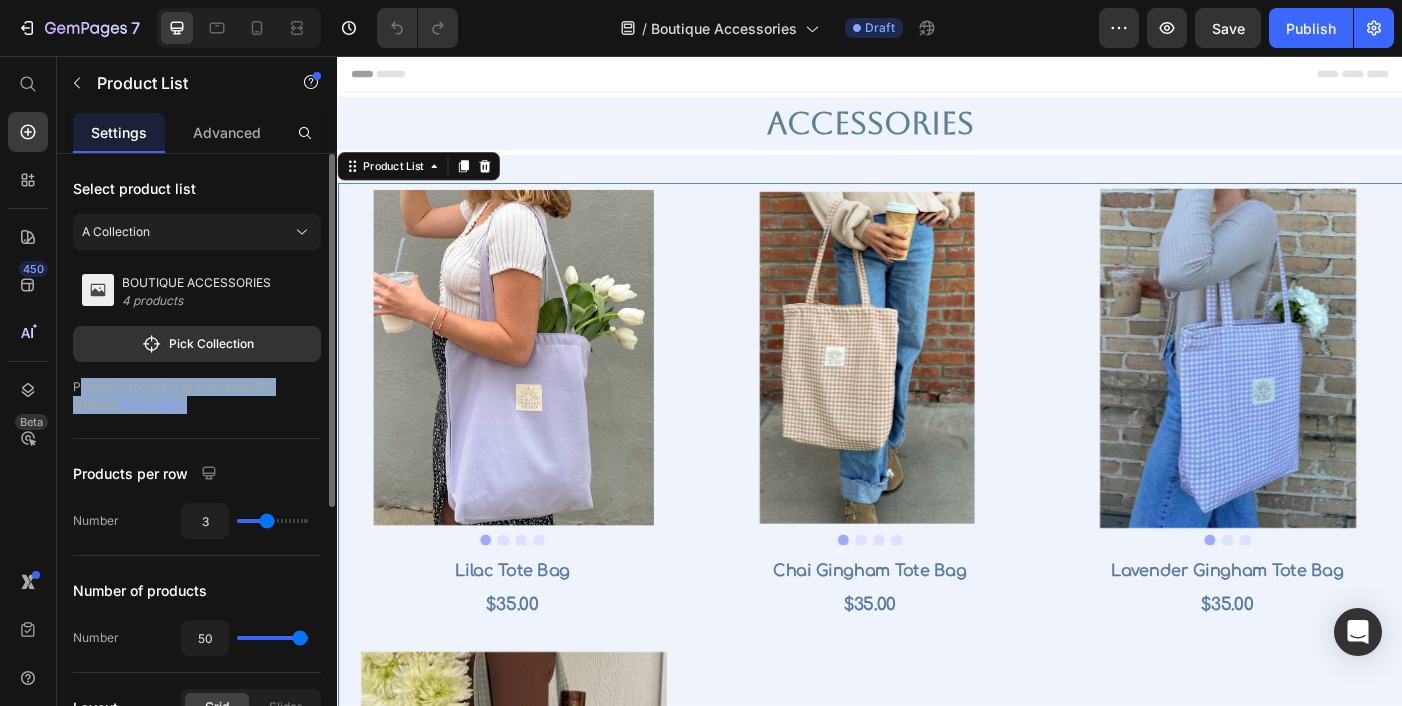 click on "Sync again" at bounding box center [152, 404] 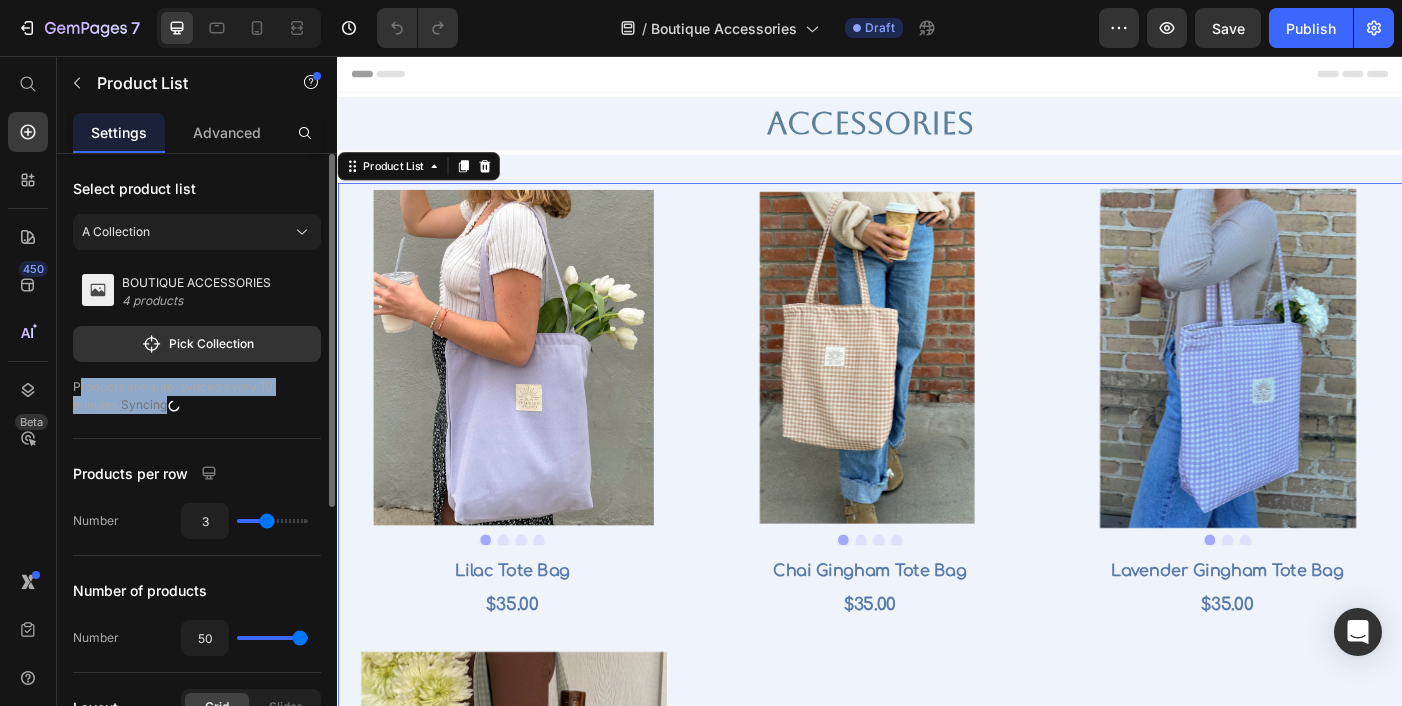 click on "Syncing" at bounding box center [151, 404] 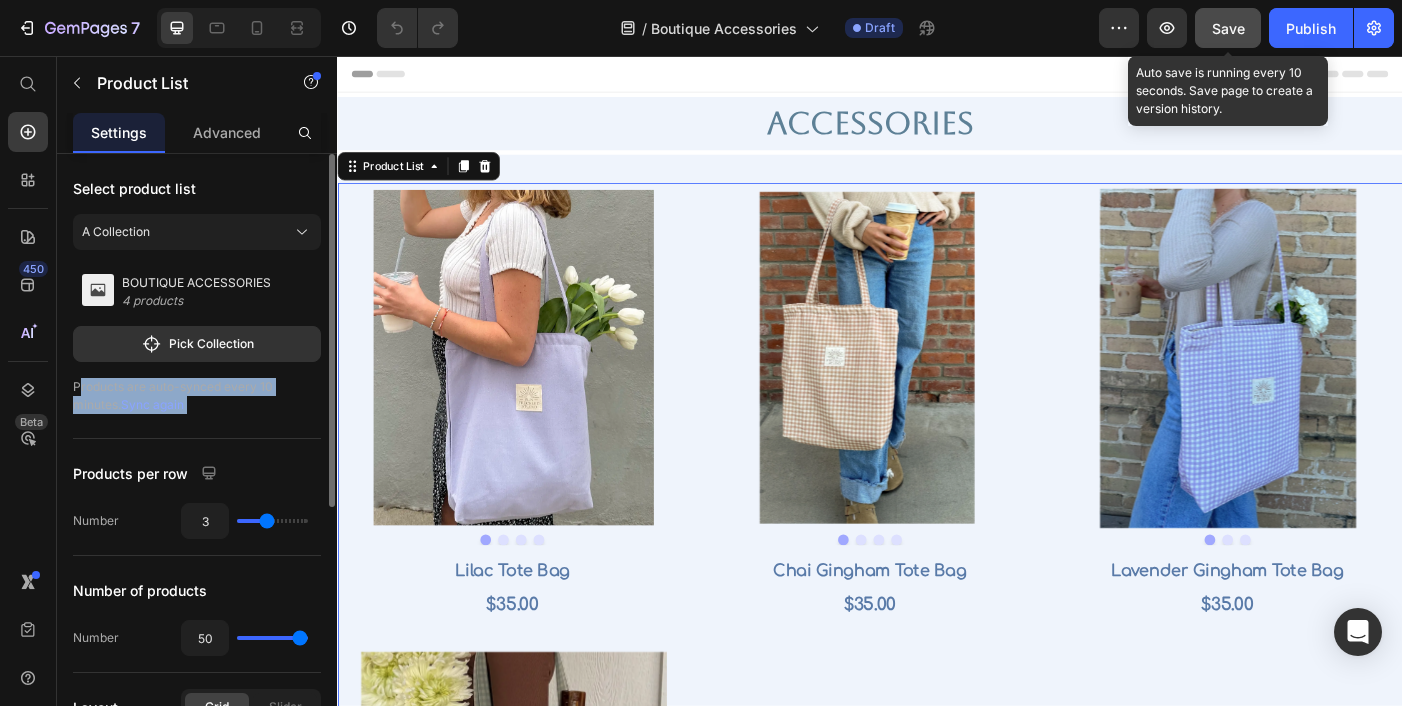 click on "Save" at bounding box center (1228, 28) 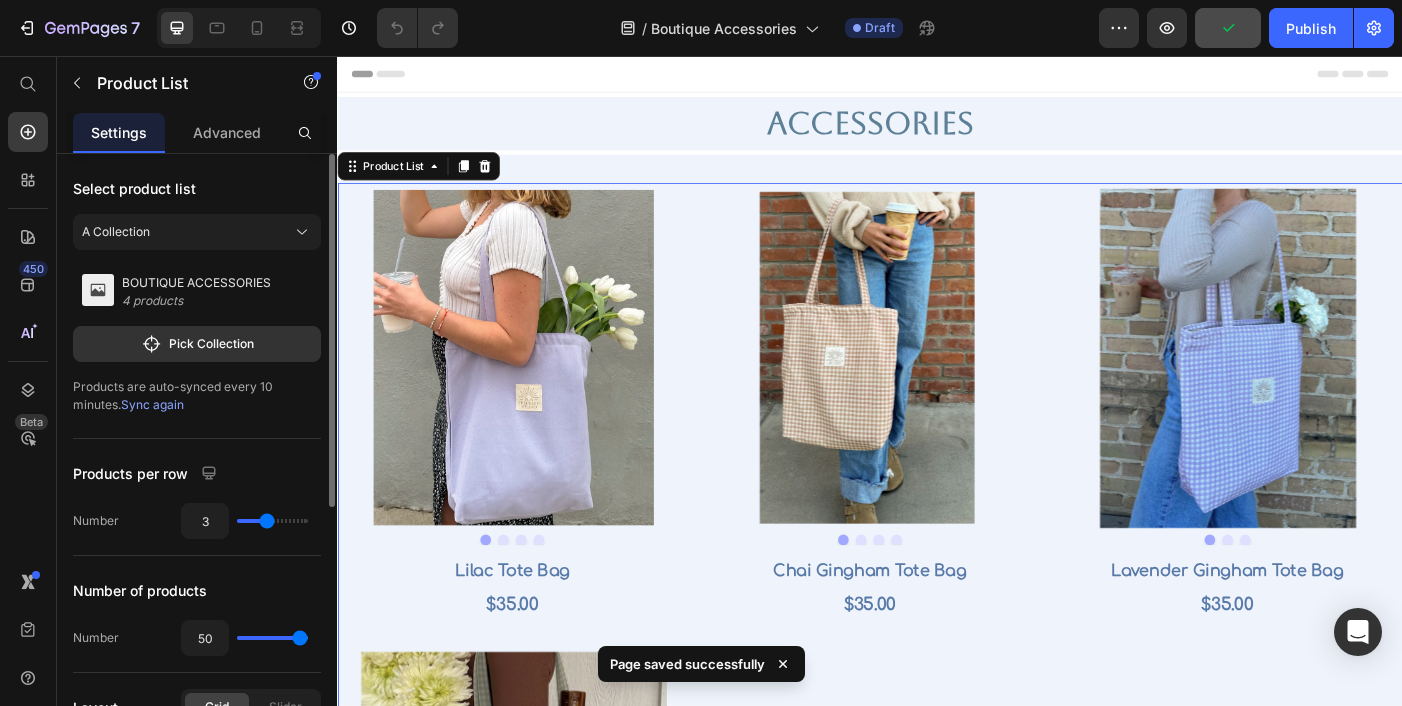 click on "Select product list A Collection BOUTIQUE ACCESSORIES 4 products Pick Collection  Products are auto-synced every 10 minutes.  Sync again" 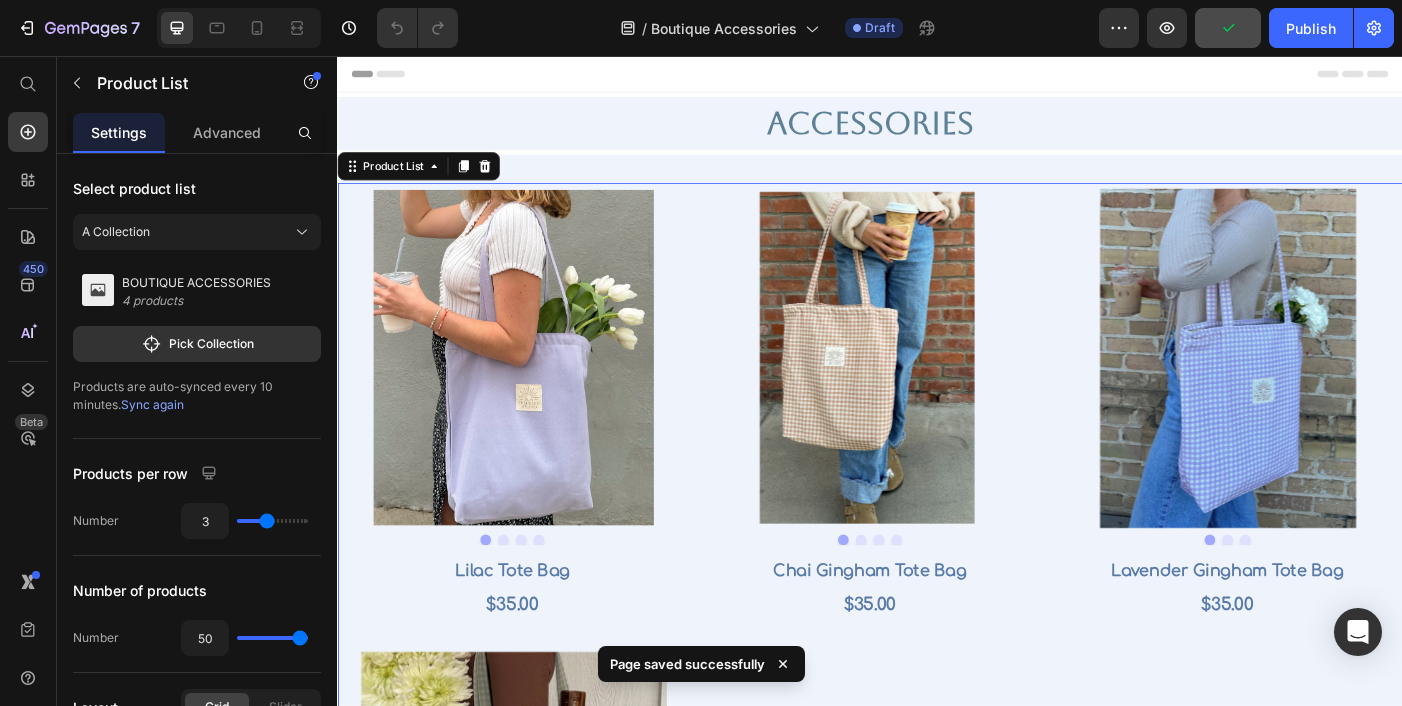 click on "Sync again" at bounding box center [152, 404] 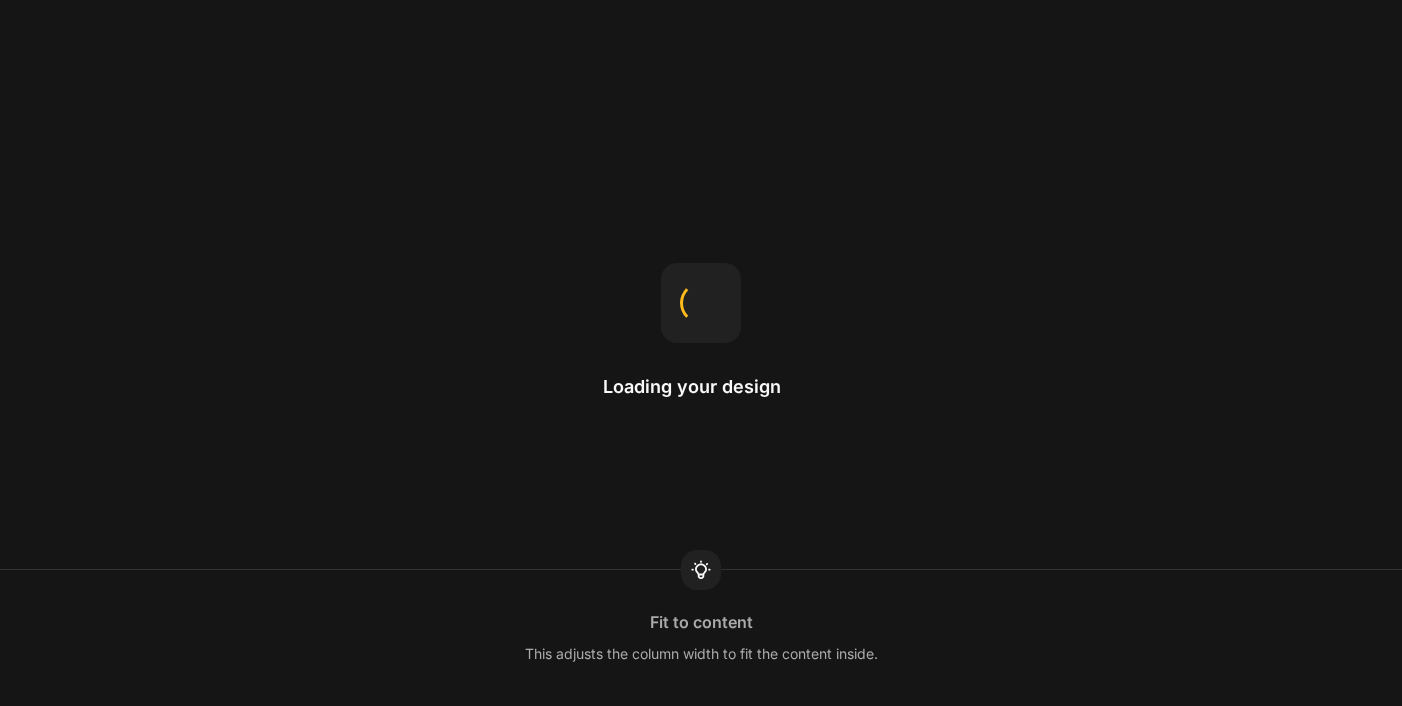 scroll, scrollTop: 0, scrollLeft: 0, axis: both 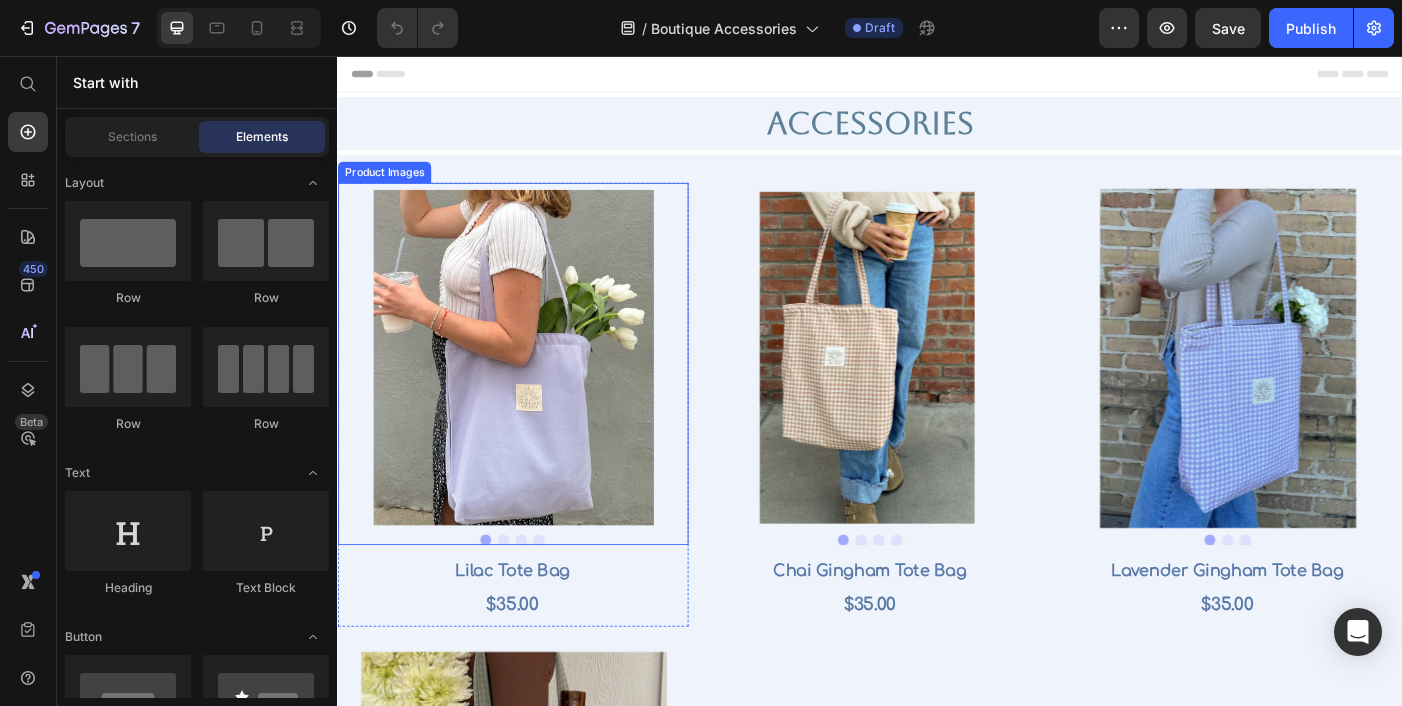 click at bounding box center [534, 396] 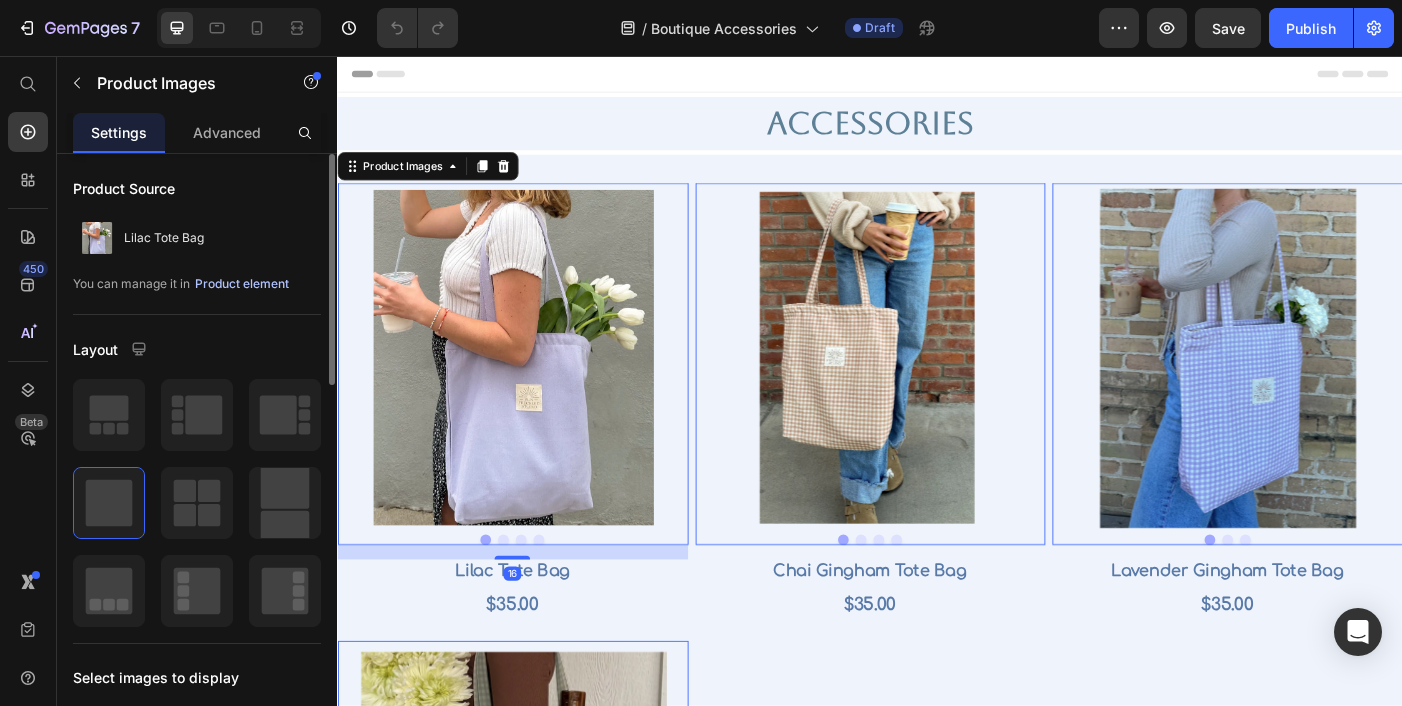 click on "Product element" at bounding box center [242, 284] 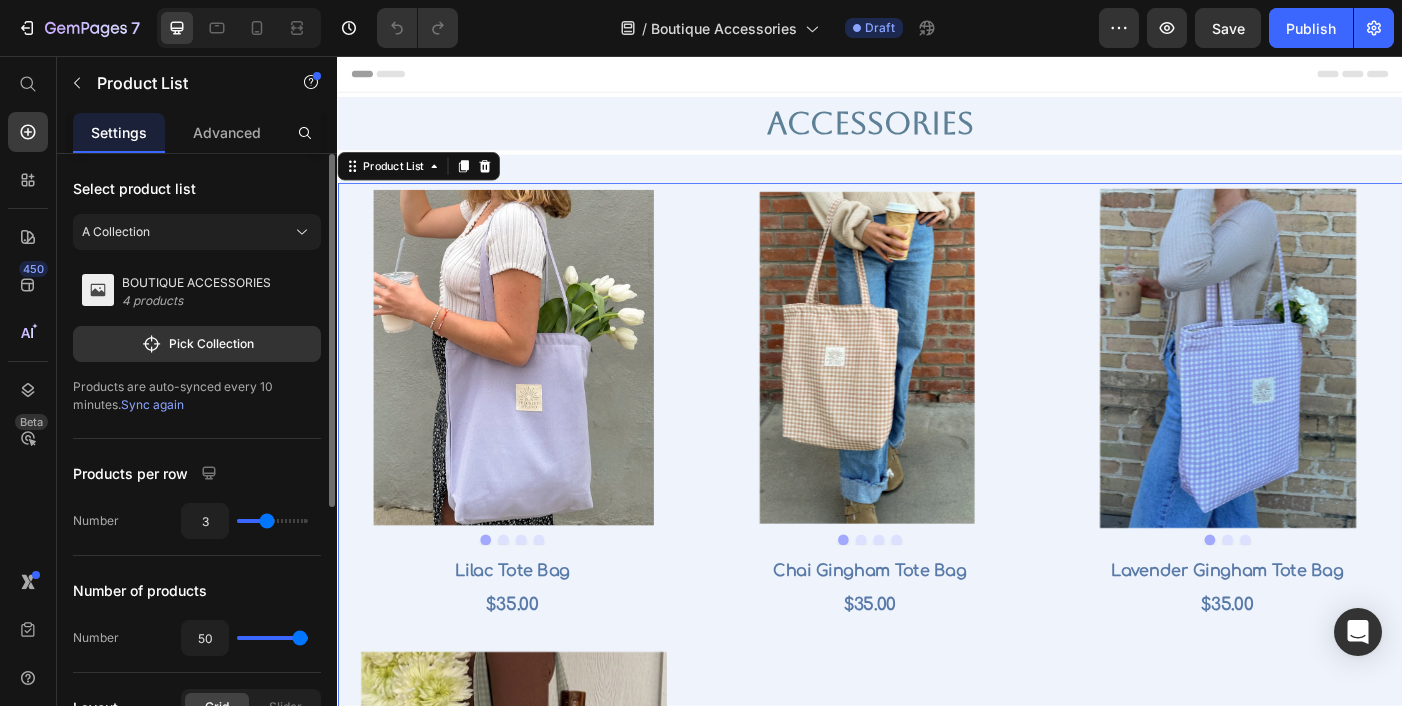 click on "Sync again" at bounding box center (152, 404) 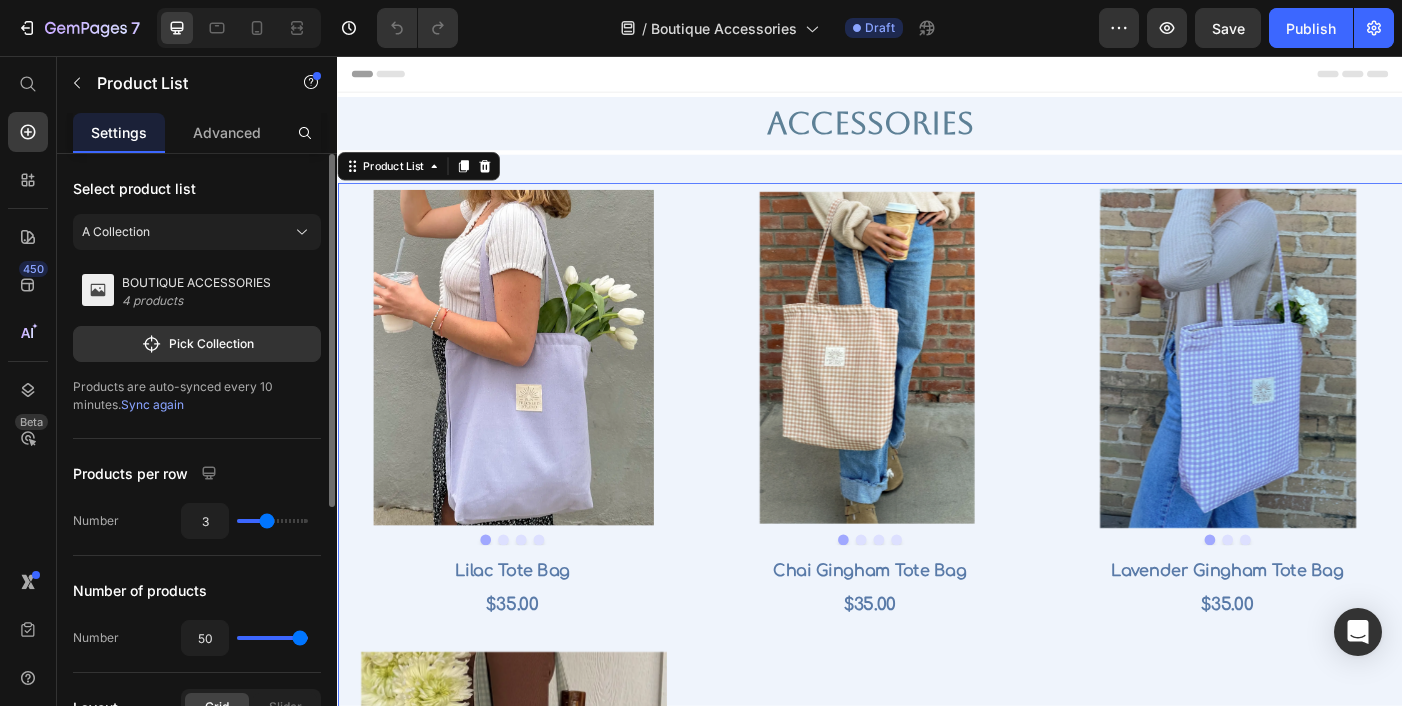 click on "Sync again" at bounding box center [152, 404] 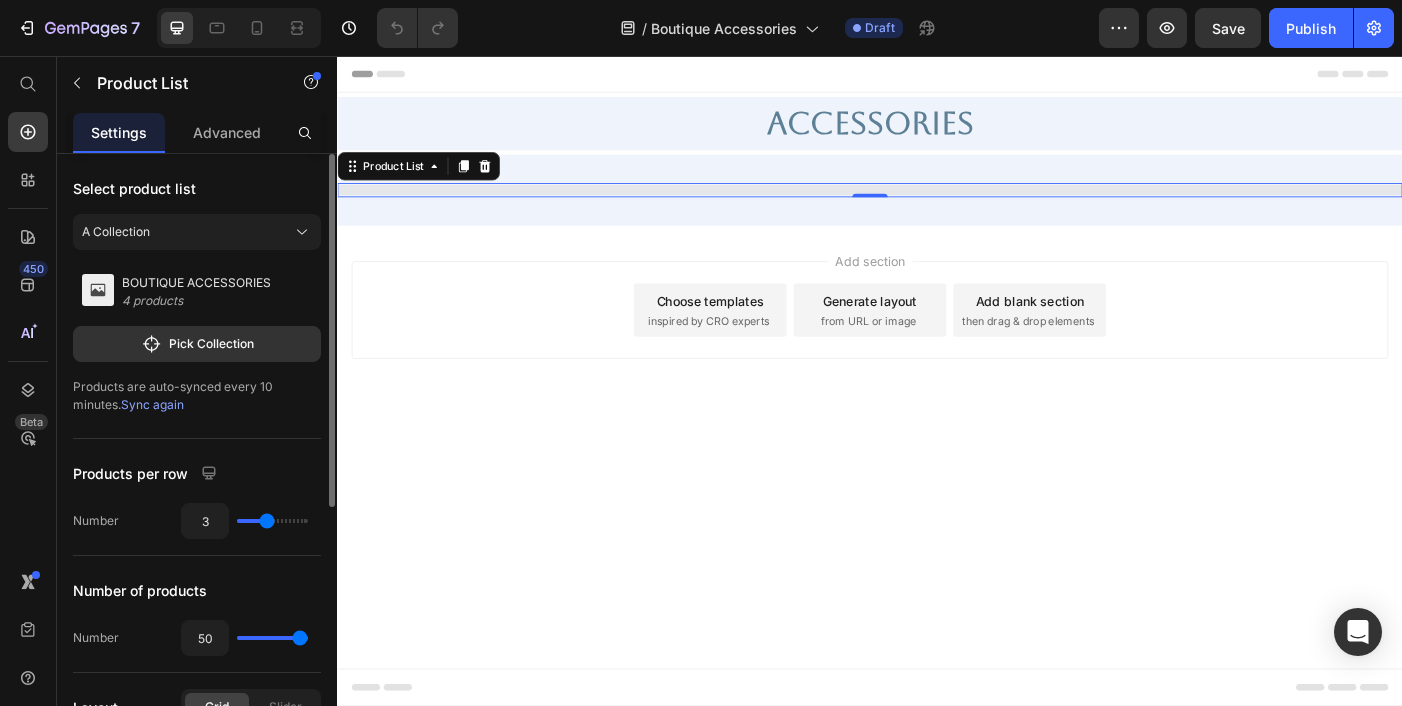 click on "Sync again" at bounding box center (152, 404) 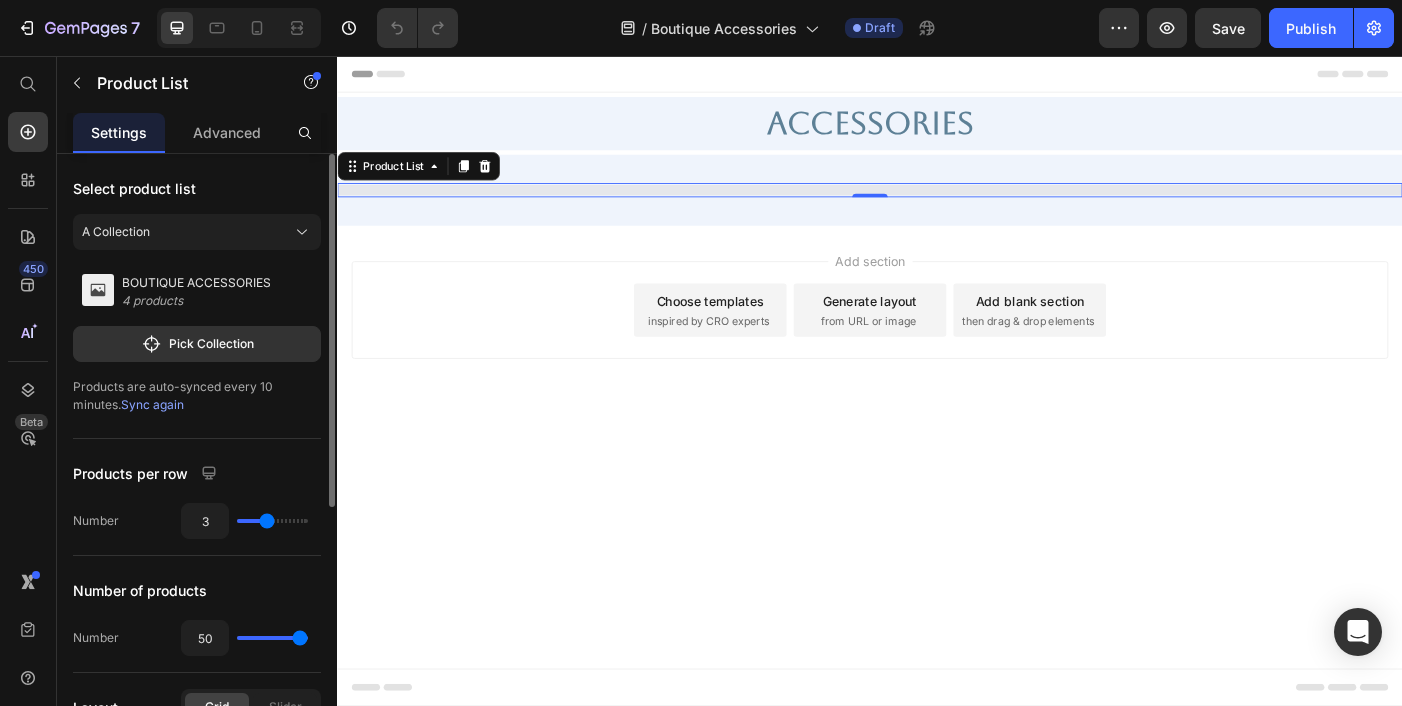 click on "Sync again" at bounding box center [152, 404] 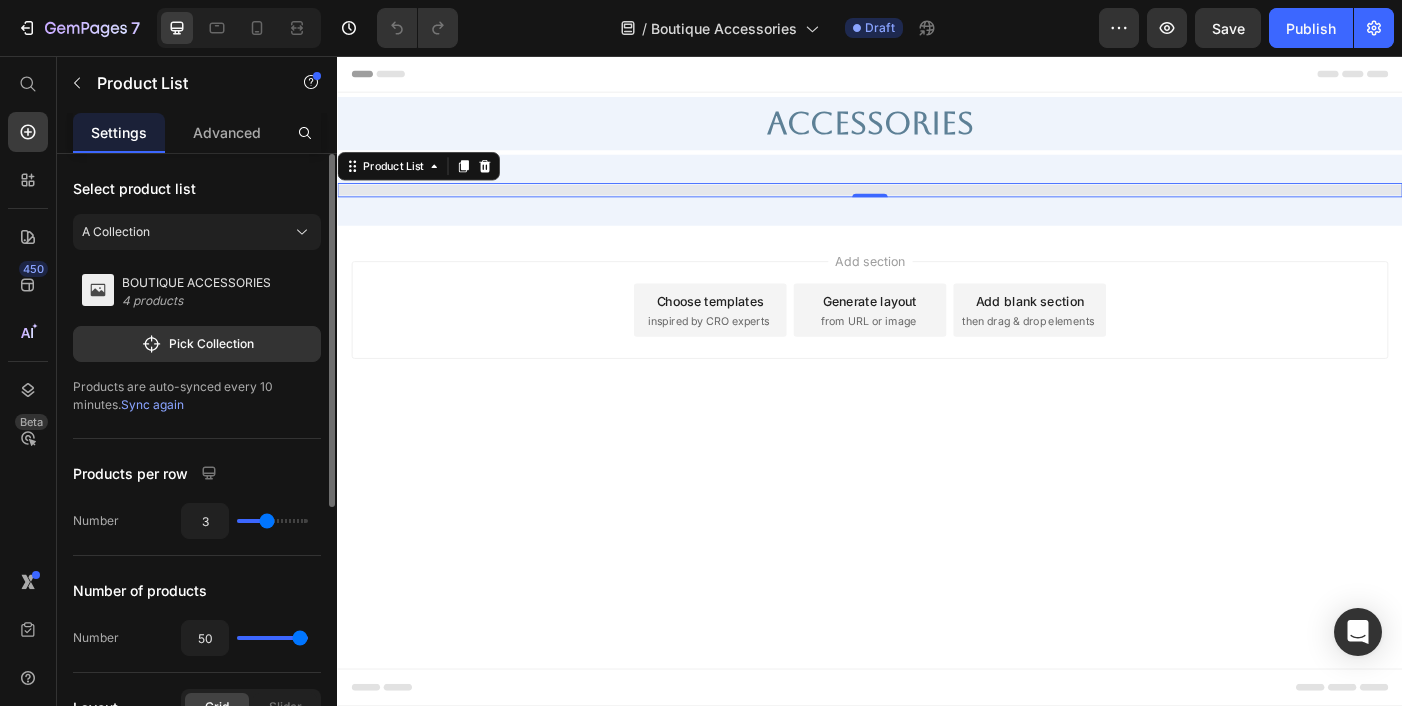 click on "Sync again" at bounding box center [152, 404] 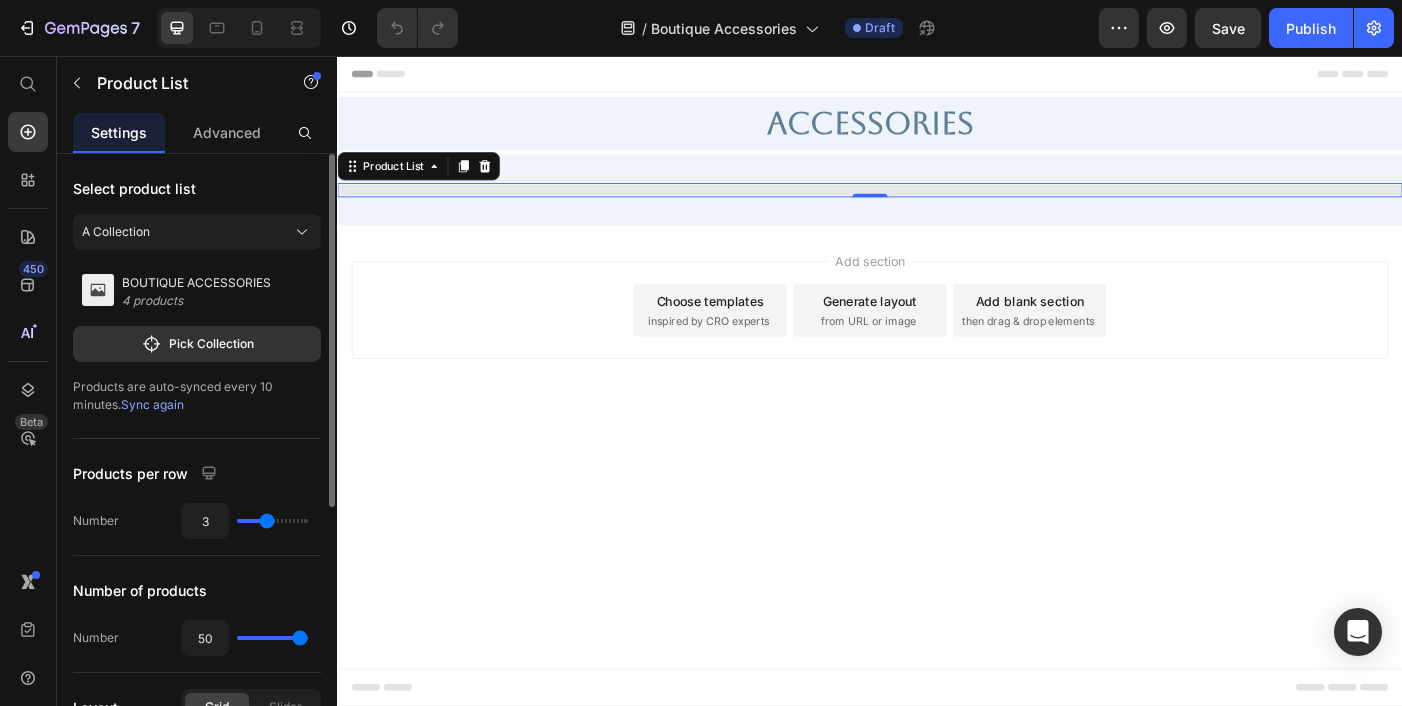 click on "Sync again" at bounding box center [152, 404] 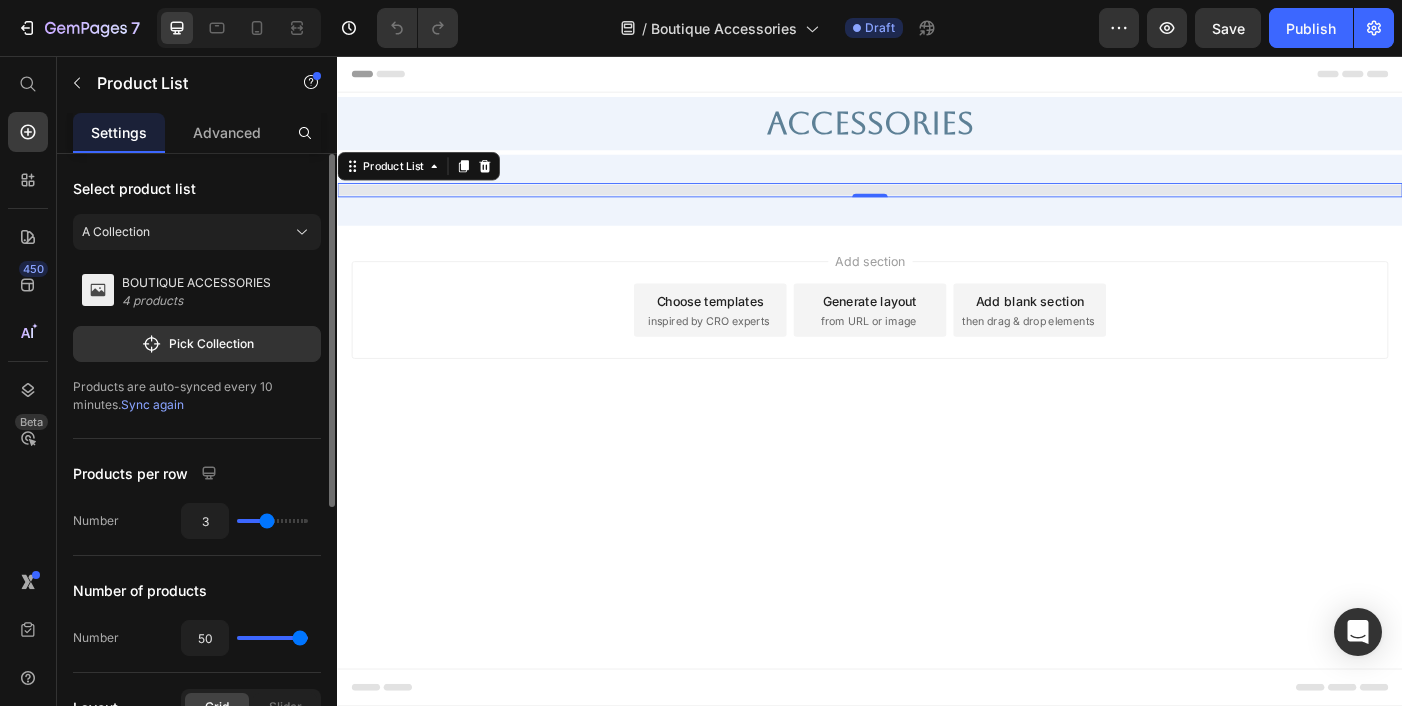 click on "Sync again" at bounding box center (152, 404) 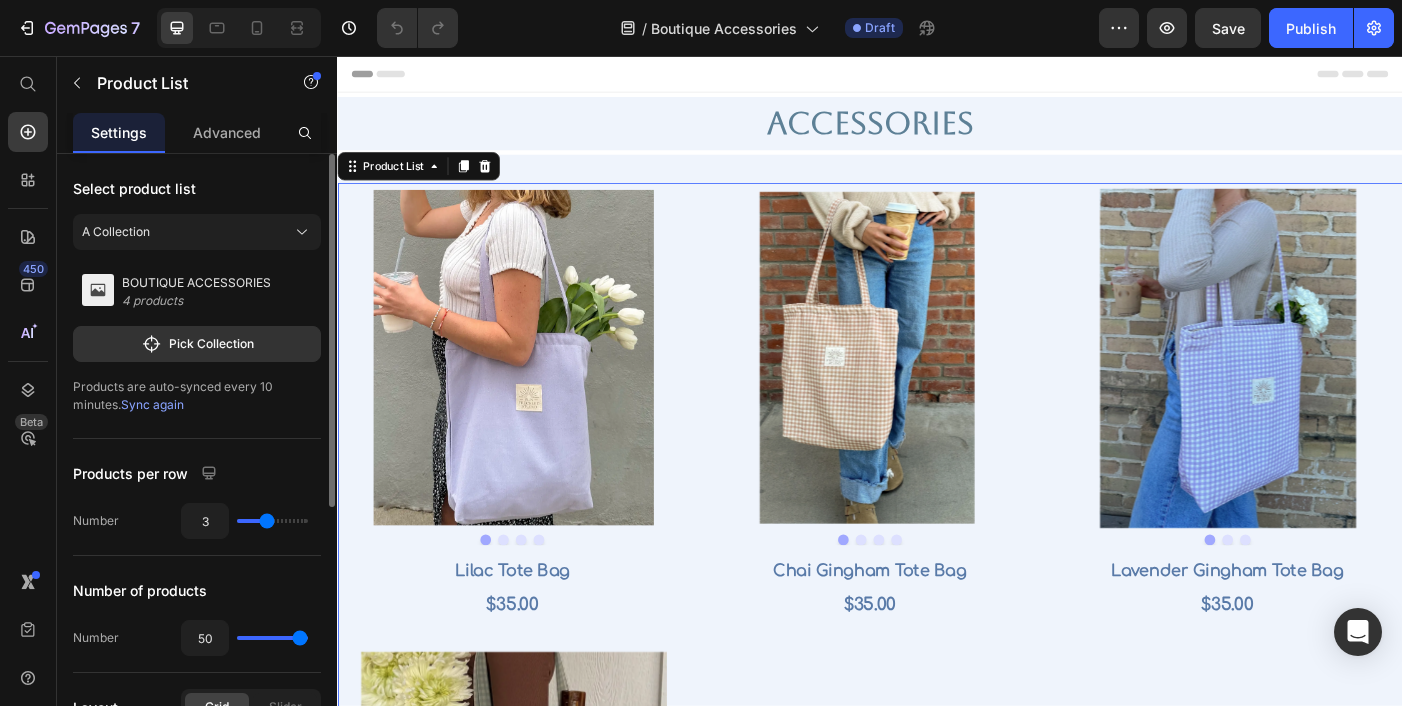click on "Sync again" at bounding box center (152, 404) 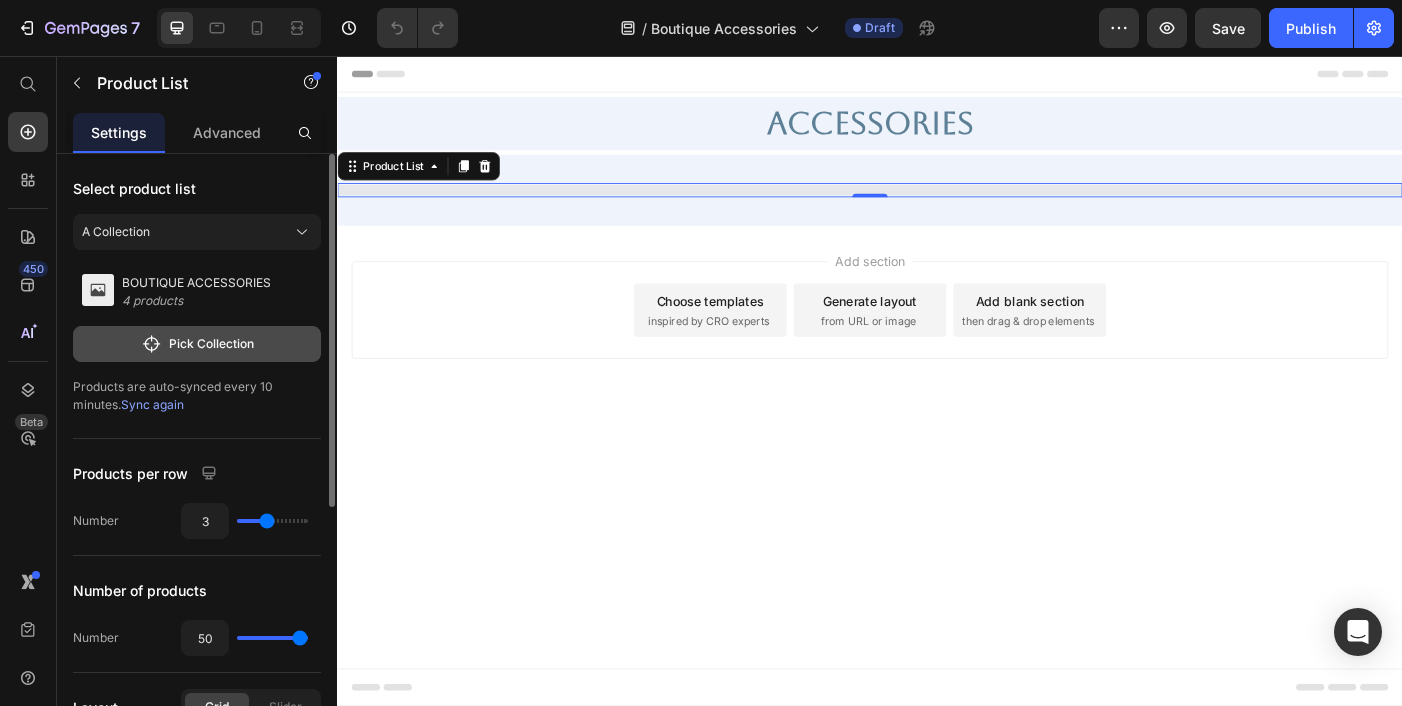 click on "Pick Collection" at bounding box center [197, 344] 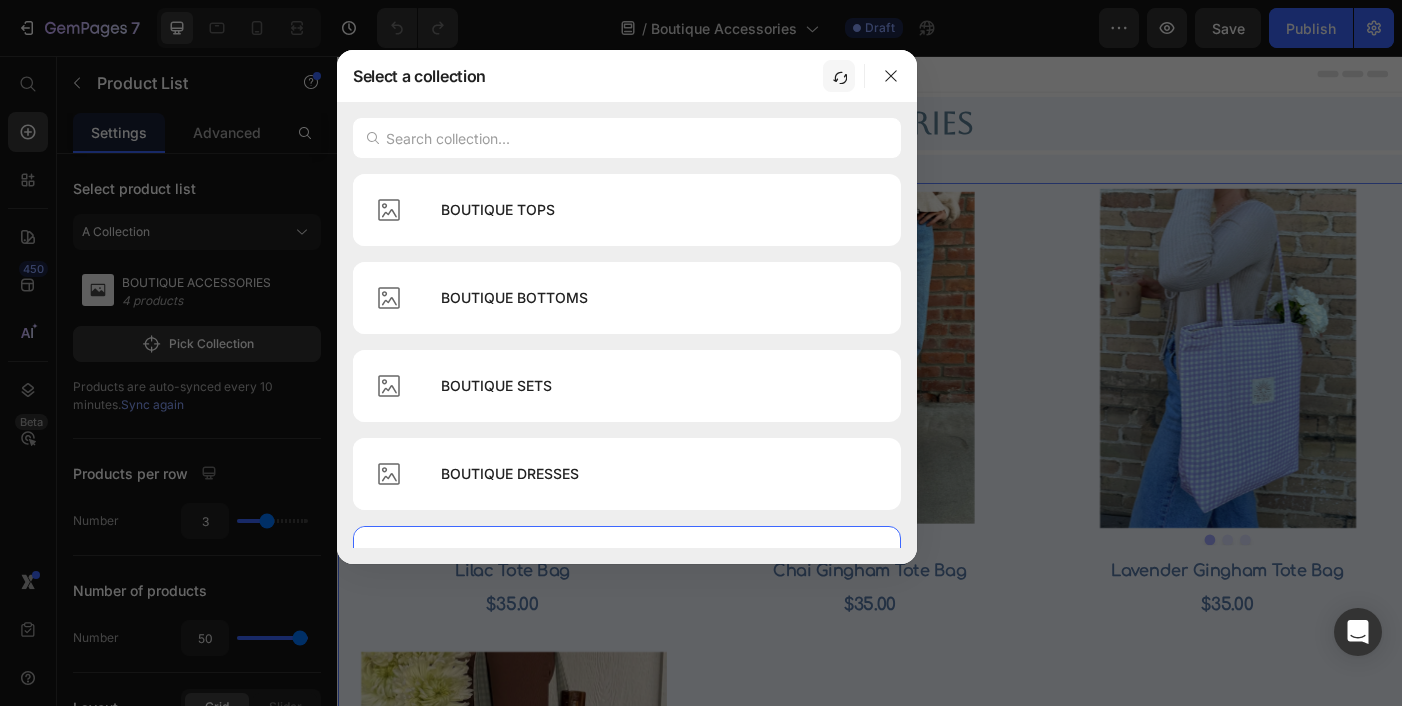 click 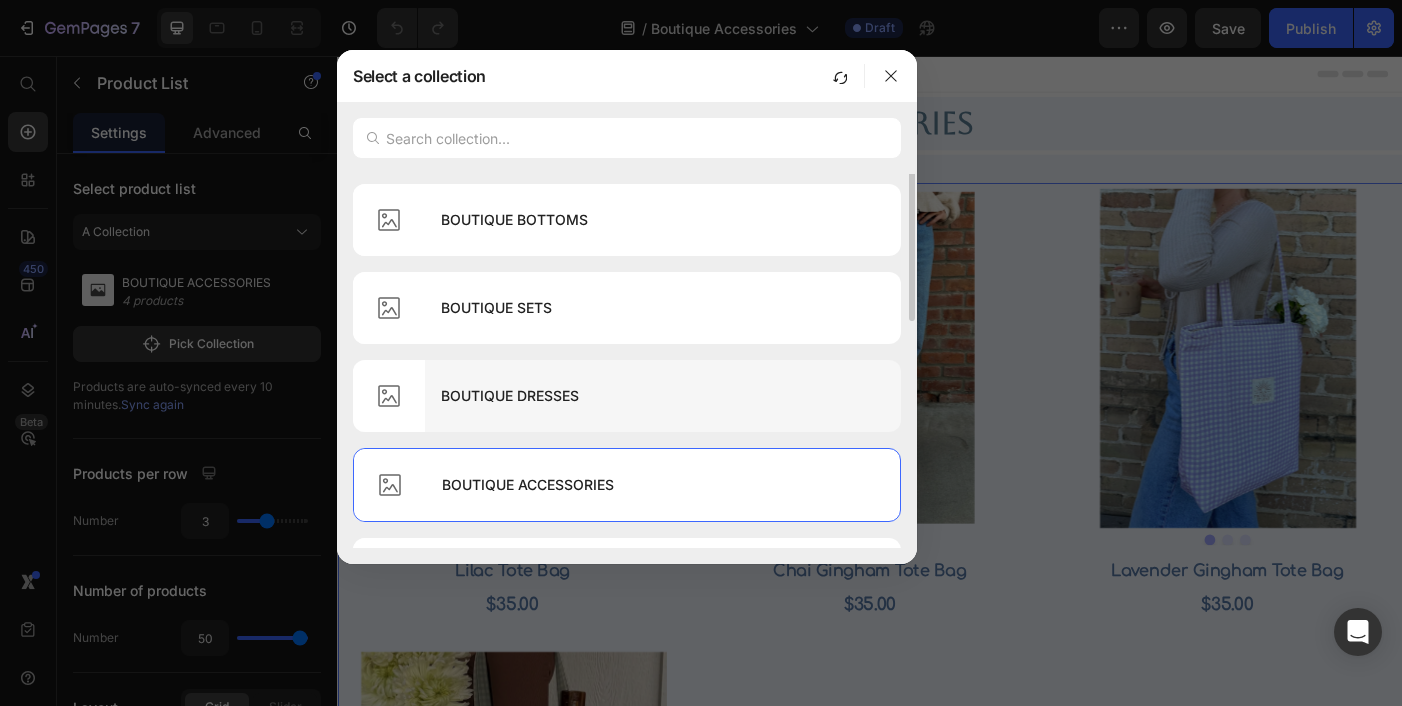 scroll, scrollTop: 93, scrollLeft: 0, axis: vertical 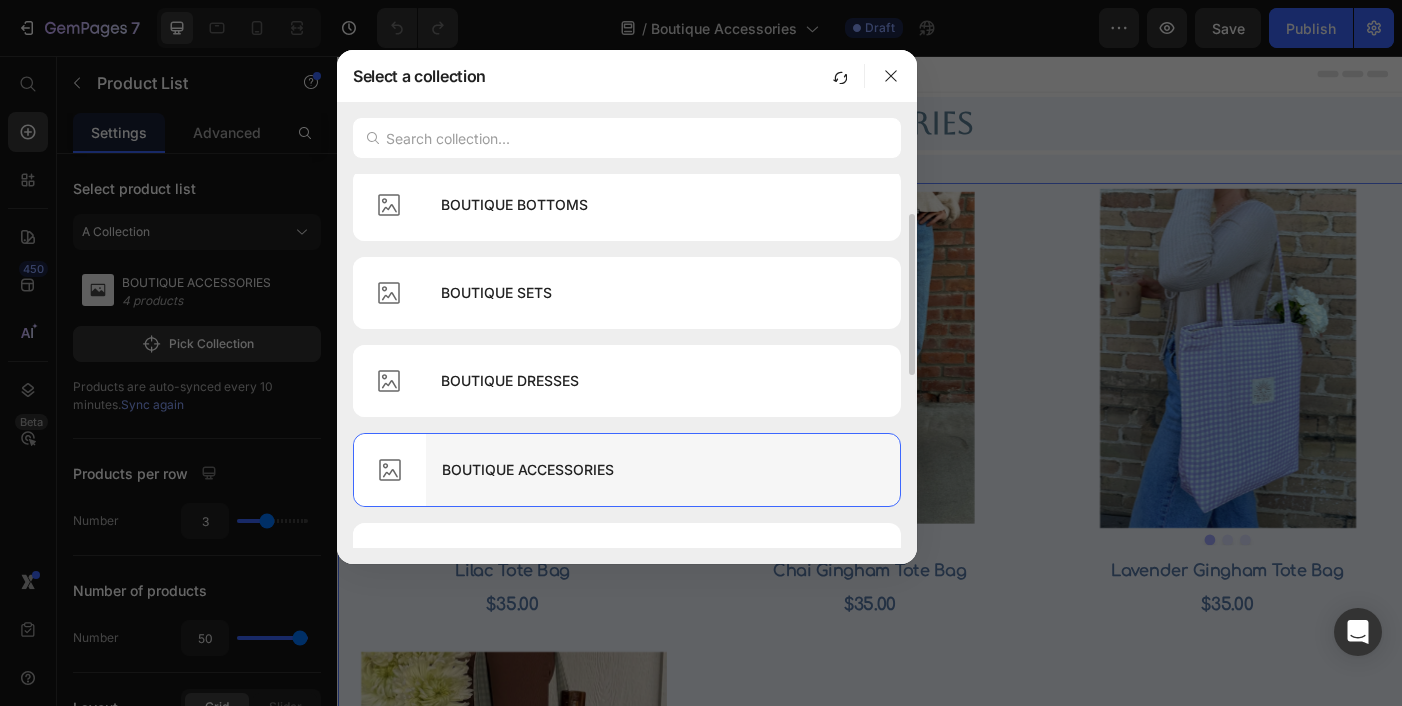 click on "BOUTIQUE ACCESSORIES" at bounding box center (663, 470) 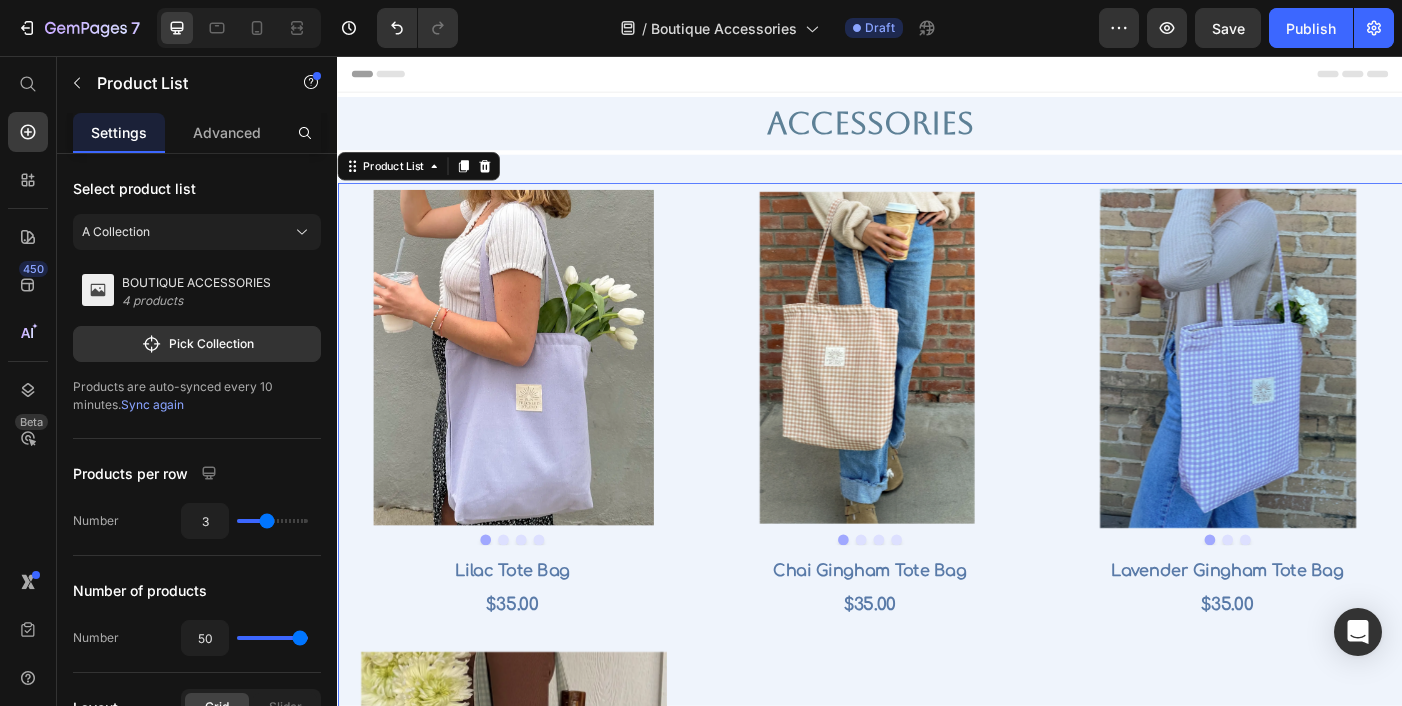 click on "Sync again" at bounding box center (152, 404) 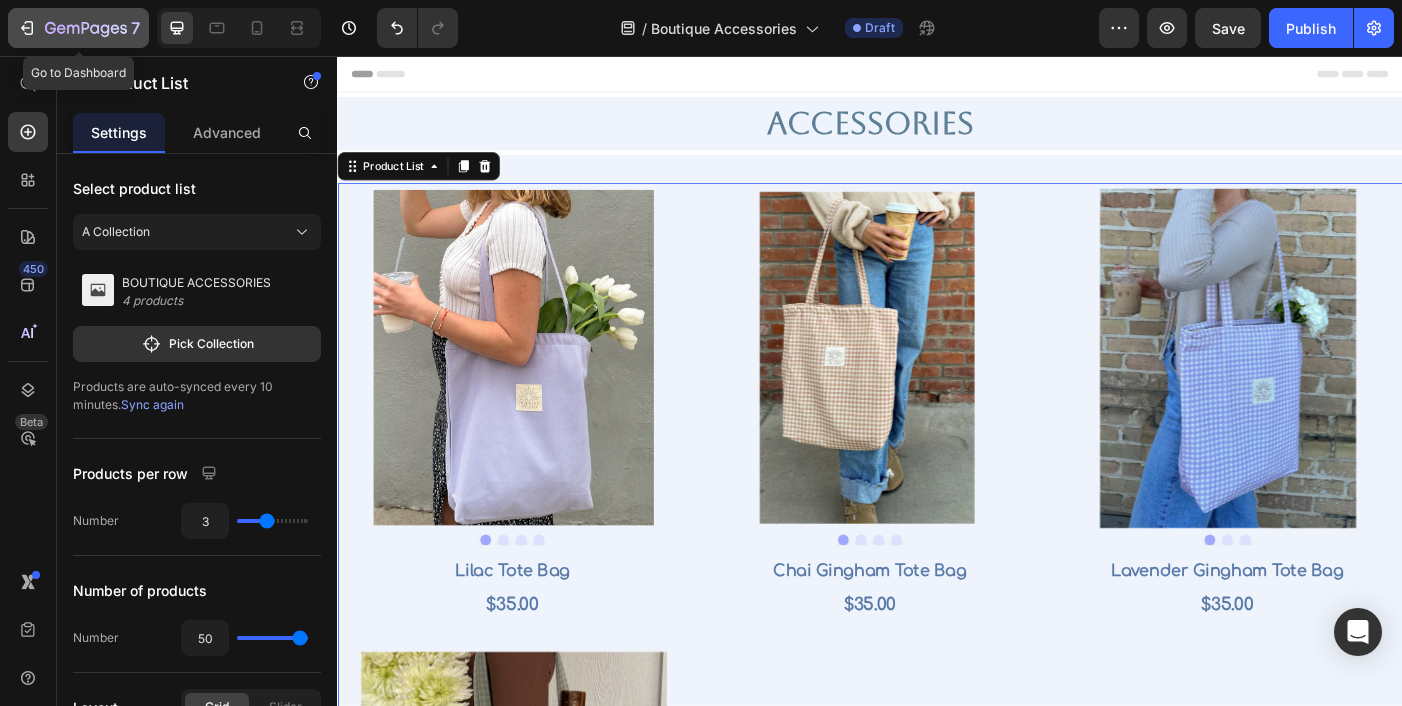 click 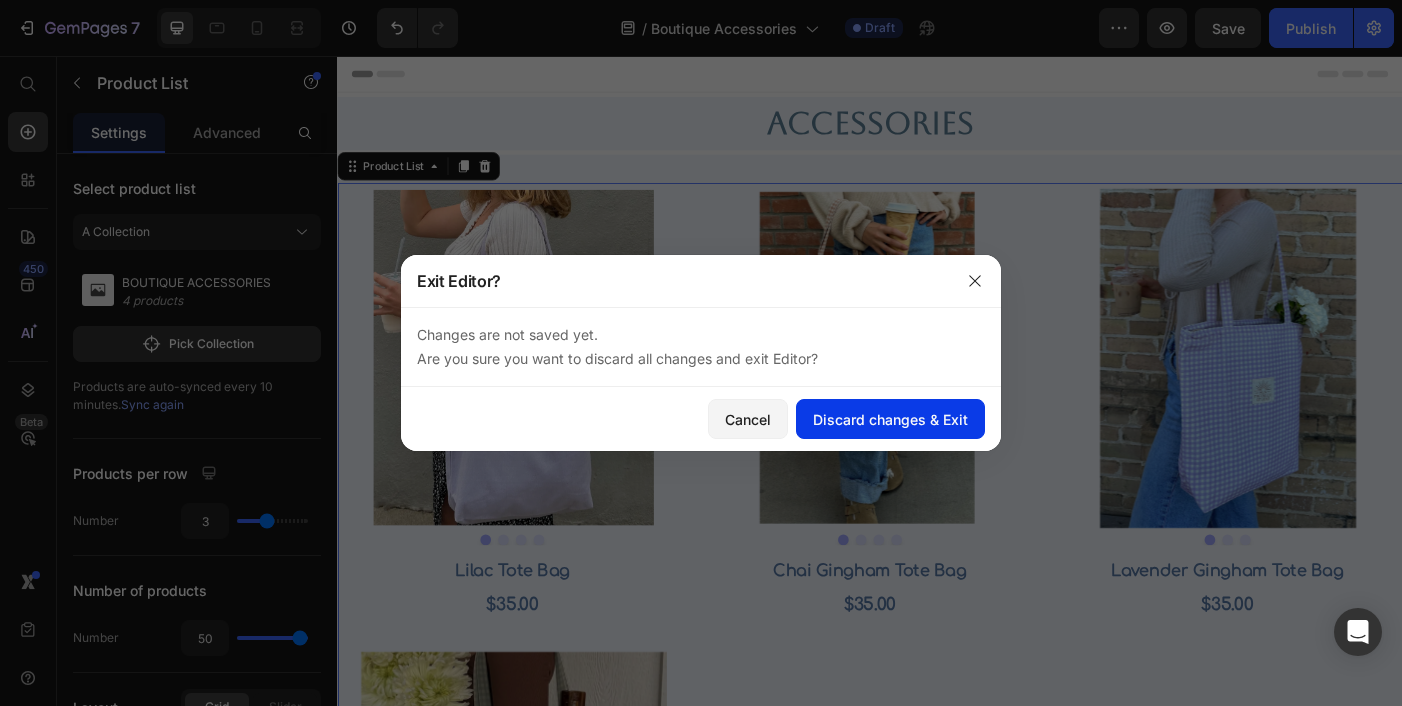 click on "Discard changes & Exit" at bounding box center (890, 419) 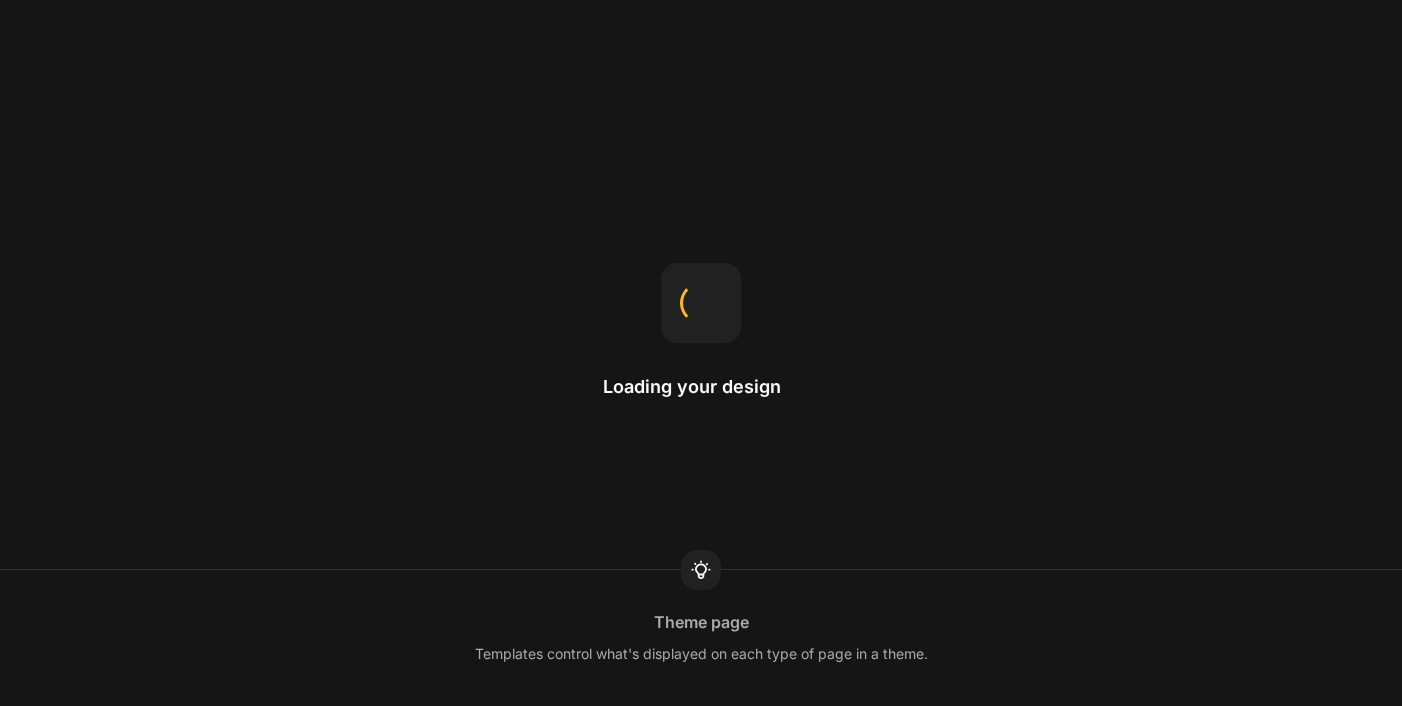 scroll, scrollTop: 0, scrollLeft: 0, axis: both 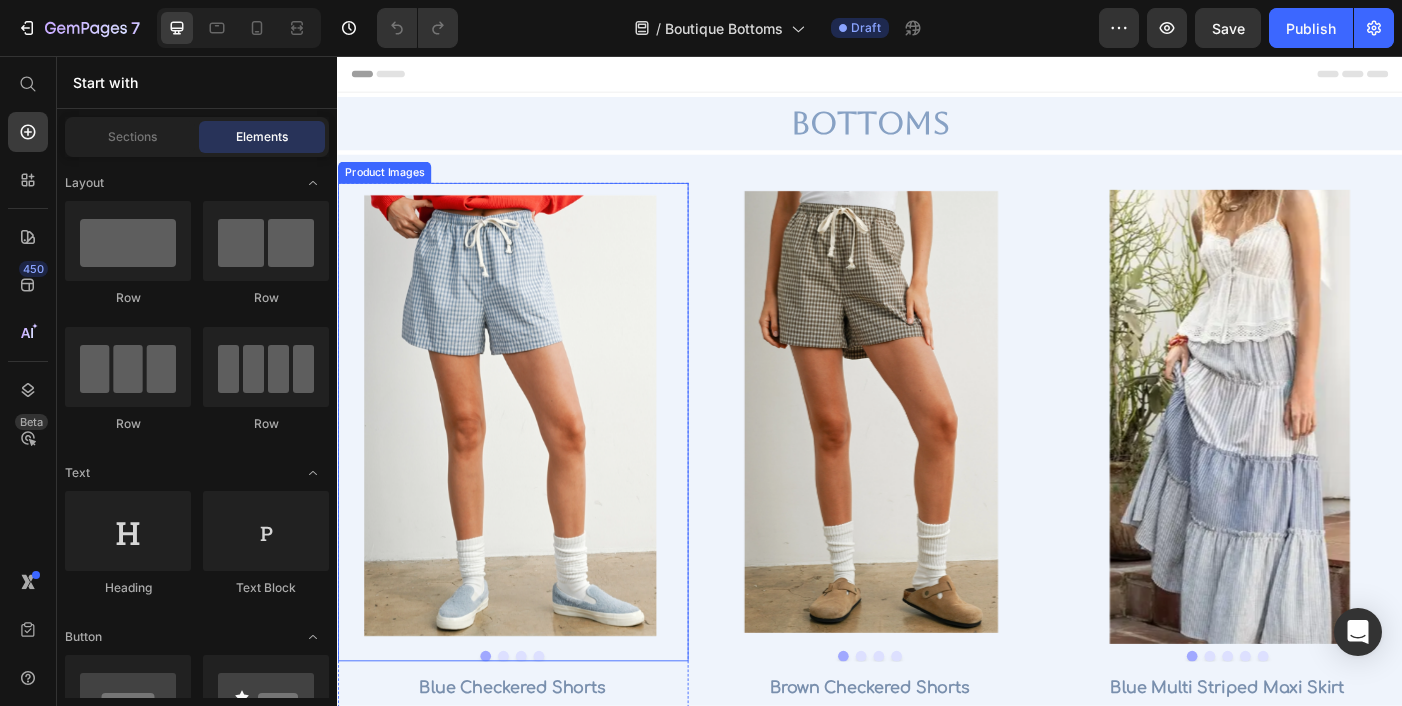 click at bounding box center (534, 462) 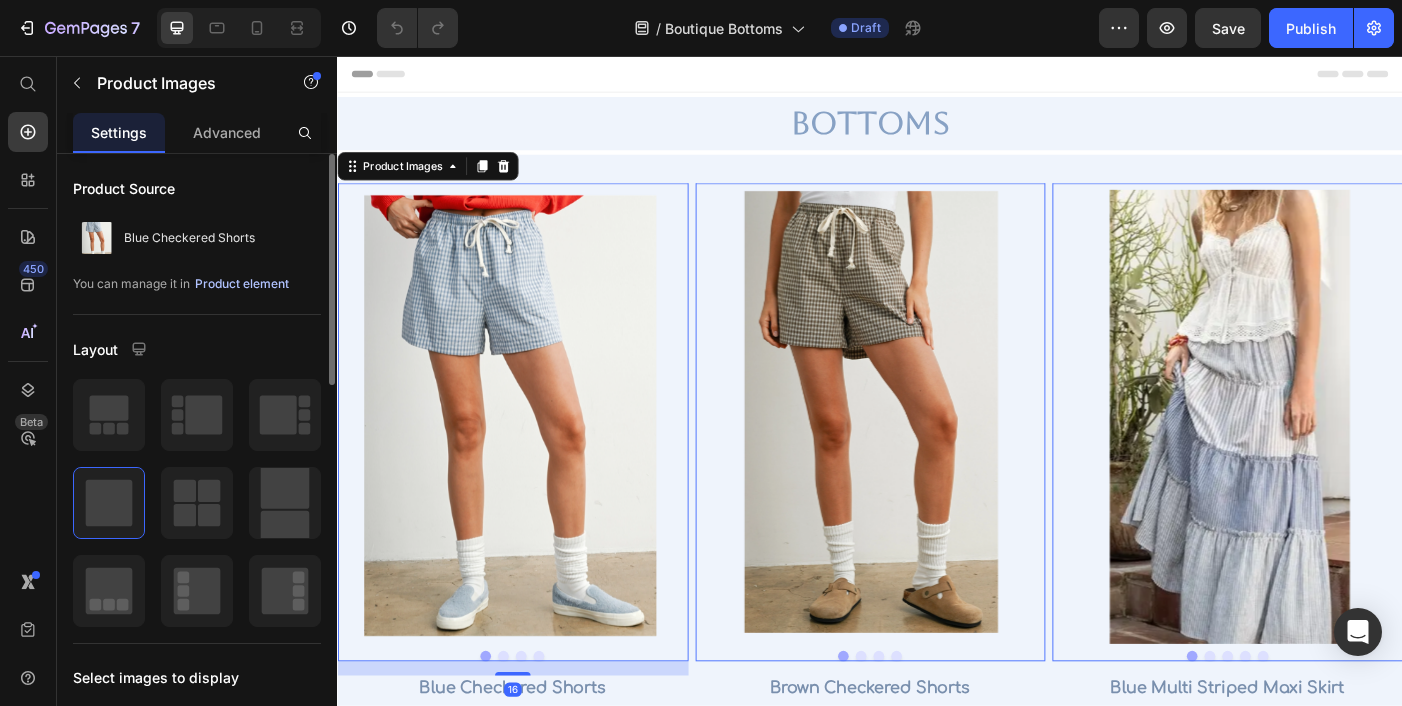 click on "Product element" at bounding box center (242, 284) 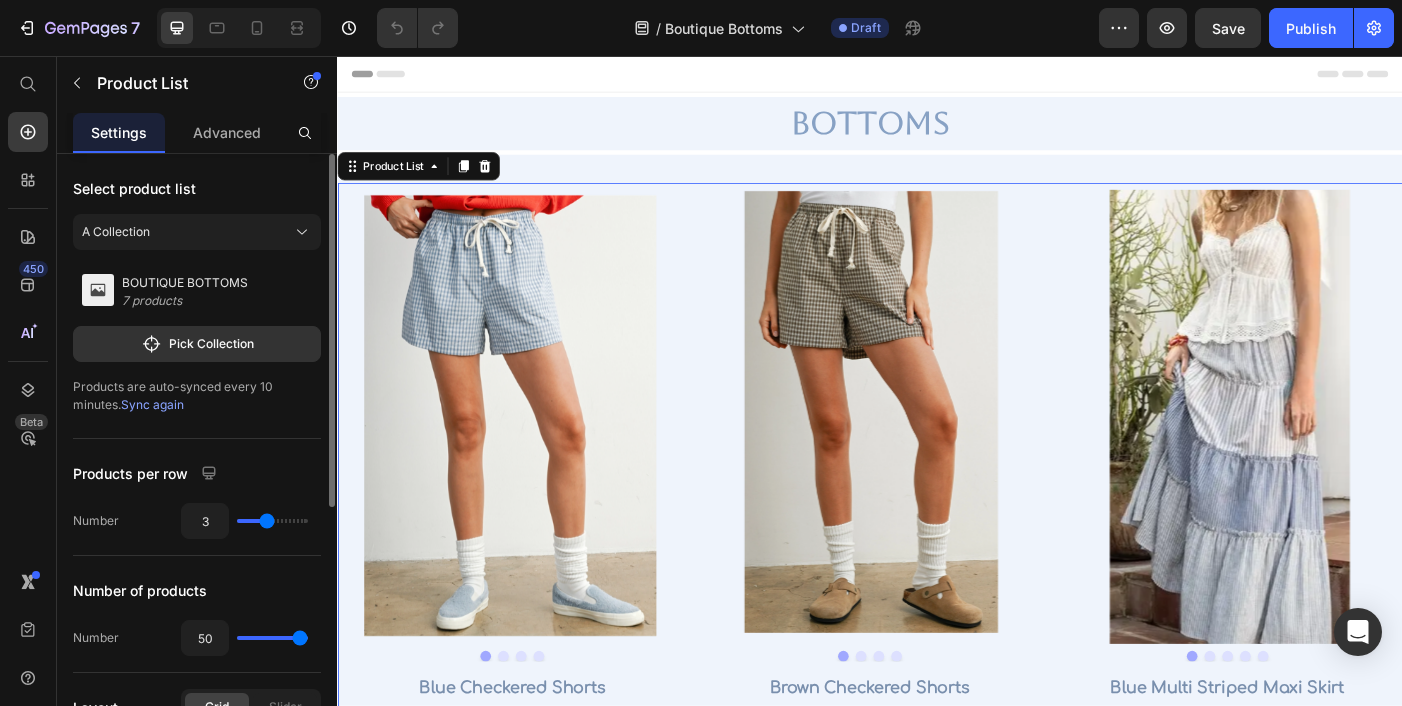 click on "Sync again" at bounding box center (152, 404) 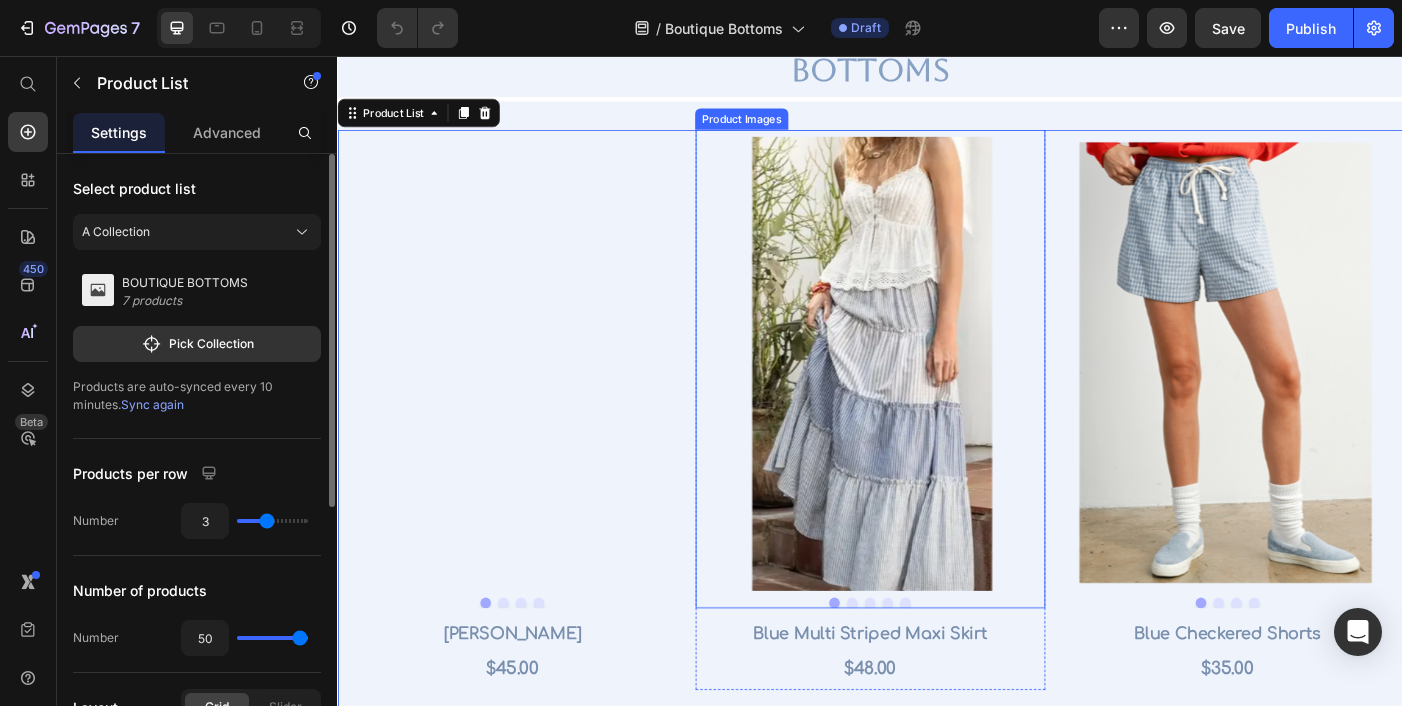 scroll, scrollTop: 0, scrollLeft: 0, axis: both 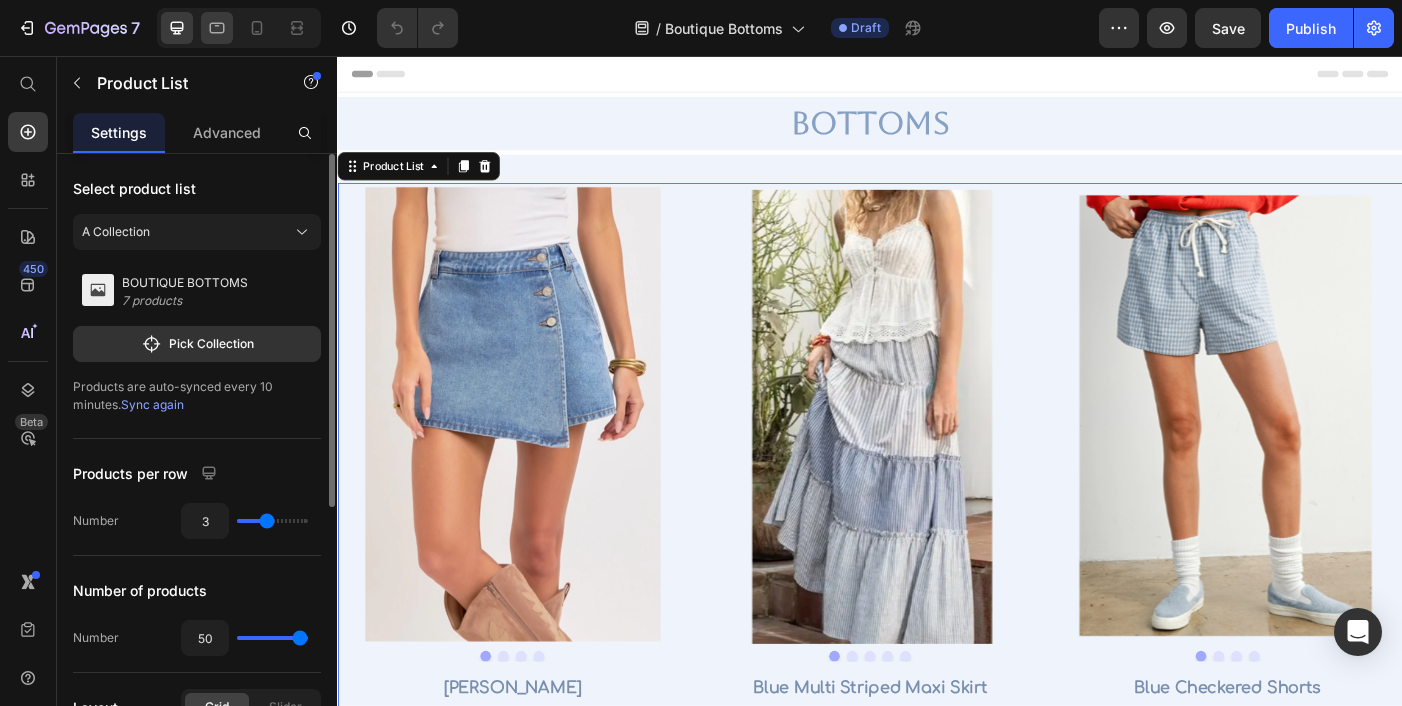 click 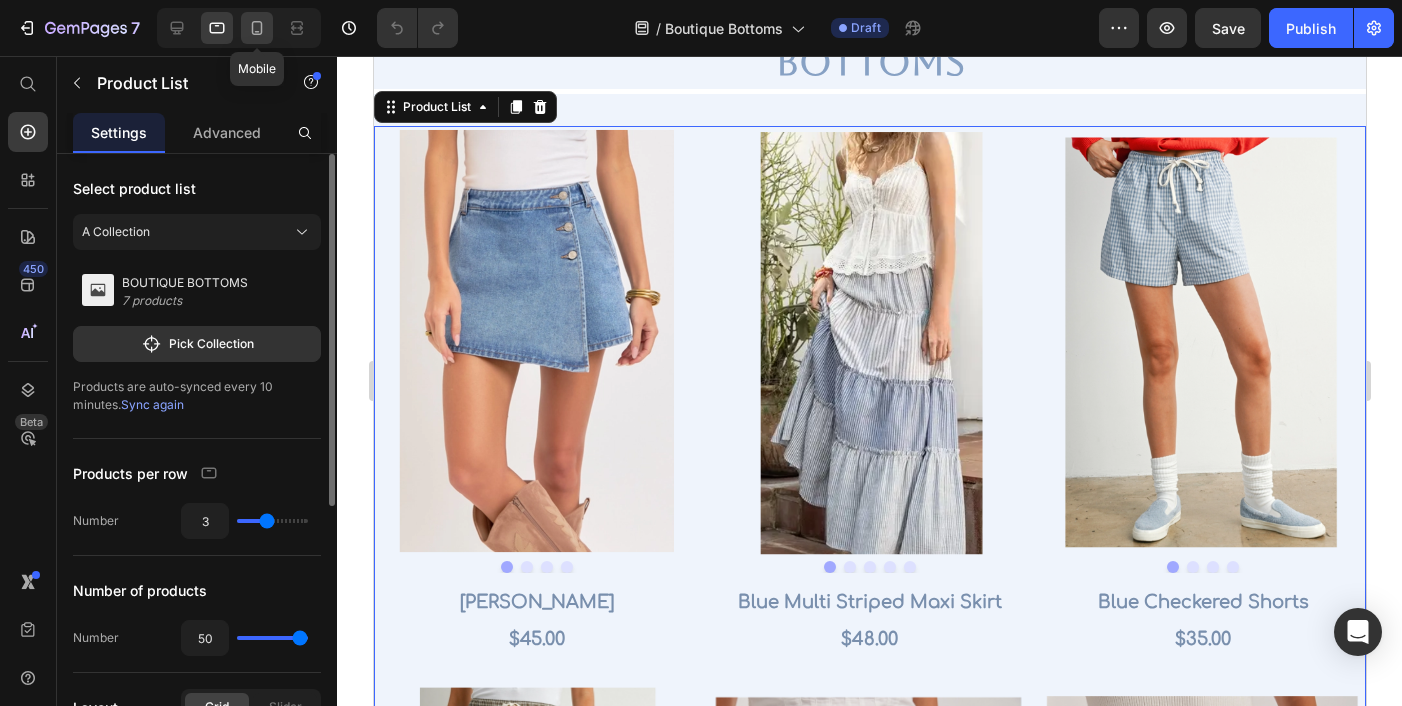 click 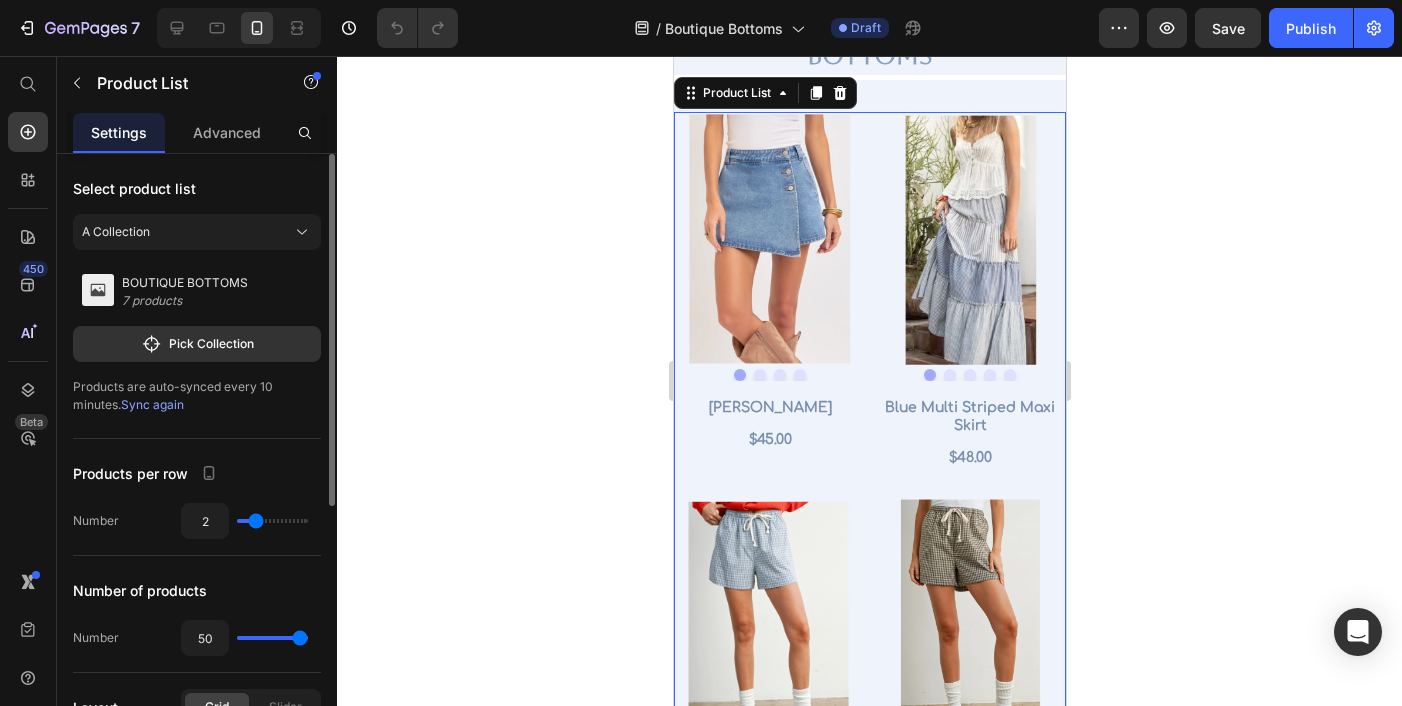 scroll, scrollTop: 49, scrollLeft: 0, axis: vertical 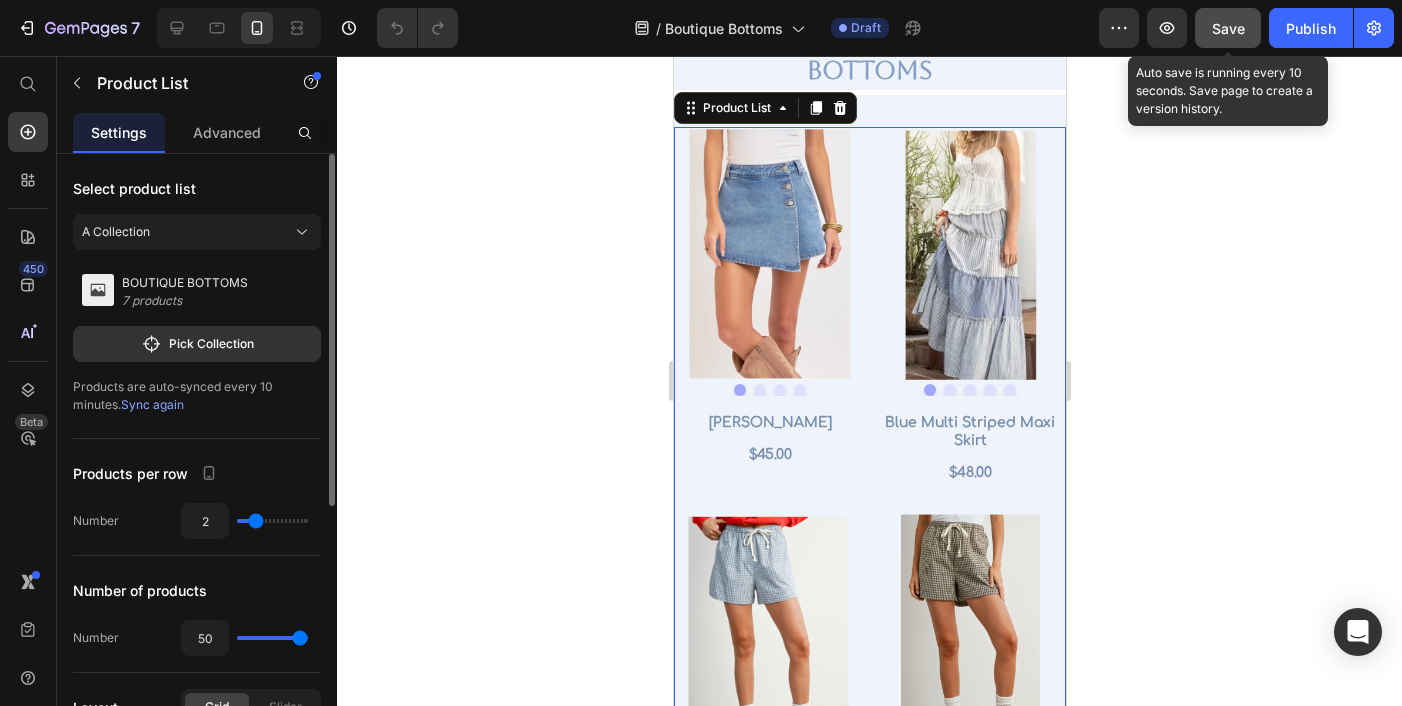click on "Save" at bounding box center (1228, 28) 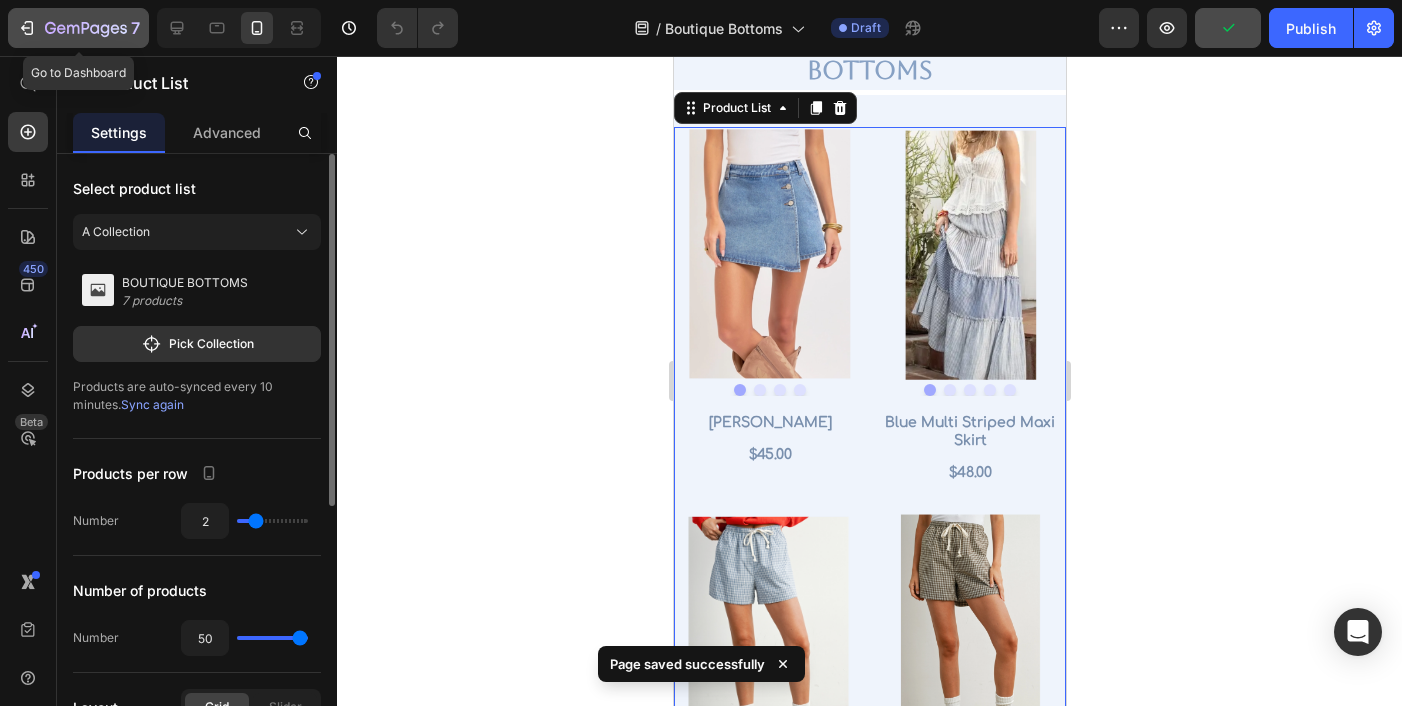 click on "7" 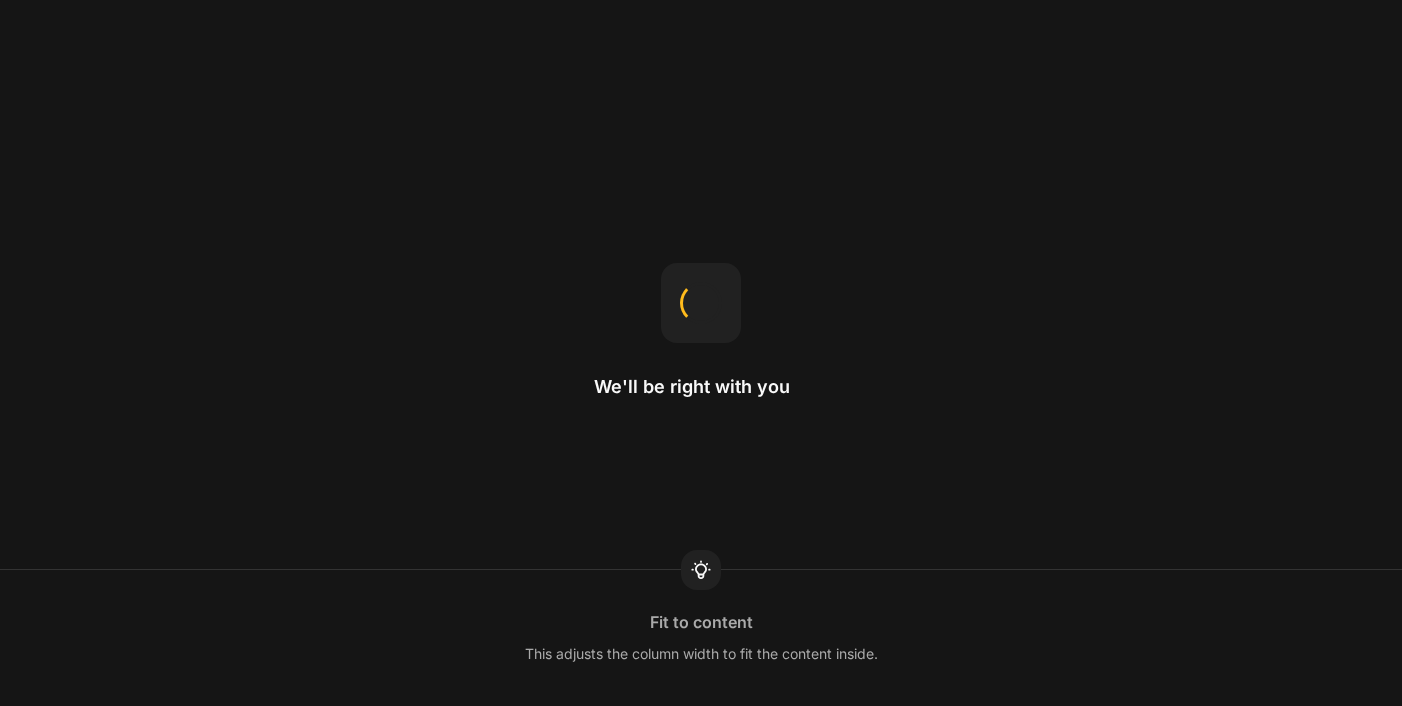 scroll, scrollTop: 0, scrollLeft: 0, axis: both 